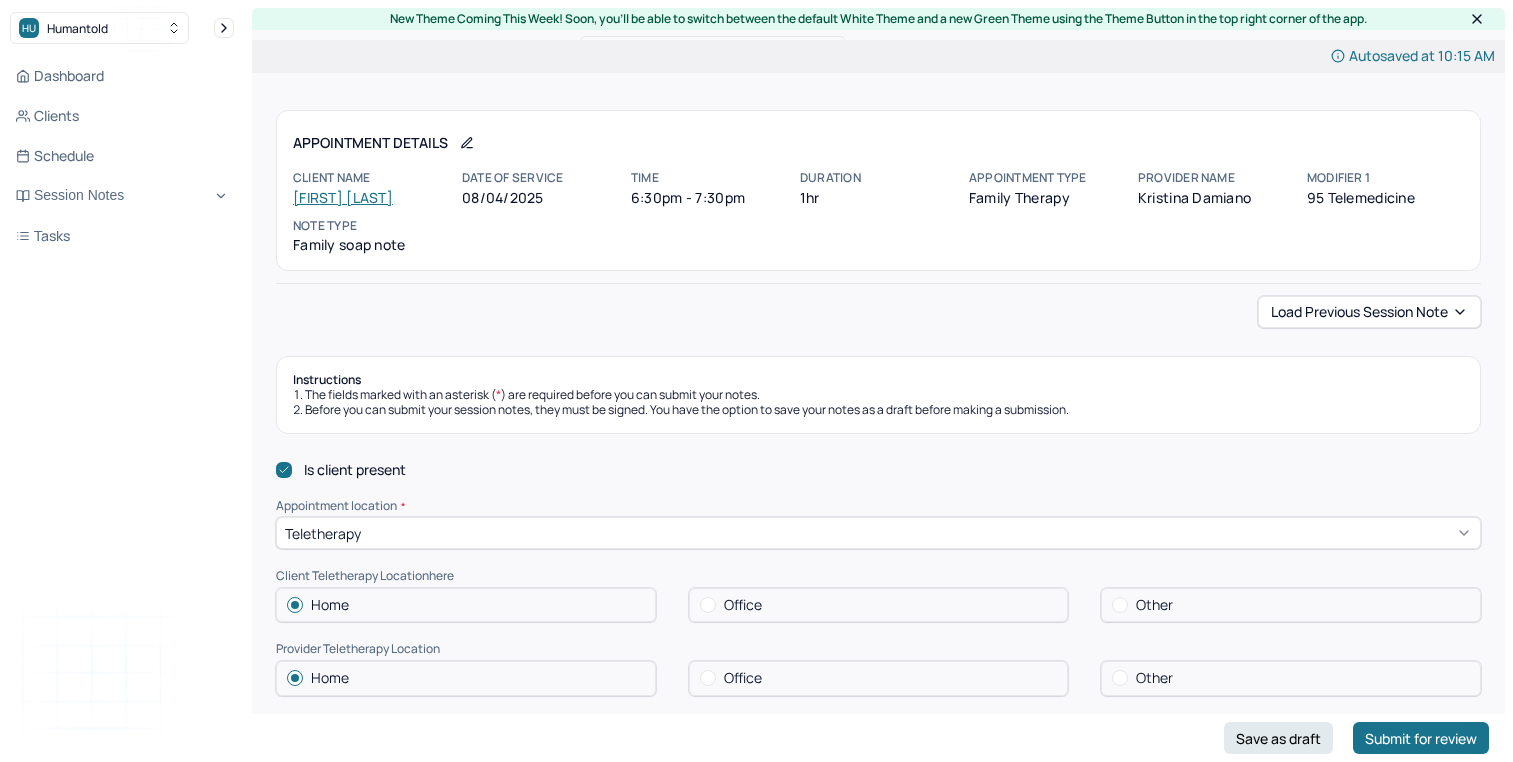 scroll, scrollTop: 544, scrollLeft: 0, axis: vertical 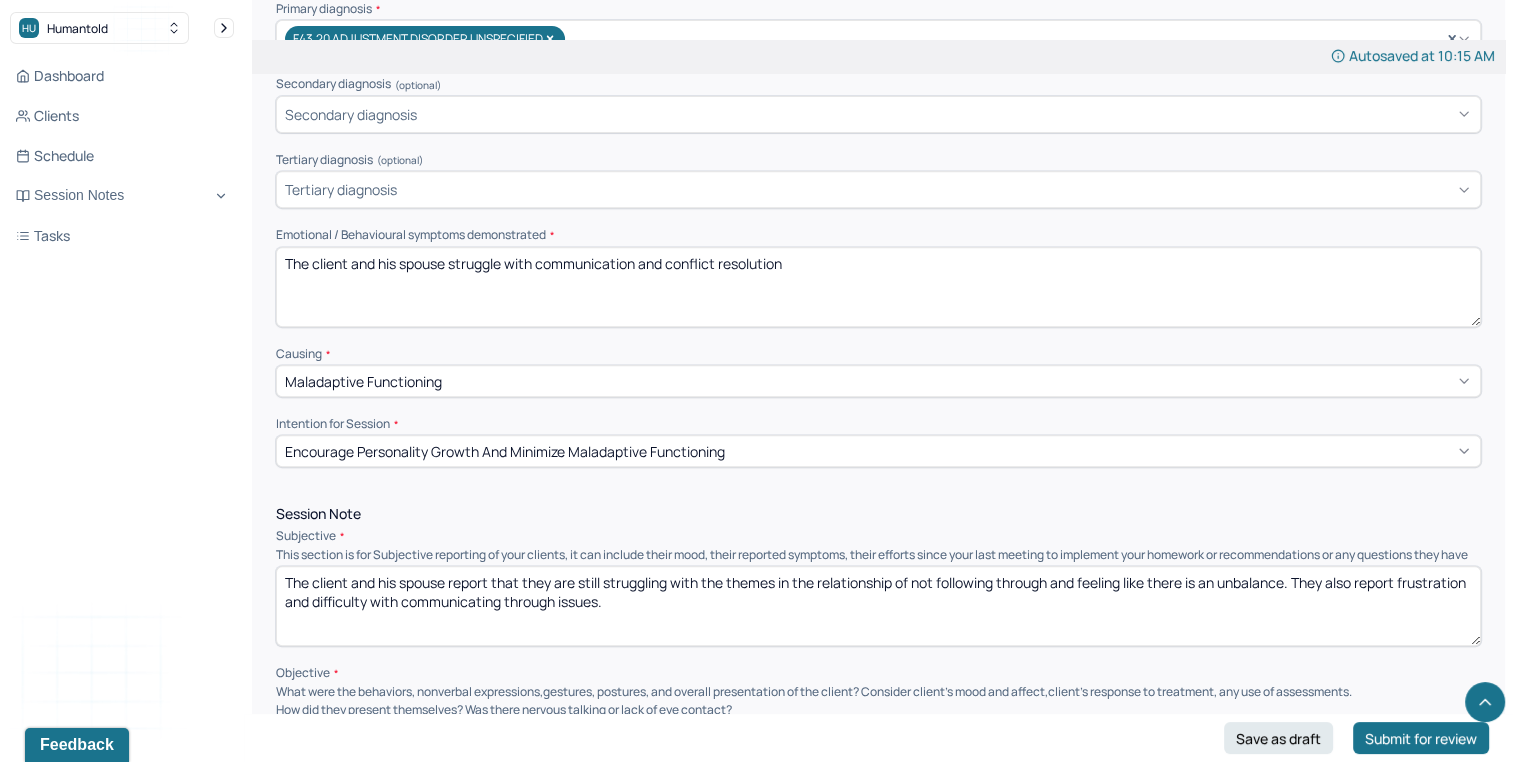 drag, startPoint x: 540, startPoint y: 263, endPoint x: 1154, endPoint y: 218, distance: 615.6468 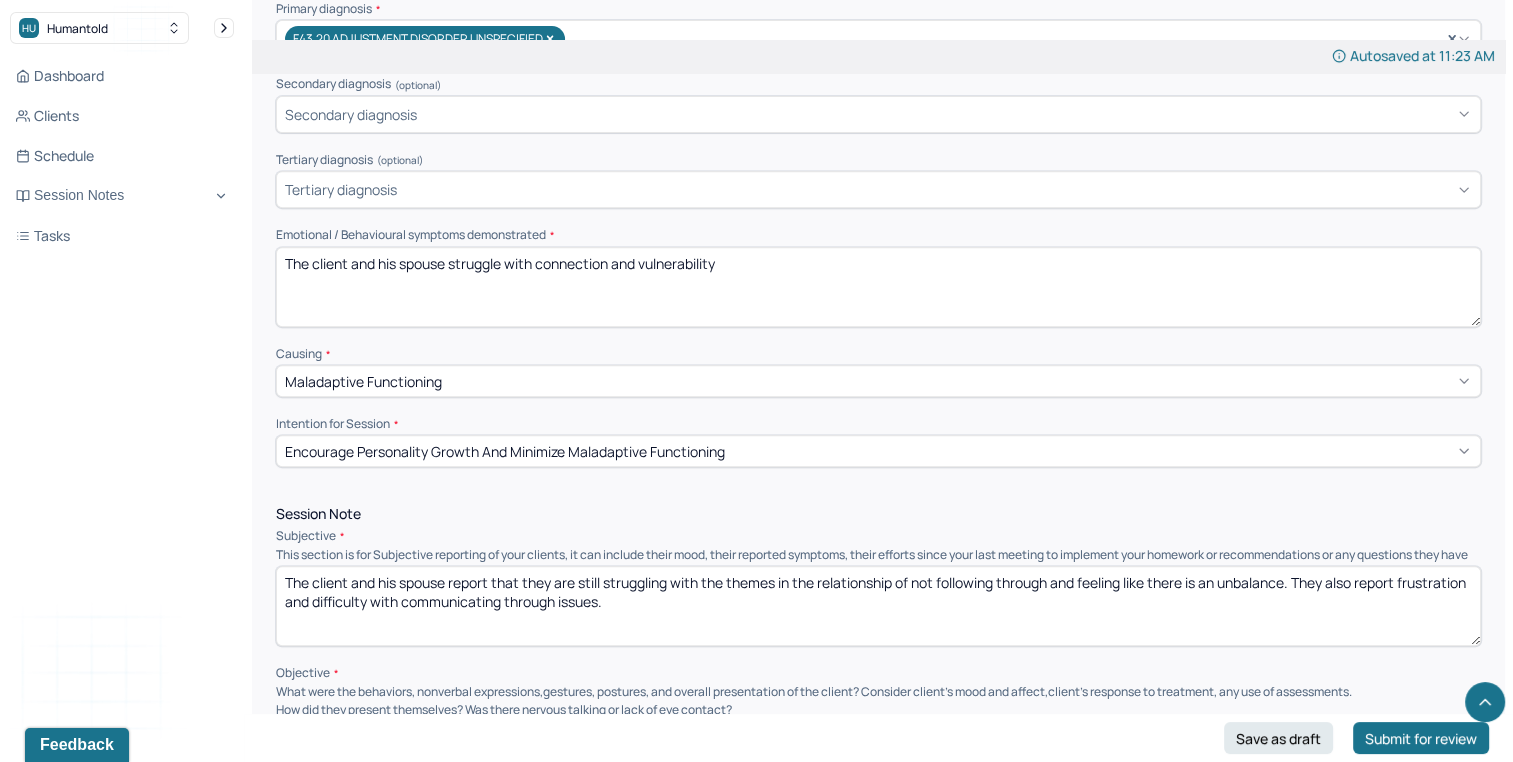 type on "The client and his spouse struggle with connection and vulnerability" 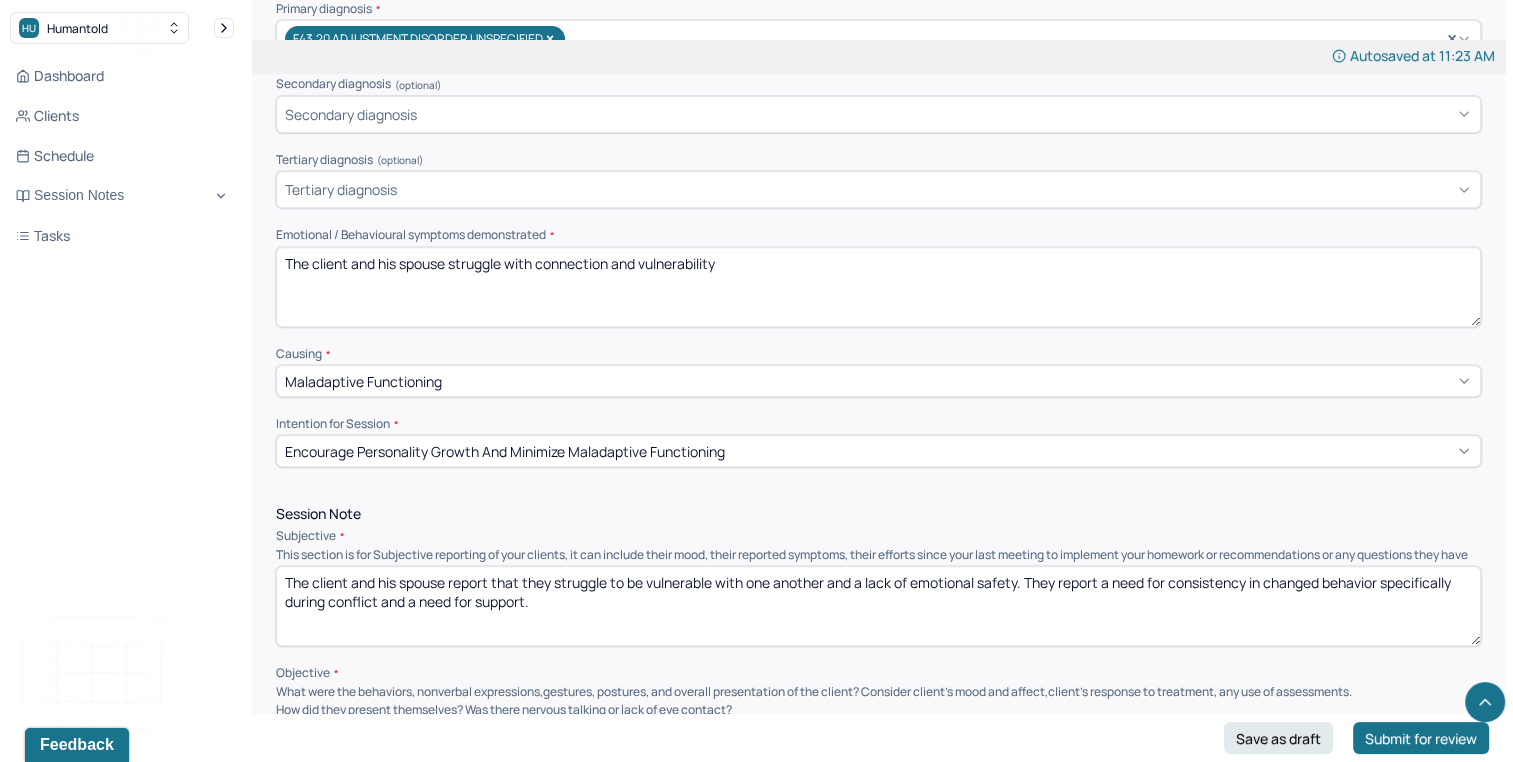 type on "The client and his spouse report that they struggle to be vulnerable with one another and a lack of emotional safety. They report a need for consistency in changed behavior specifically during conflict and a need for support." 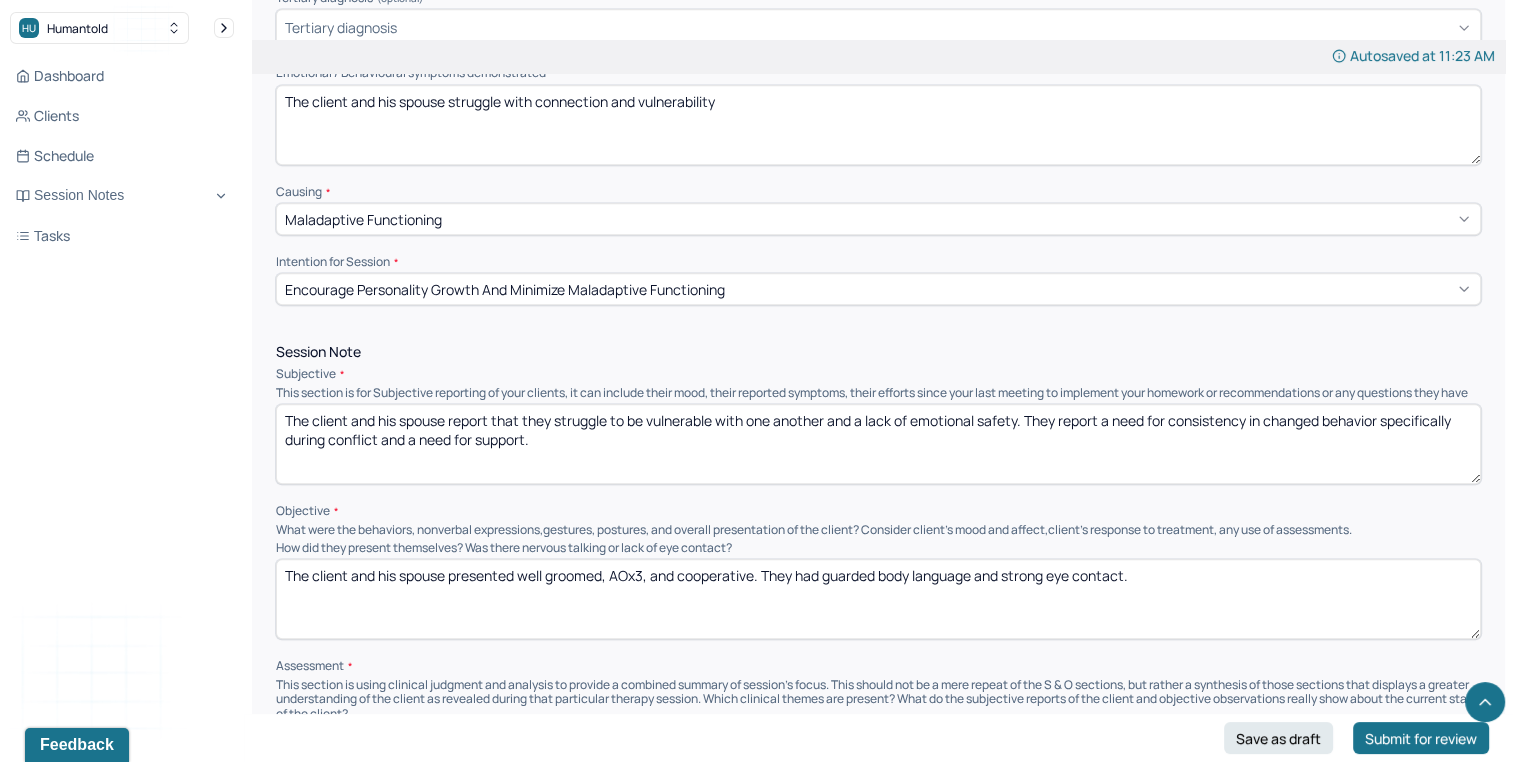 scroll, scrollTop: 945, scrollLeft: 0, axis: vertical 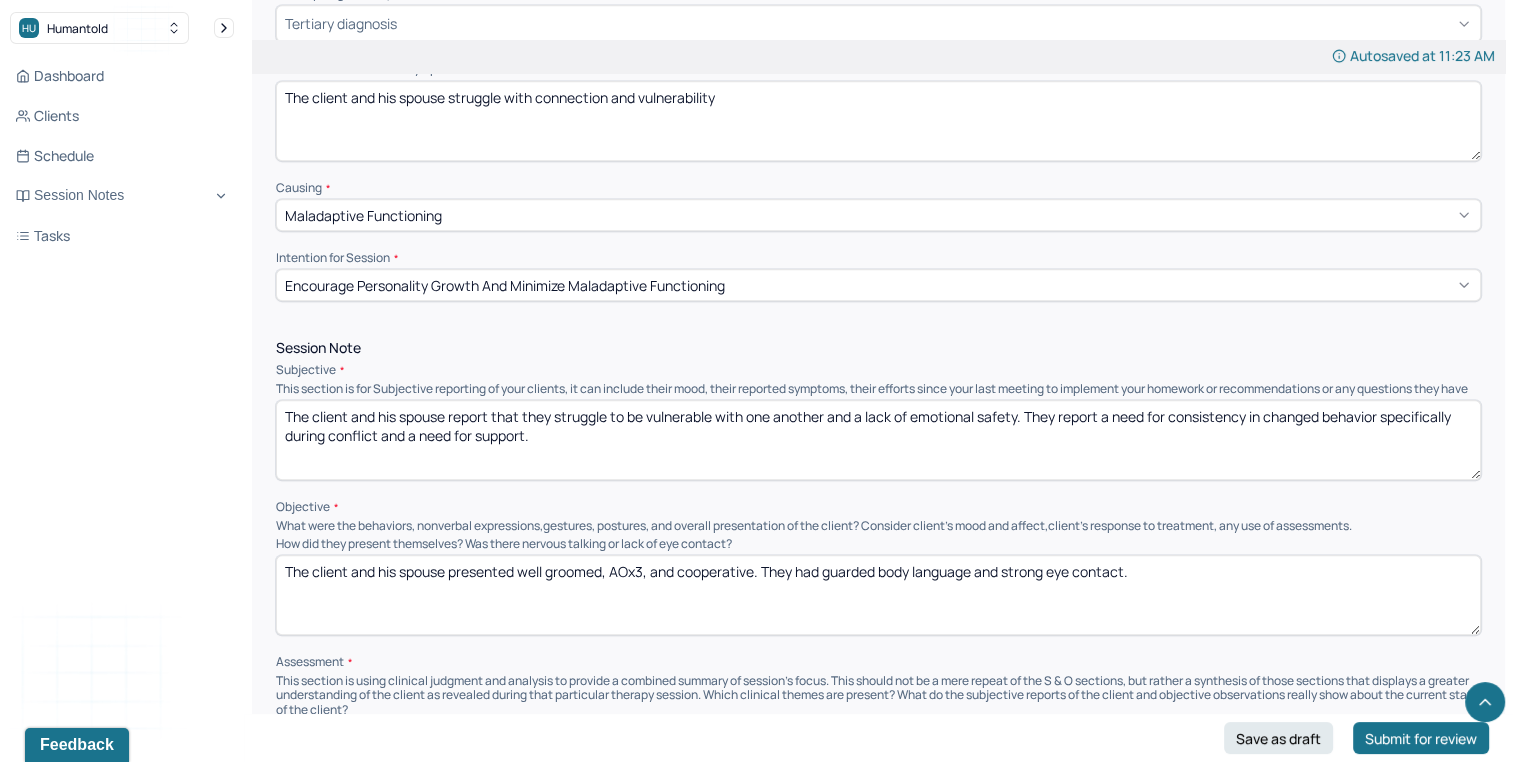 drag, startPoint x: 448, startPoint y: 585, endPoint x: 1527, endPoint y: 539, distance: 1079.9801 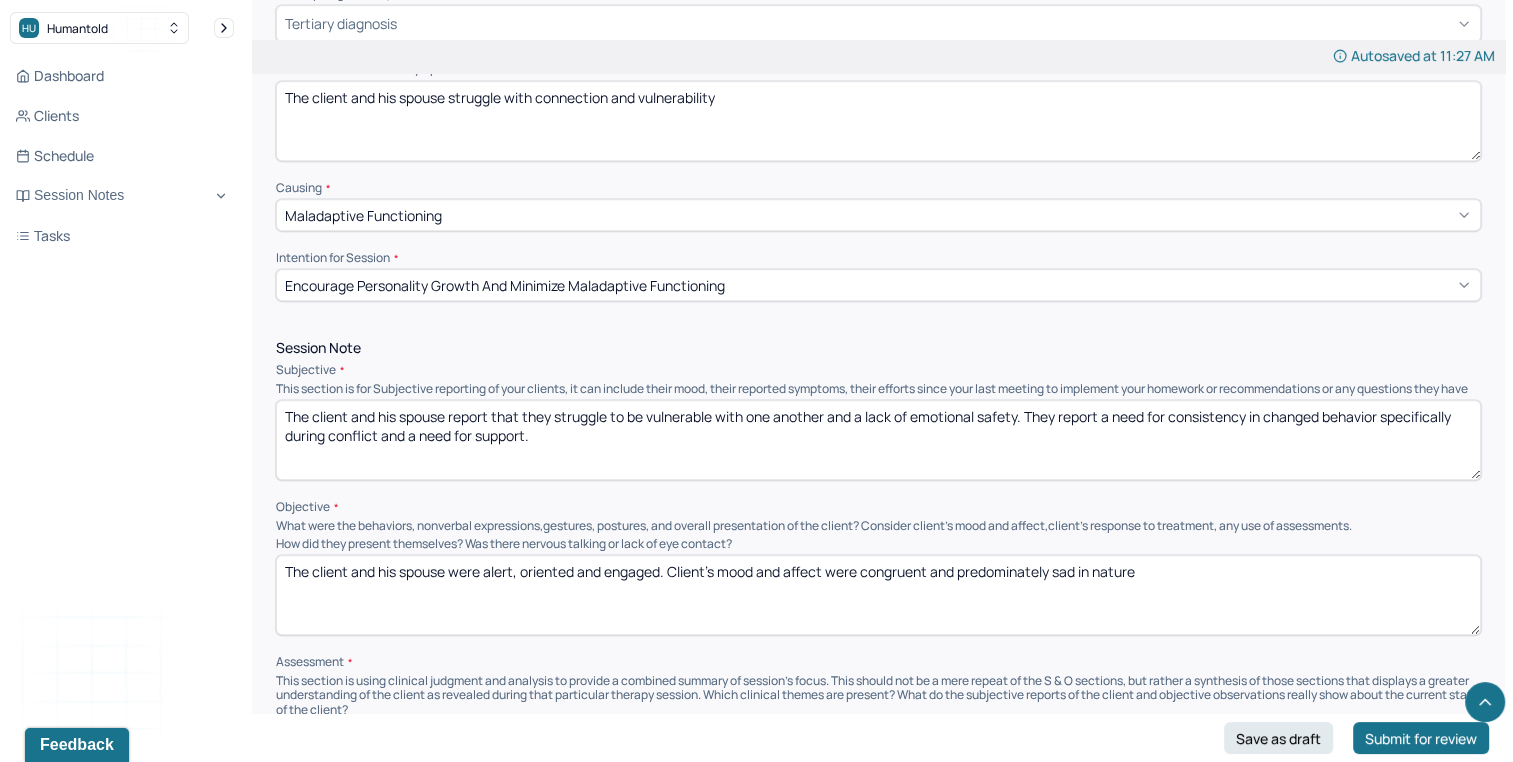 scroll, scrollTop: 1024, scrollLeft: 0, axis: vertical 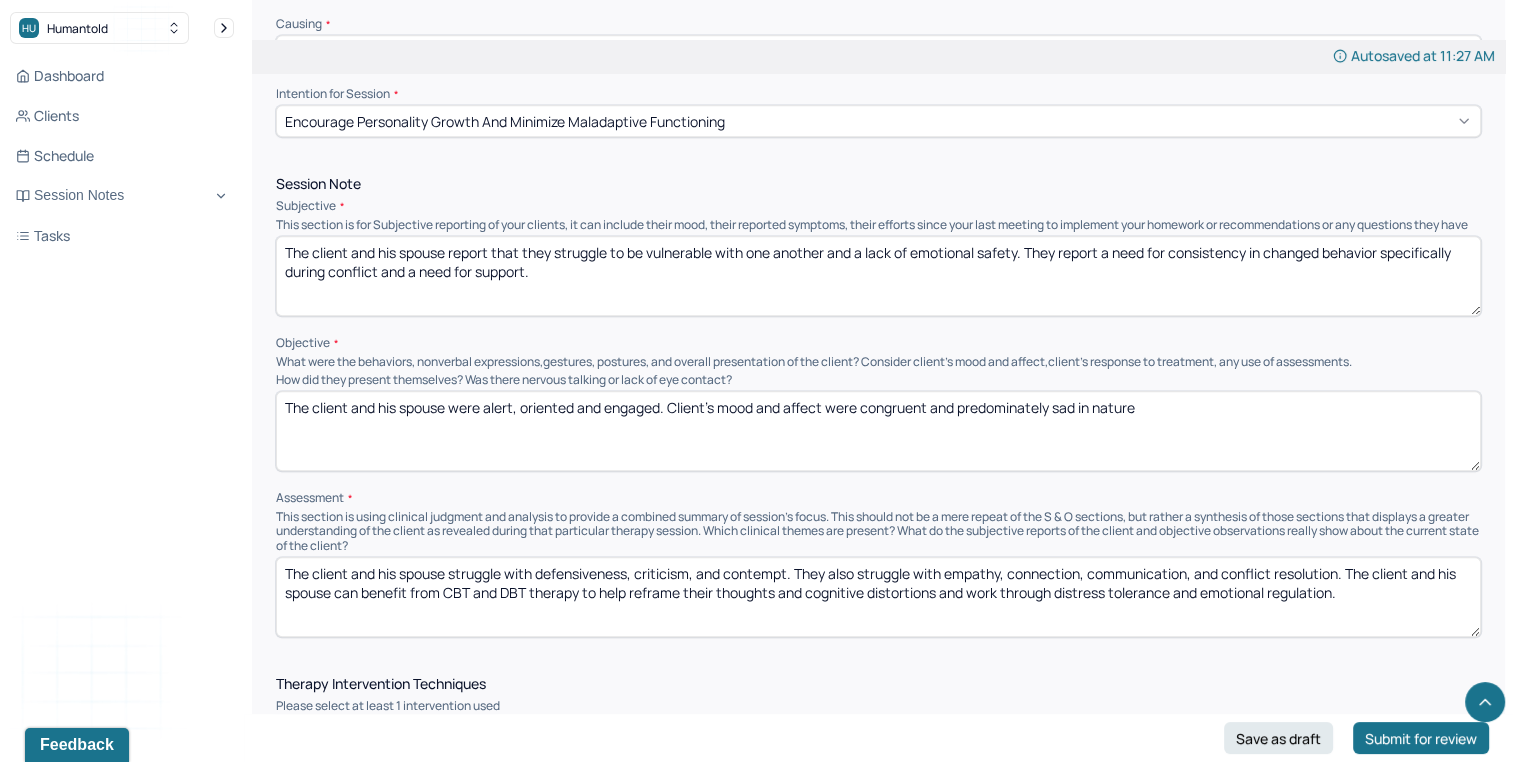 type on "The client and his spouse were alert, oriented and engaged. Client’s mood and affect were congruent and predominately sad in nature" 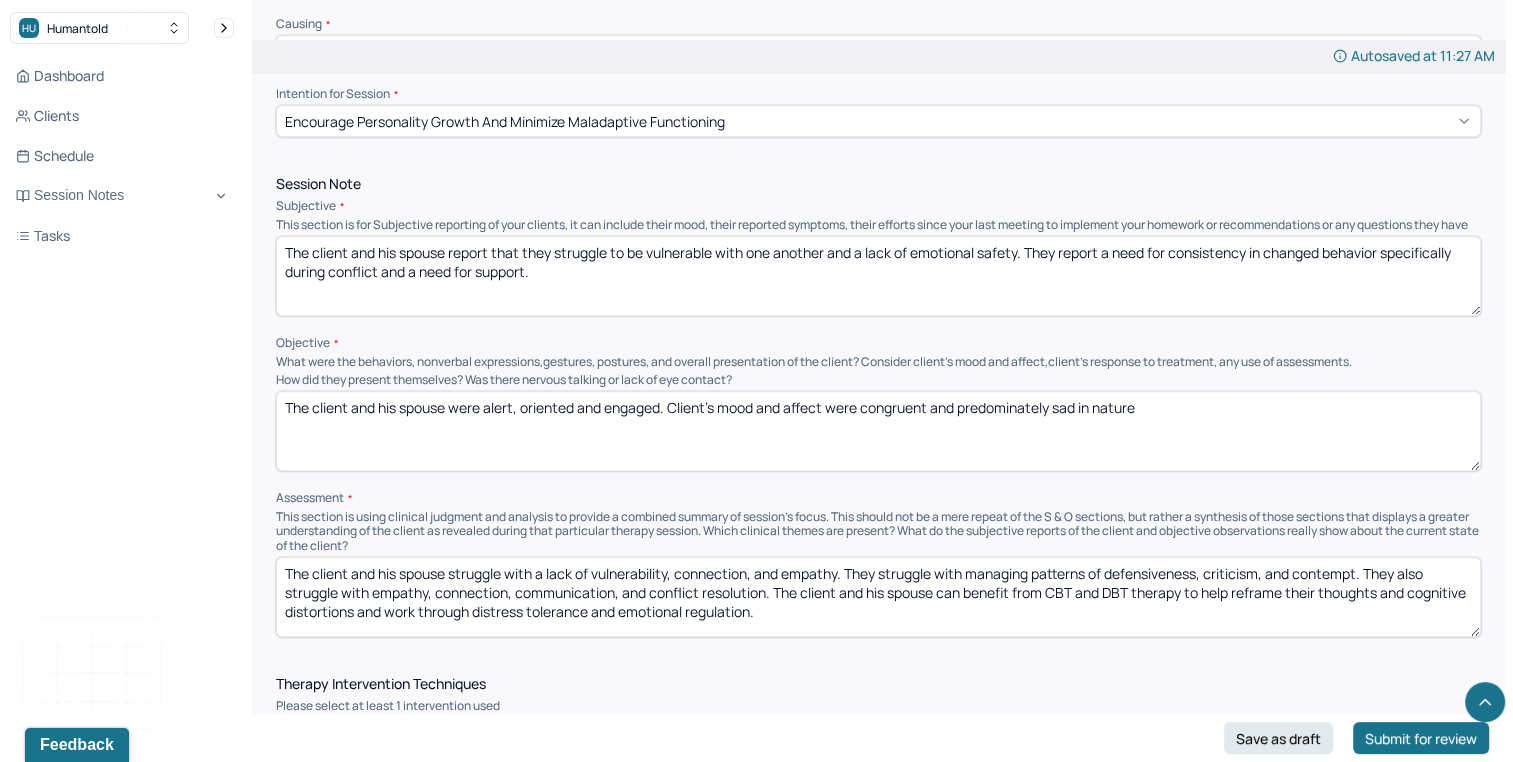 click on "The client and his spouse struggle with a lack of vulnerability, connection, and empathy. They struggle with managing patterns of defensiveness, criticism, and contempt. They also struggle with empathy, connection, communication, and conflict resolution. The client and his spouse can benefit from CBT and DBT therapy to help reframe their thoughts and cognitive distortions and work through distress tolerance and emotional regulation." at bounding box center [878, 597] 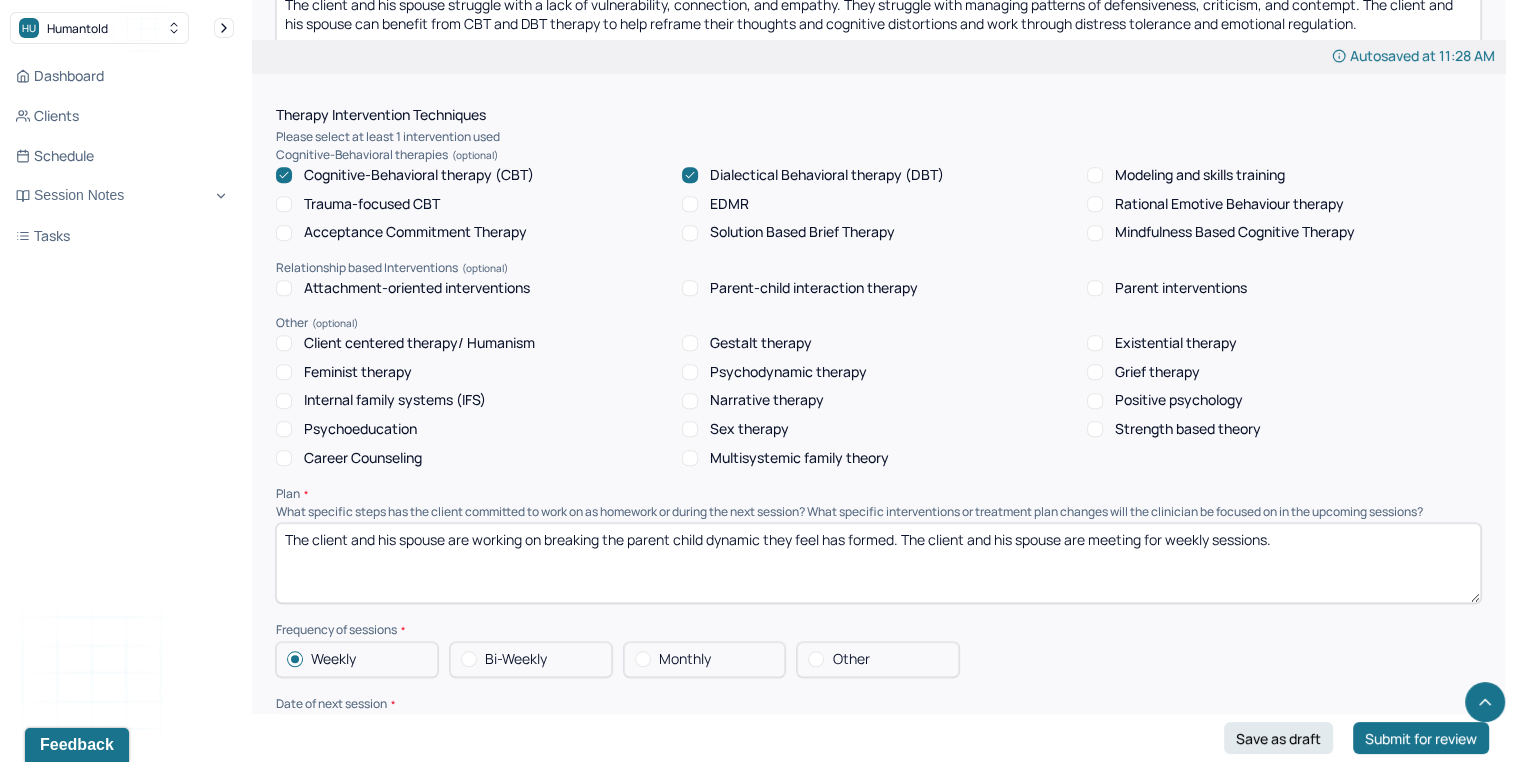 scroll, scrollTop: 1662, scrollLeft: 0, axis: vertical 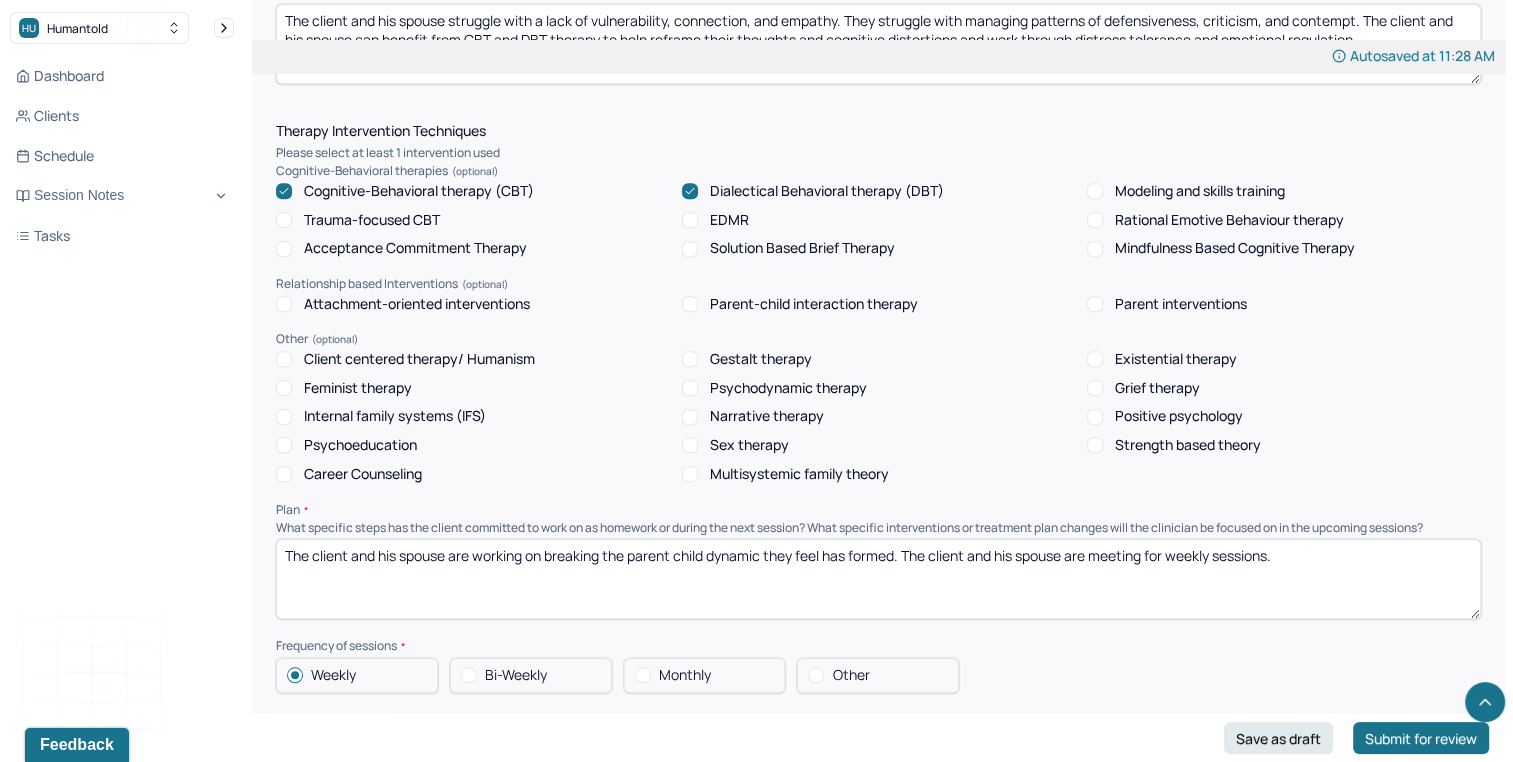 type on "The client and his spouse struggle with a lack of vulnerability, connection, and empathy. They struggle with managing patterns of defensiveness, criticism, and contempt. The client and his spouse can benefit from CBT and DBT therapy to help reframe their thoughts and cognitive distortions and work through distress tolerance and emotional regulation." 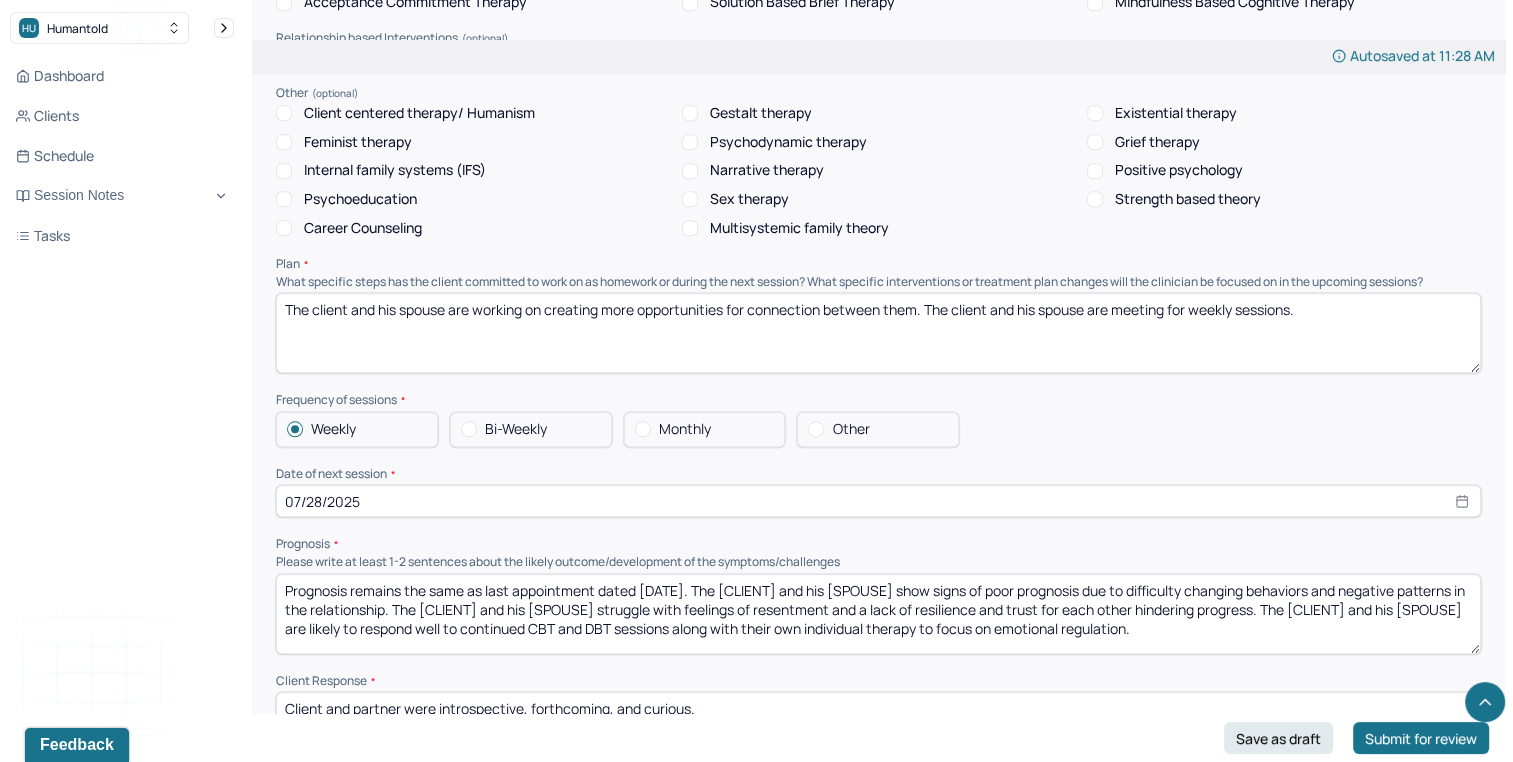 scroll, scrollTop: 1932, scrollLeft: 0, axis: vertical 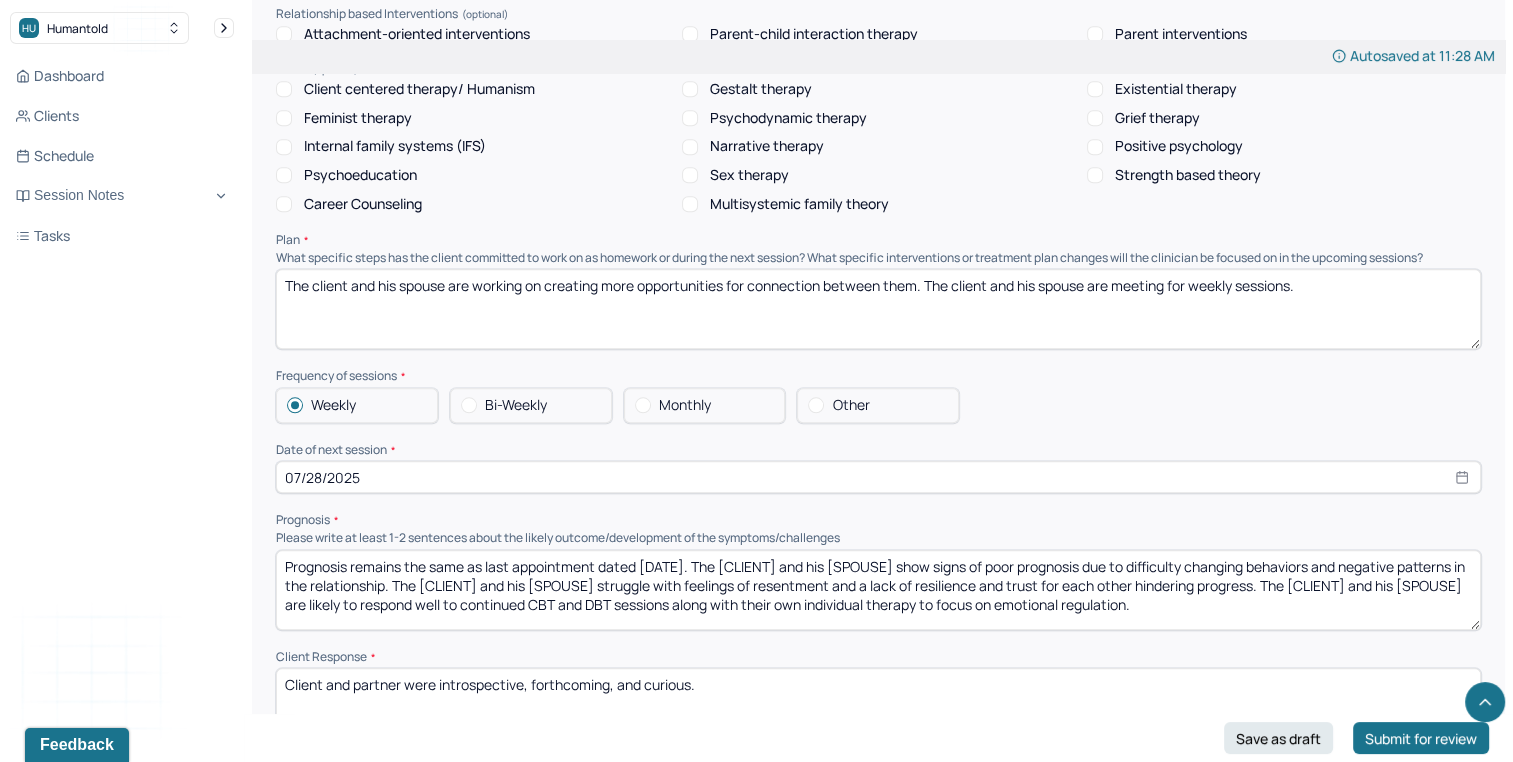 type on "The client and his spouse are working on creating more opportunities for connection between them. The client and his spouse are meeting for weekly sessions." 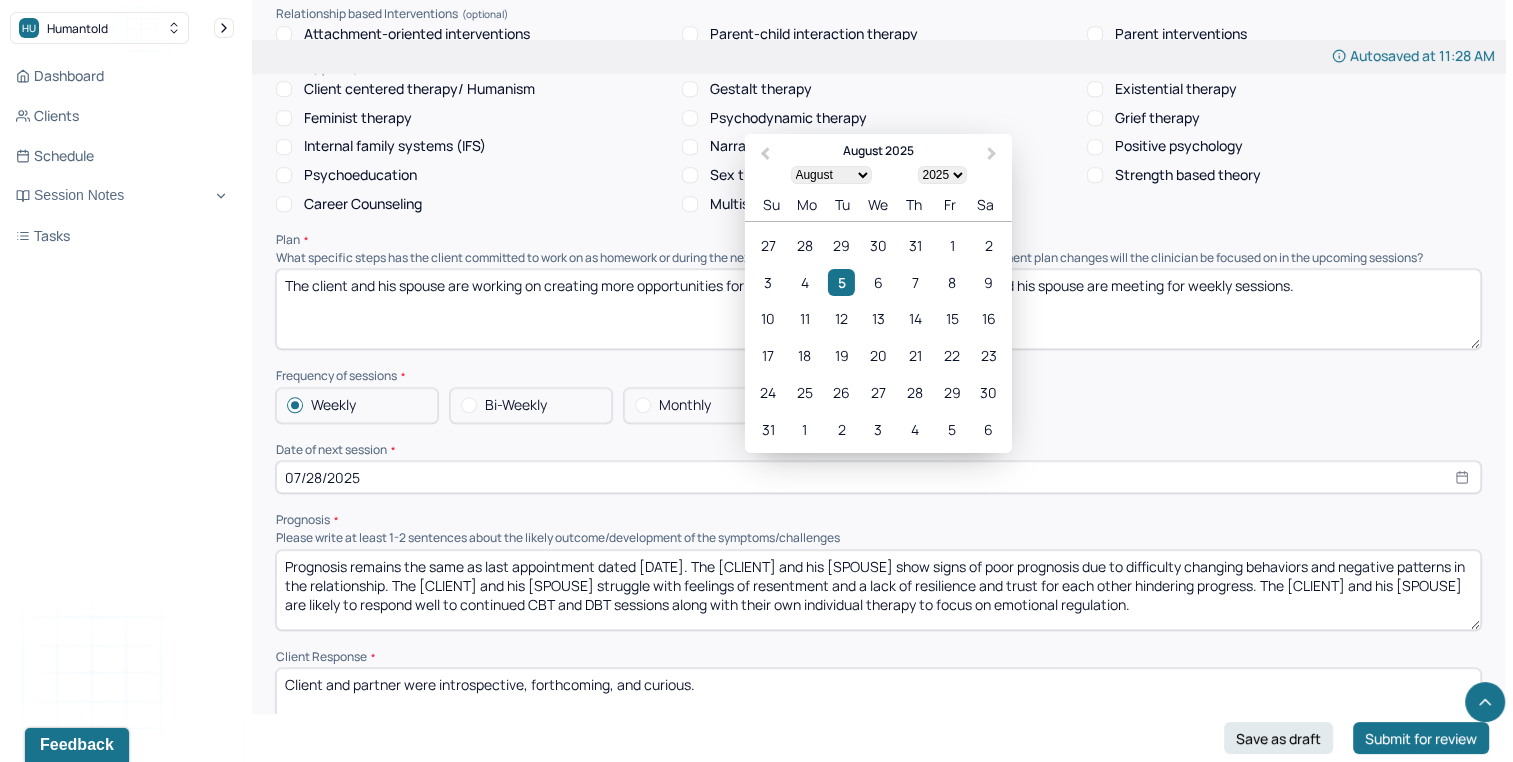 click on "07/28/2025" at bounding box center [878, 477] 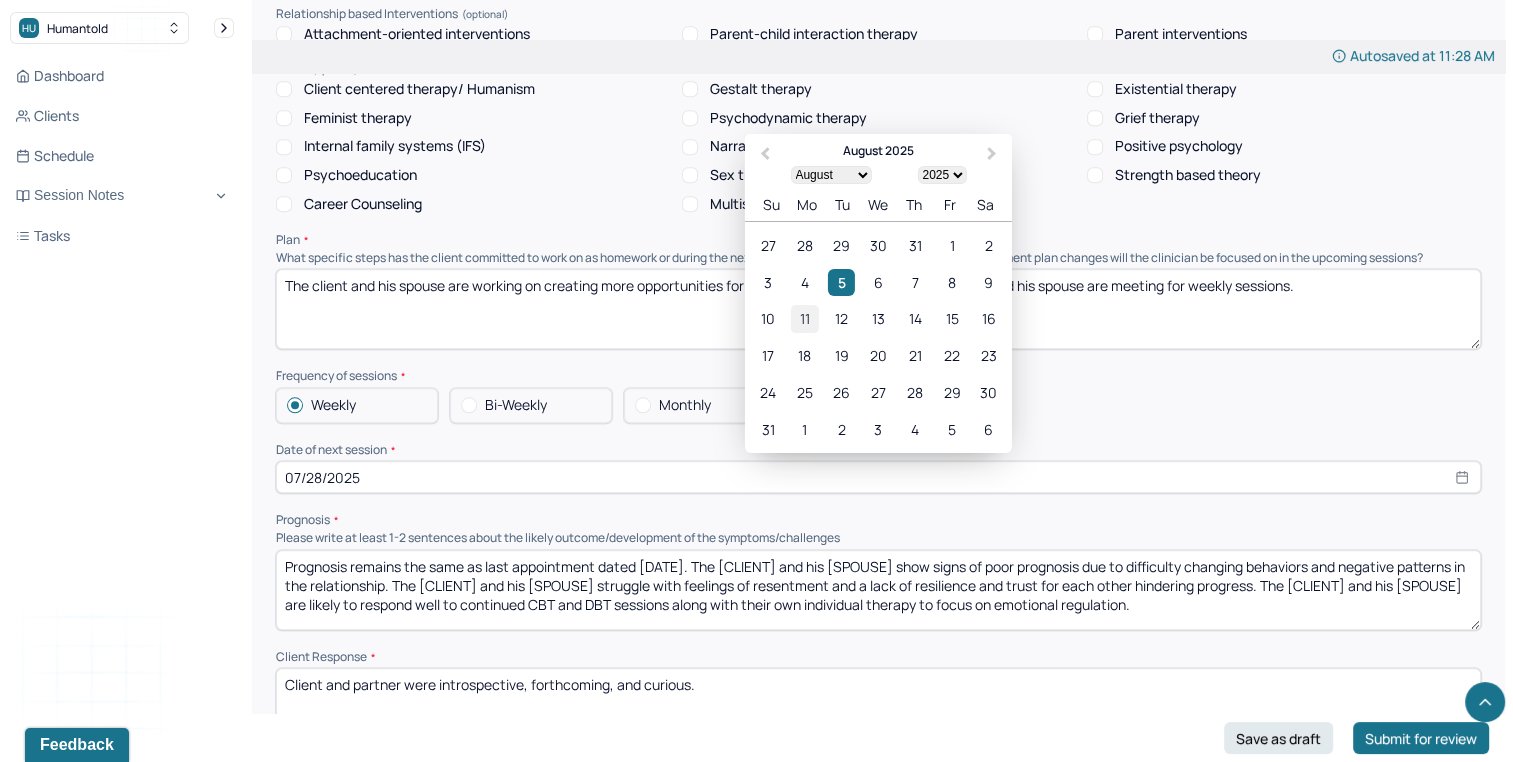 click on "11" at bounding box center (804, 318) 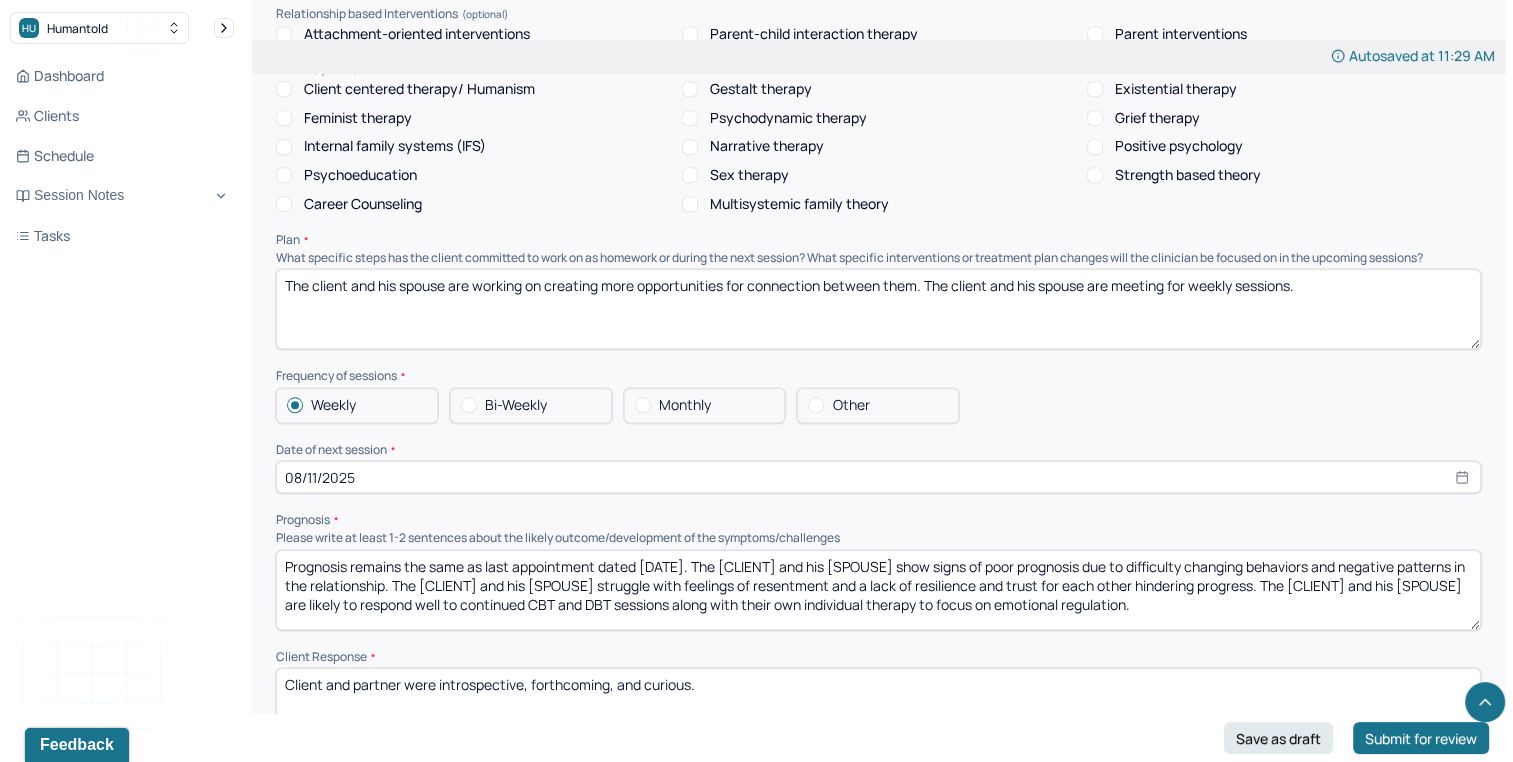 select on "7" 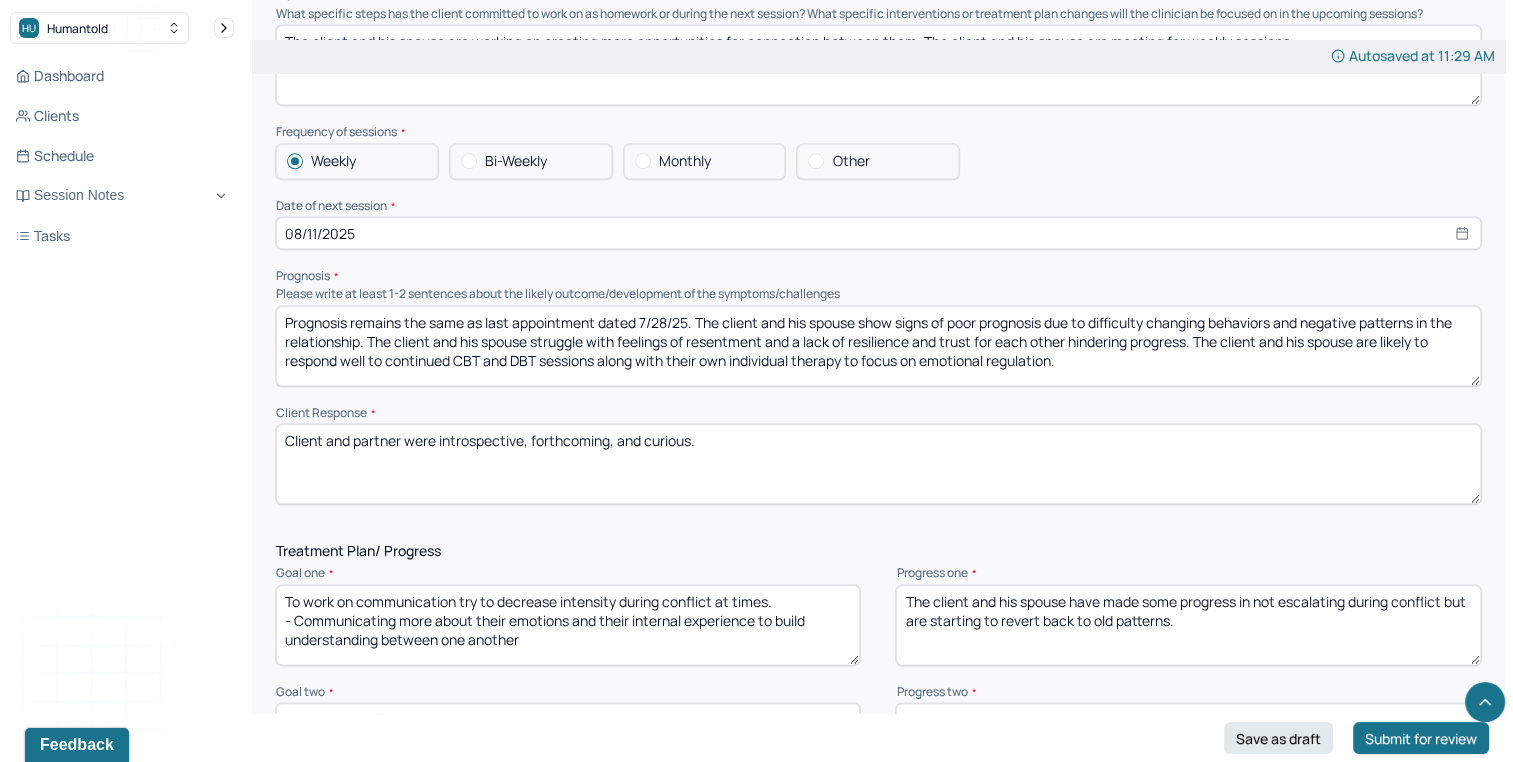 scroll, scrollTop: 2172, scrollLeft: 0, axis: vertical 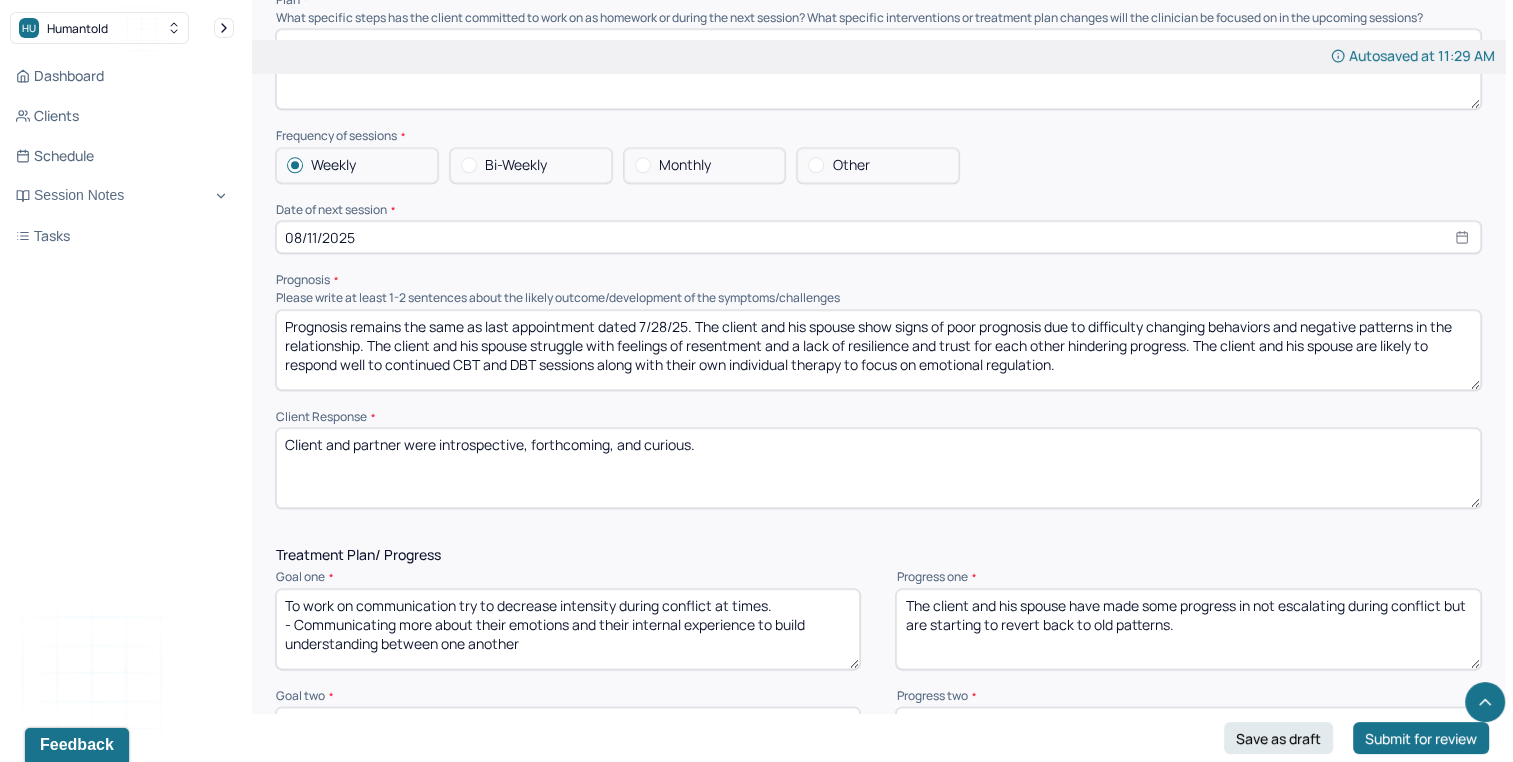 type on "Prognosis remains the same as last appointment dated 7/28/25. The client and his spouse show signs of poor prognosis due to difficulty changing behaviors and negative patterns in the relationship. The client and his spouse struggle with feelings of resentment and a lack of resilience and trust for each other hindering progress. The client and his spouse are likely to respond well to continued CBT and DBT sessions along with their own individual therapy to focus on emotional regulation." 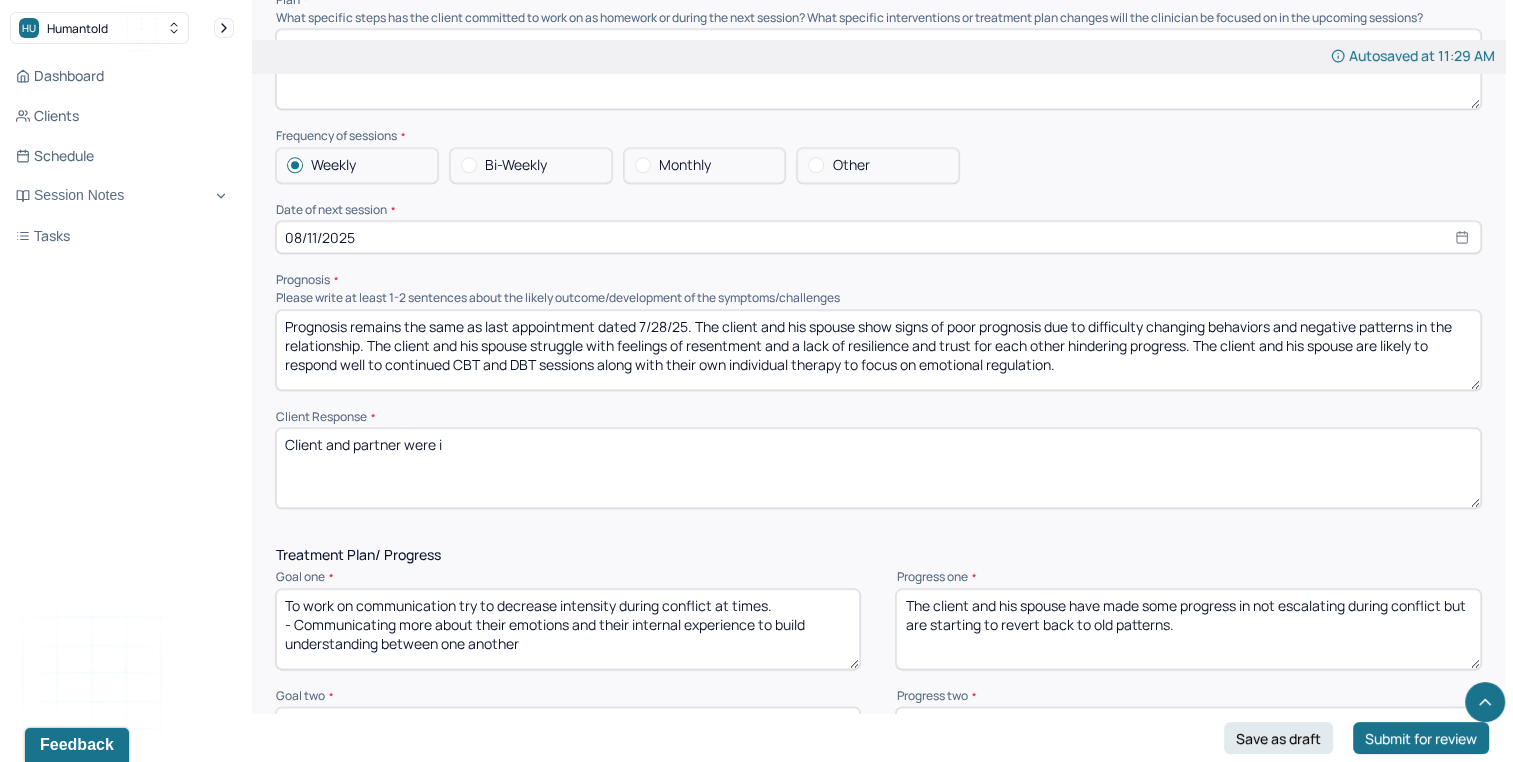 scroll, scrollTop: 0, scrollLeft: 0, axis: both 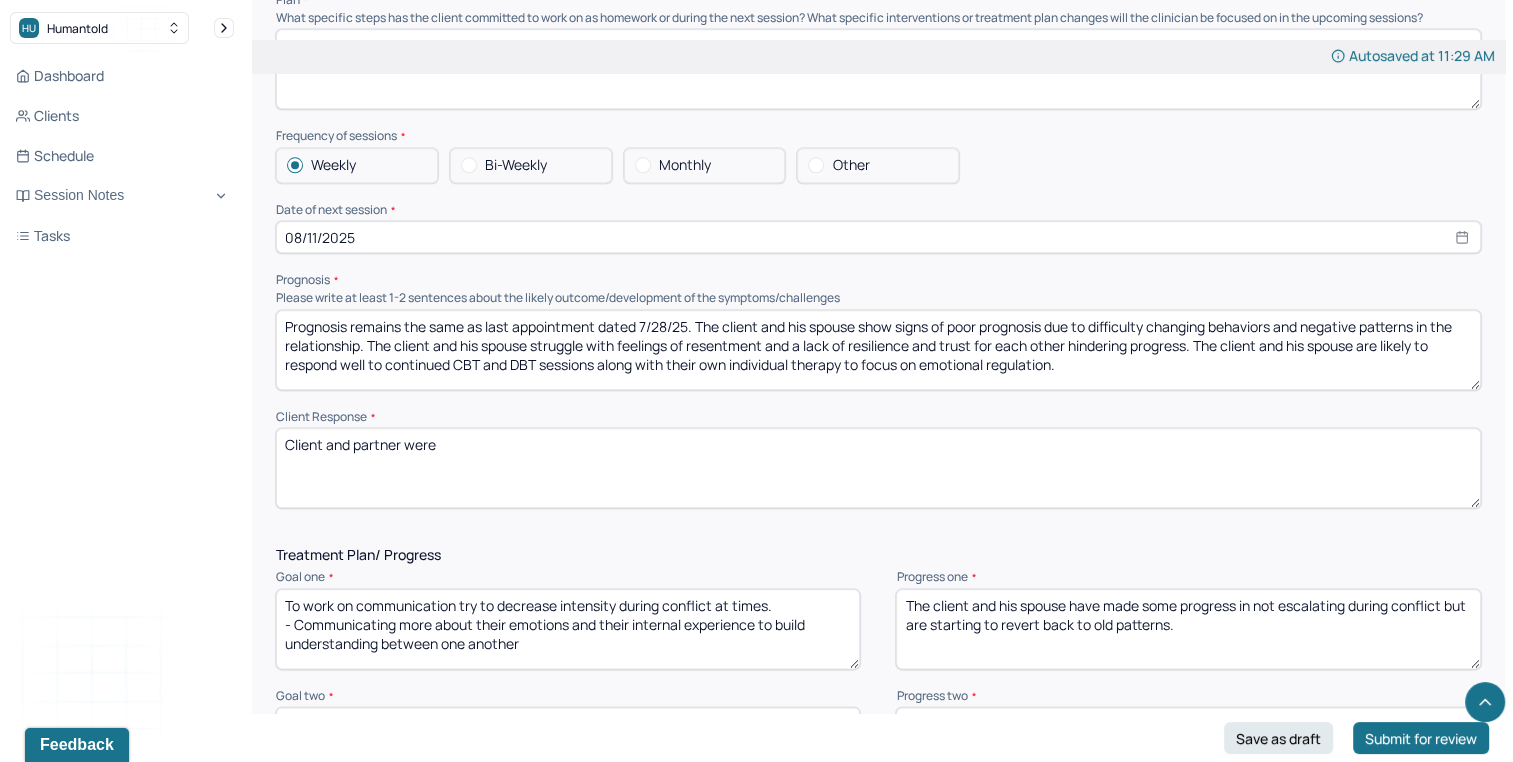 paste on "Client was intermittently engaged within the session." 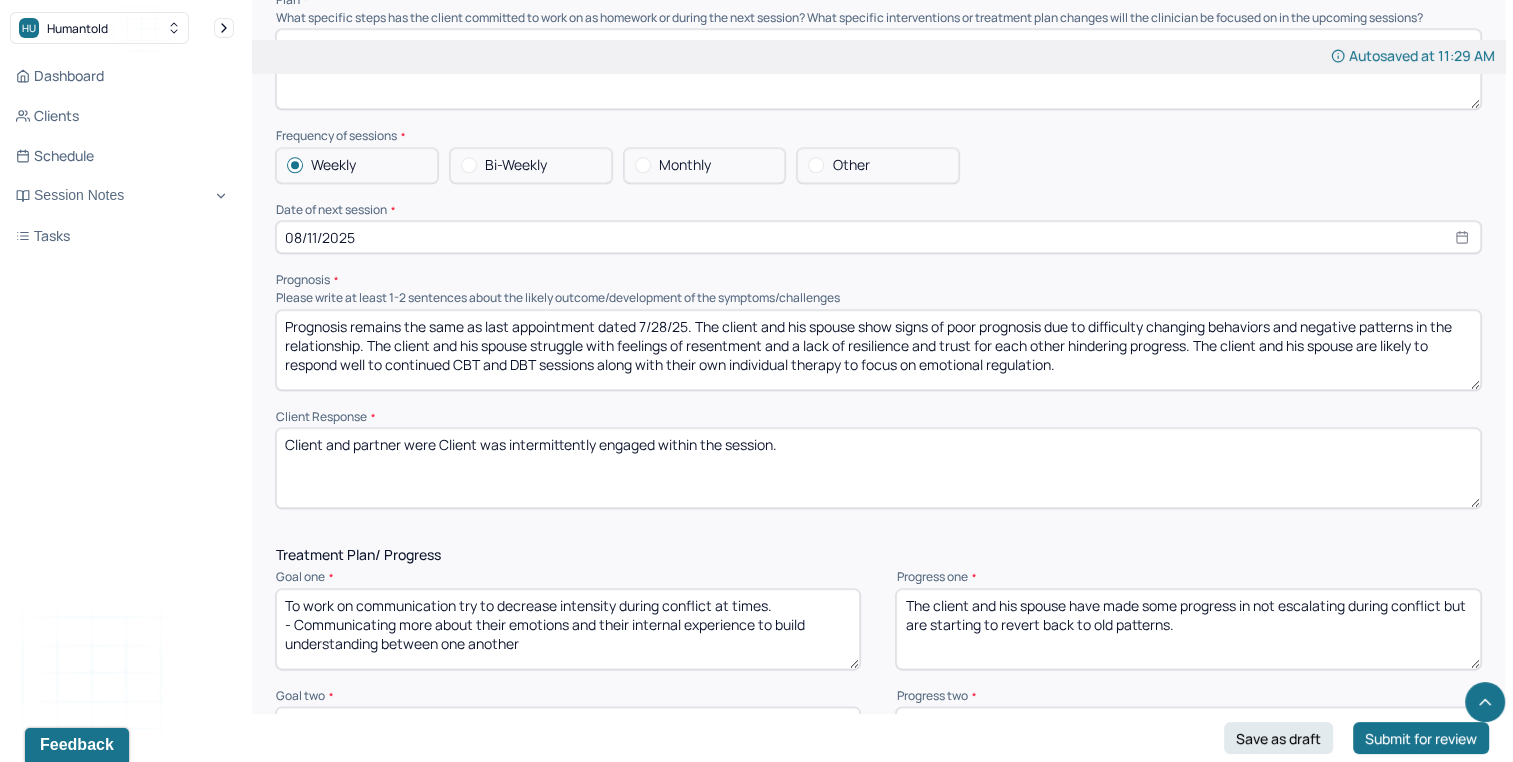 drag, startPoint x: 506, startPoint y: 449, endPoint x: 439, endPoint y: 442, distance: 67.36468 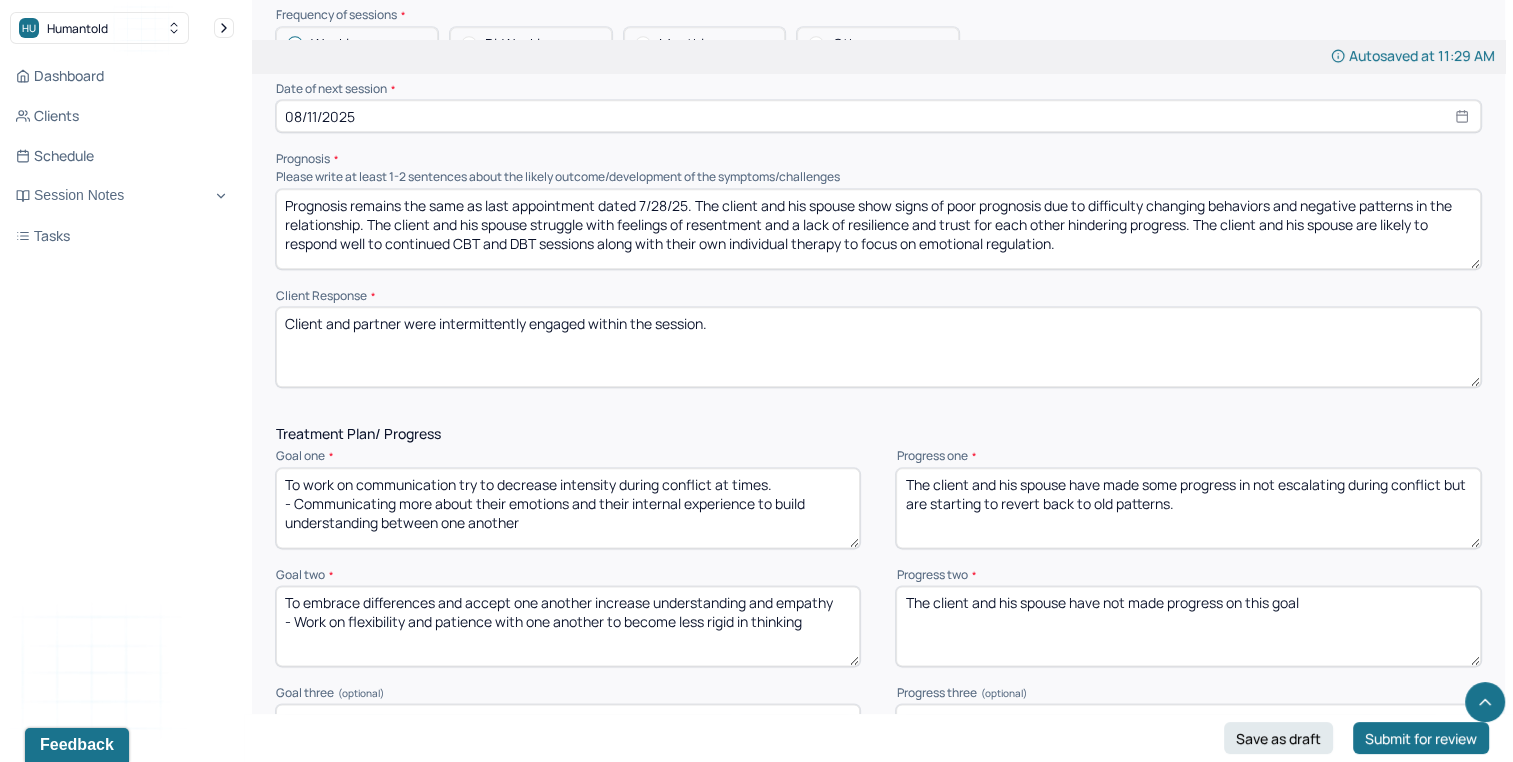 scroll, scrollTop: 2321, scrollLeft: 0, axis: vertical 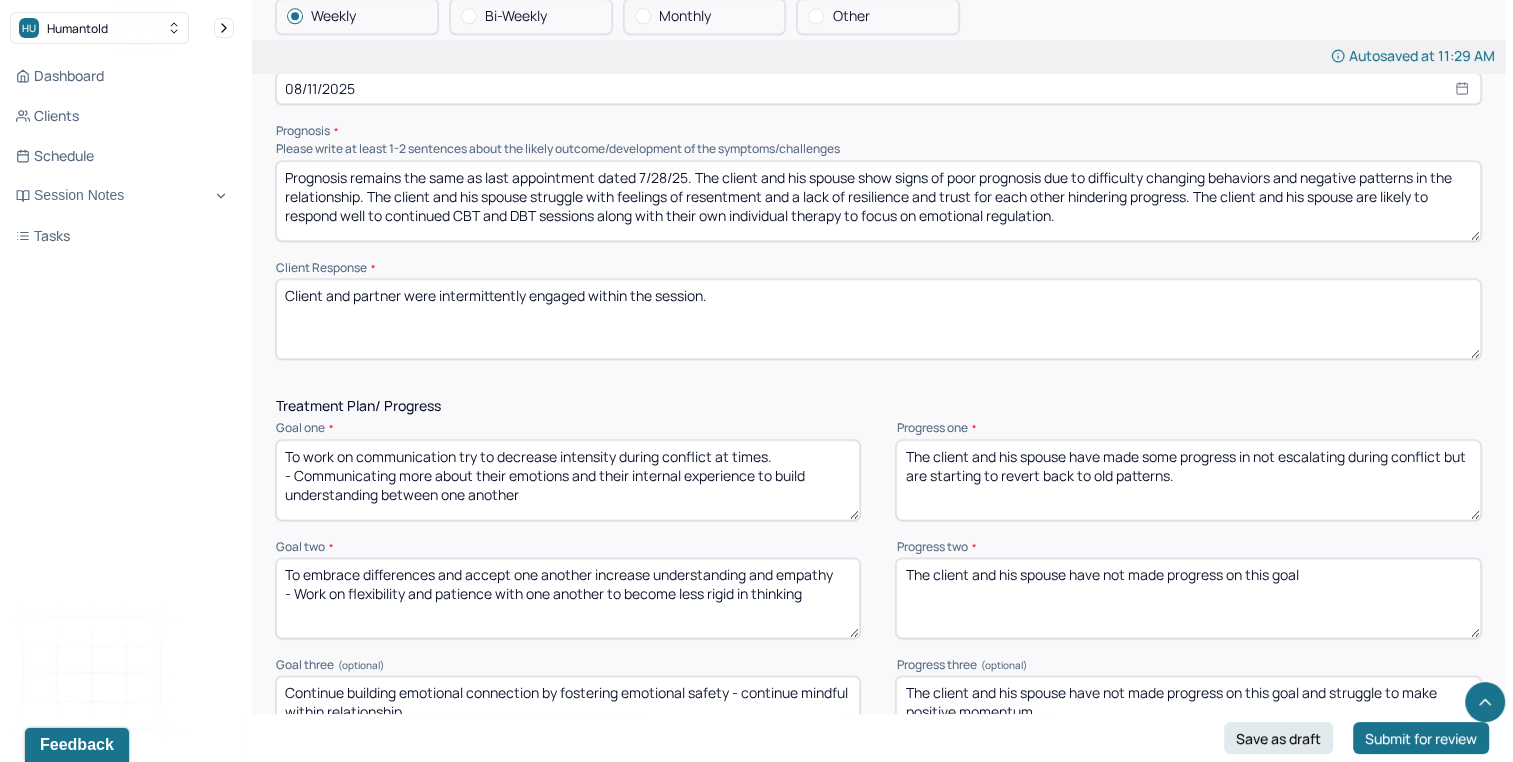 type on "Client and partner were intermittently engaged within the session." 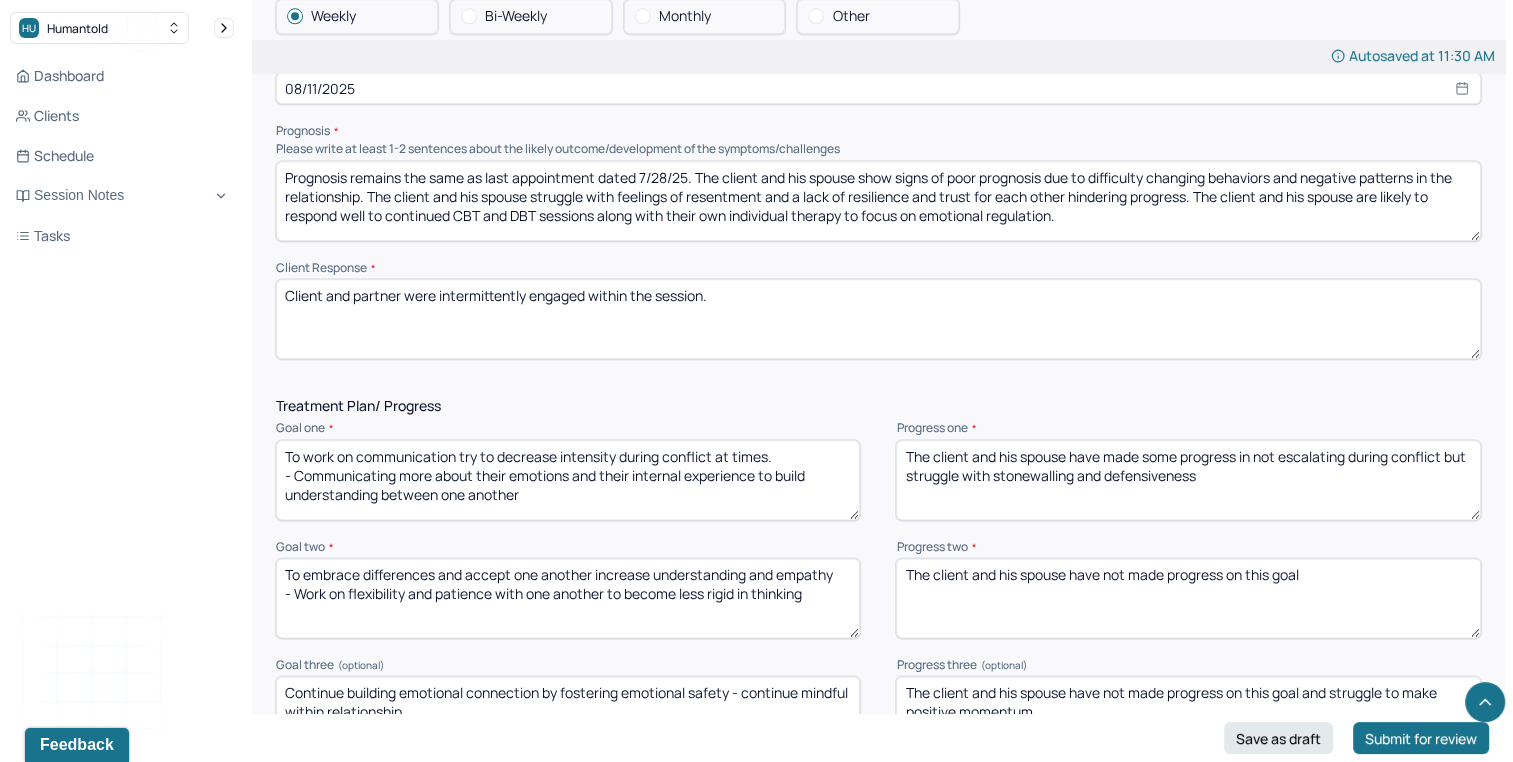 type on "The client and his spouse have made some progress in not escalating during conflict but struggle with stonewalling and defensiveness" 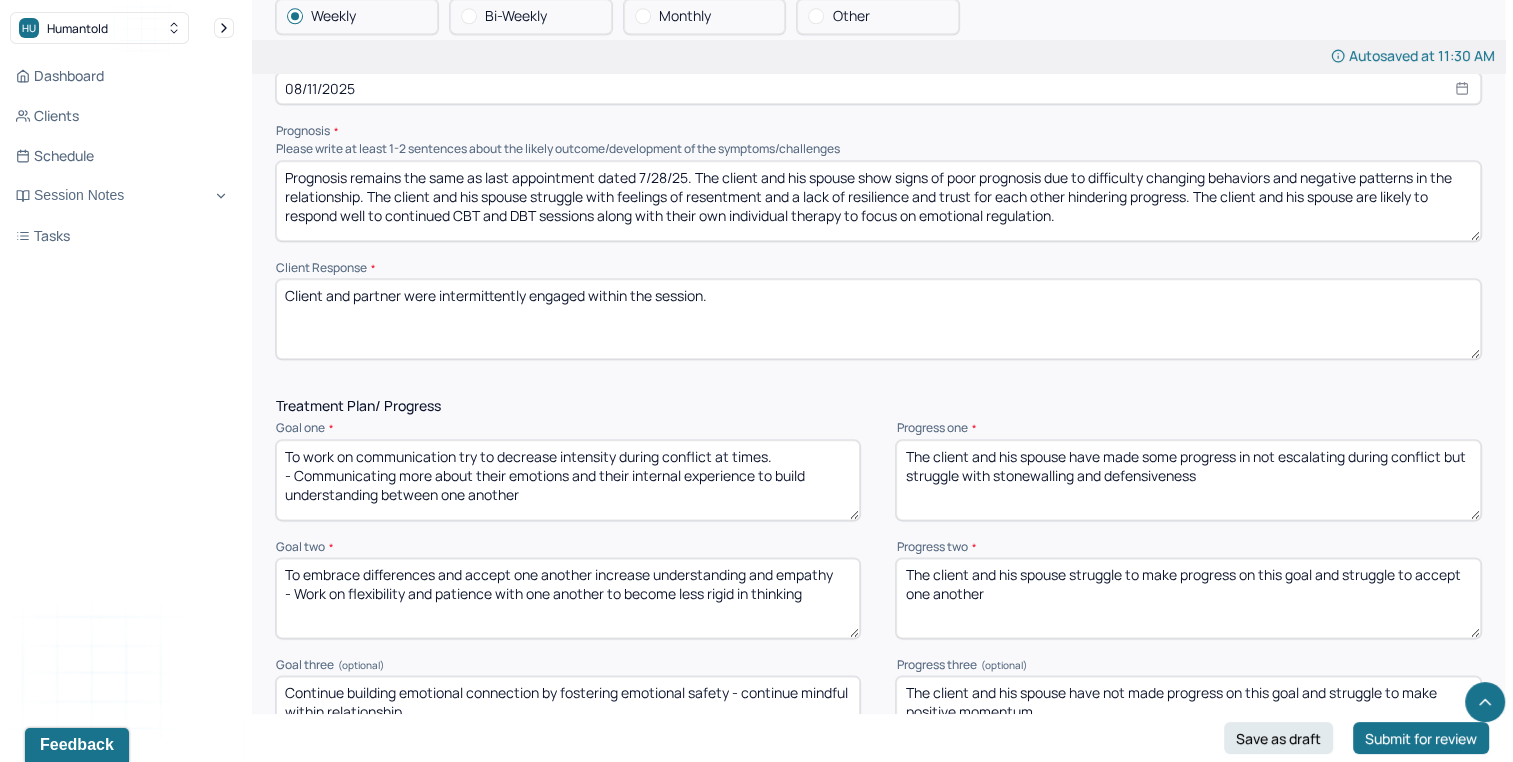 scroll, scrollTop: 2497, scrollLeft: 0, axis: vertical 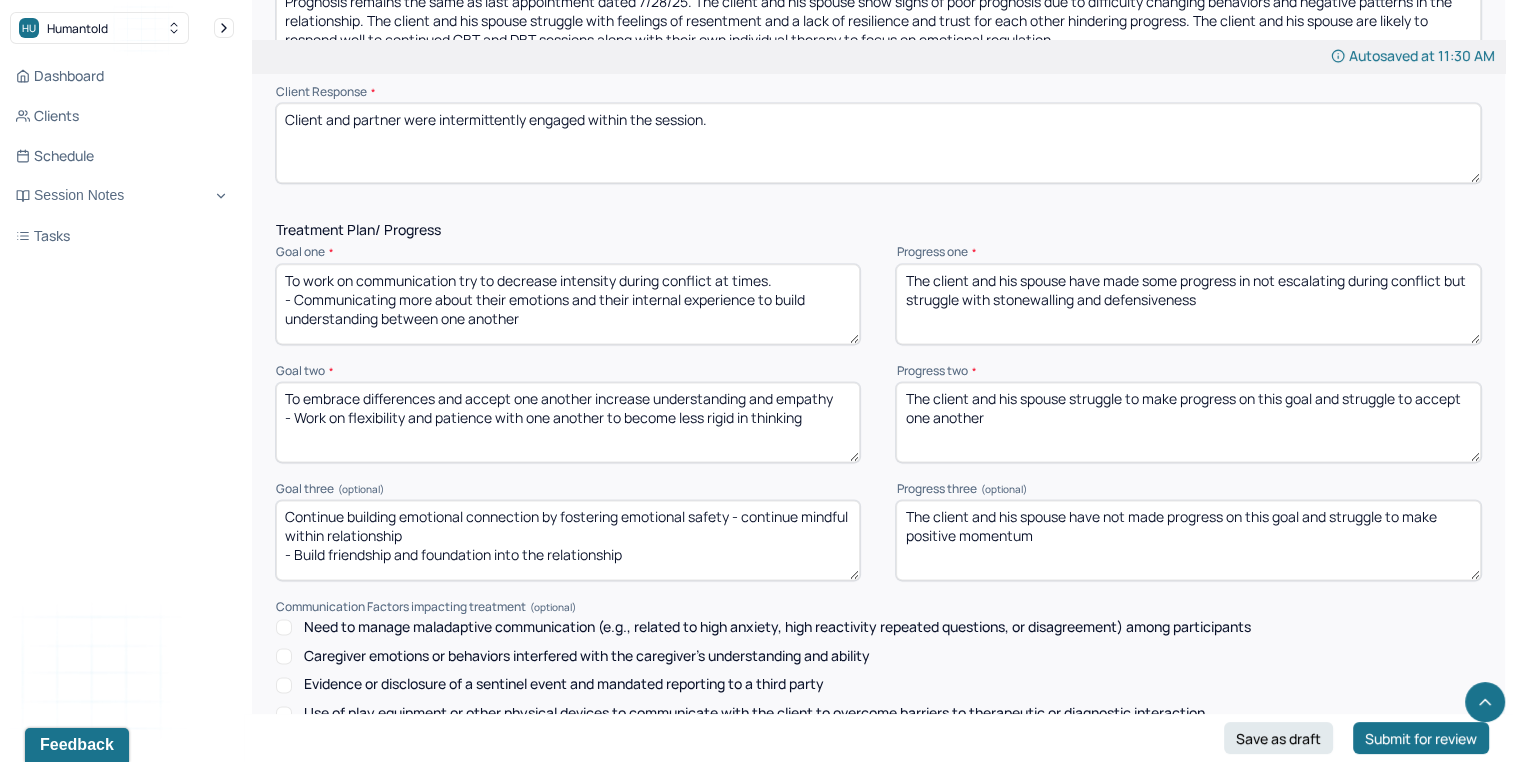 type on "The client and his spouse struggle to make progress on this goal and struggle to accept one another" 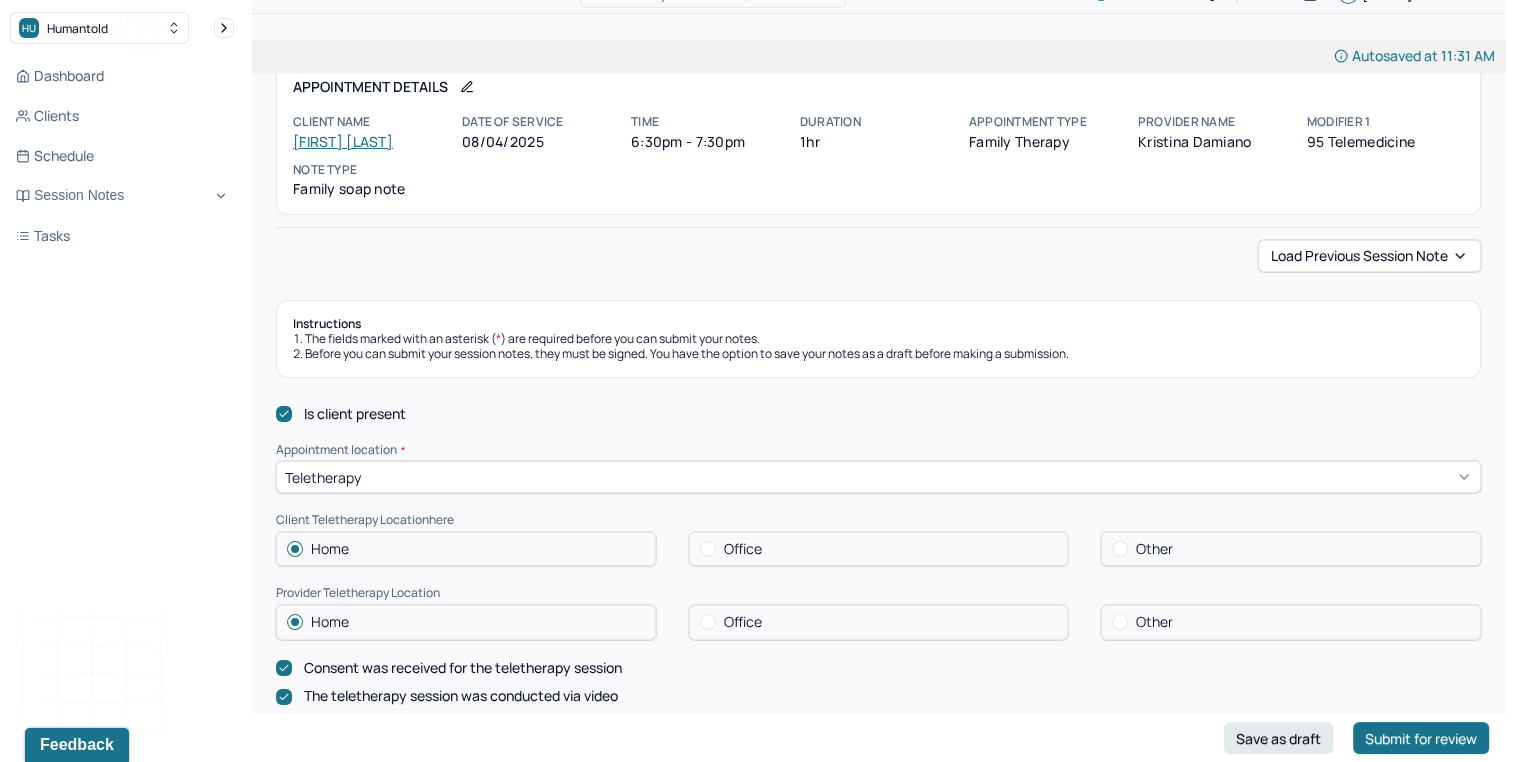 scroll, scrollTop: 0, scrollLeft: 0, axis: both 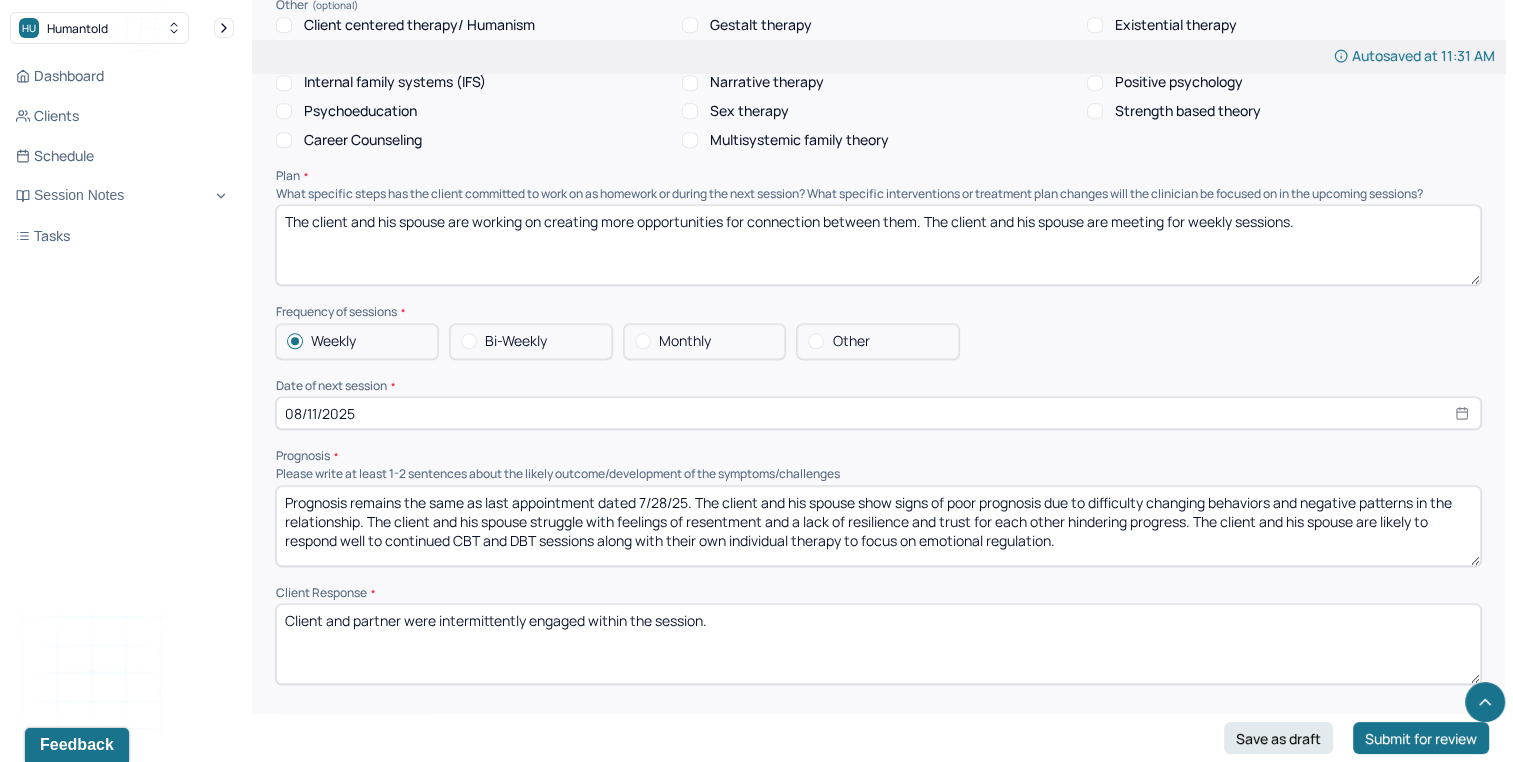 type on "The client and his spouse have not made progress on this goal and struggle to show consistency" 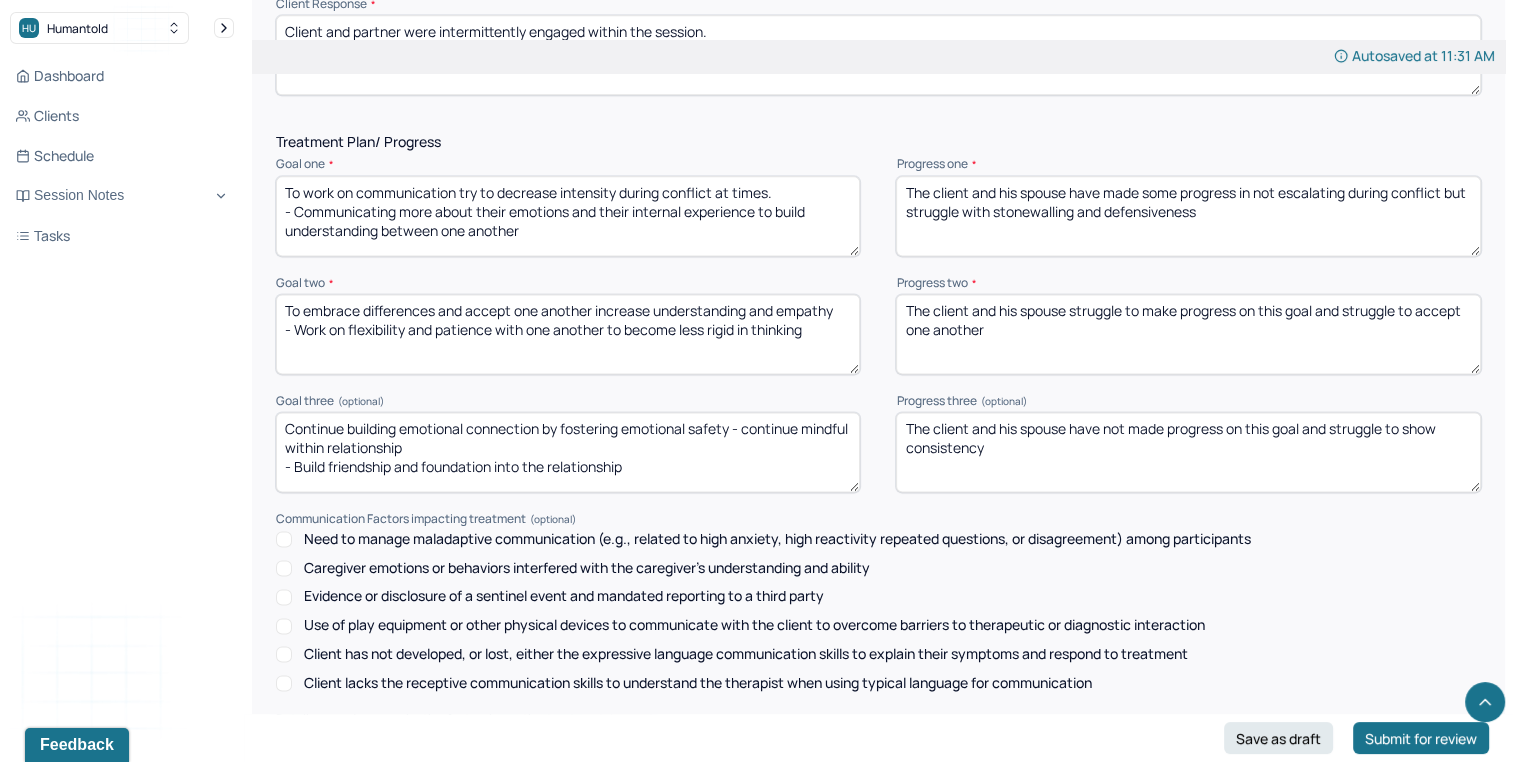 scroll, scrollTop: 2860, scrollLeft: 0, axis: vertical 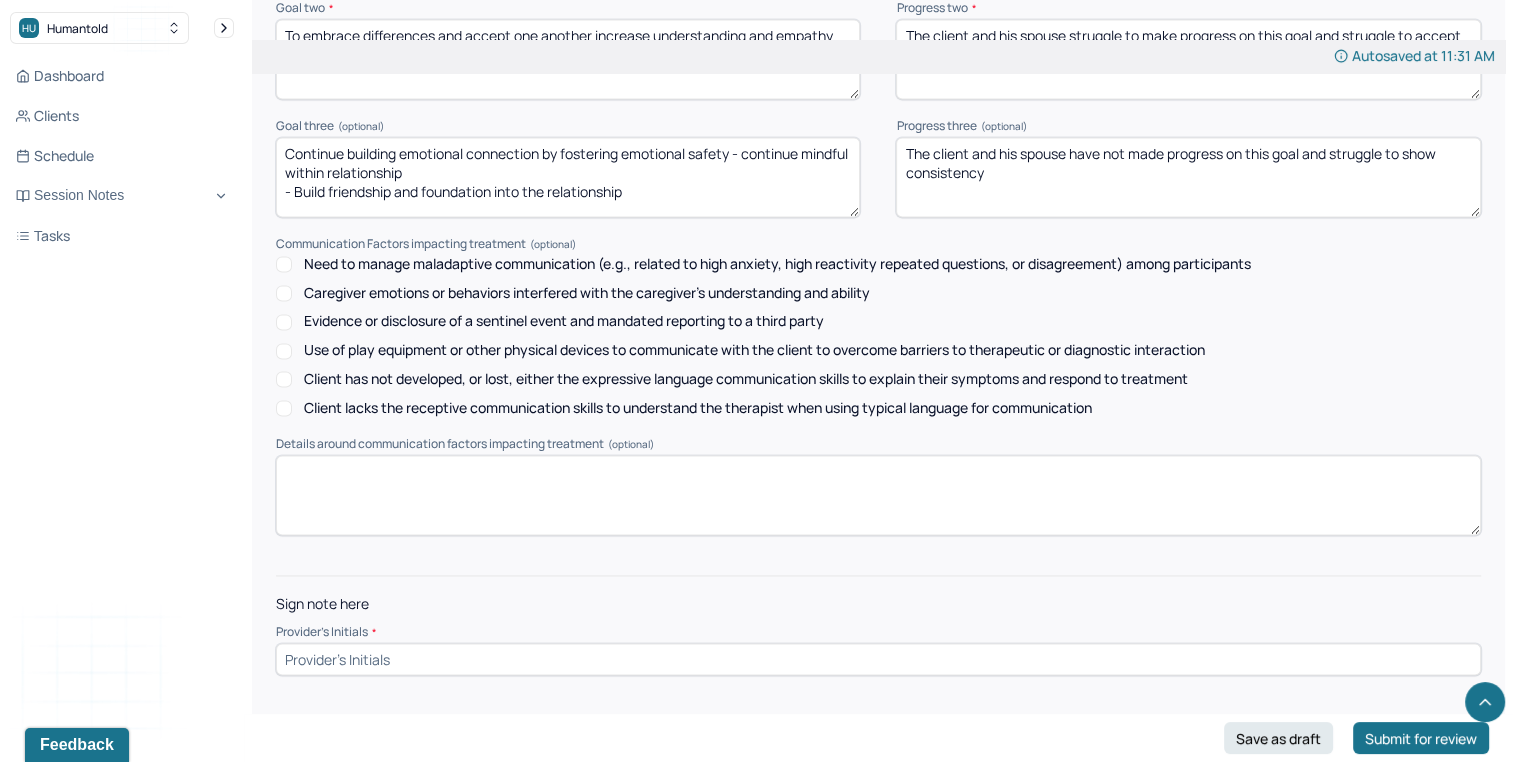 click at bounding box center (878, 659) 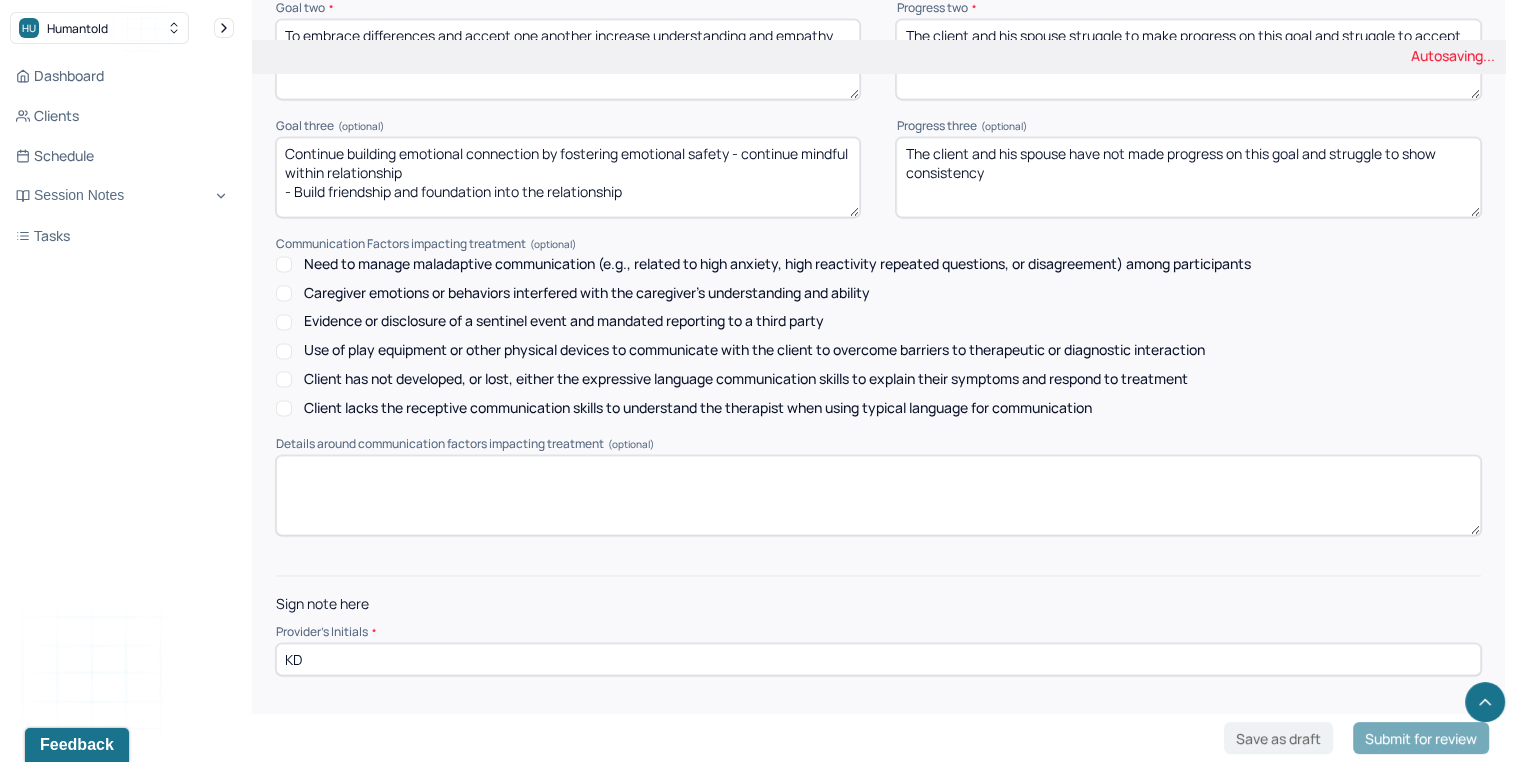 type on "KD" 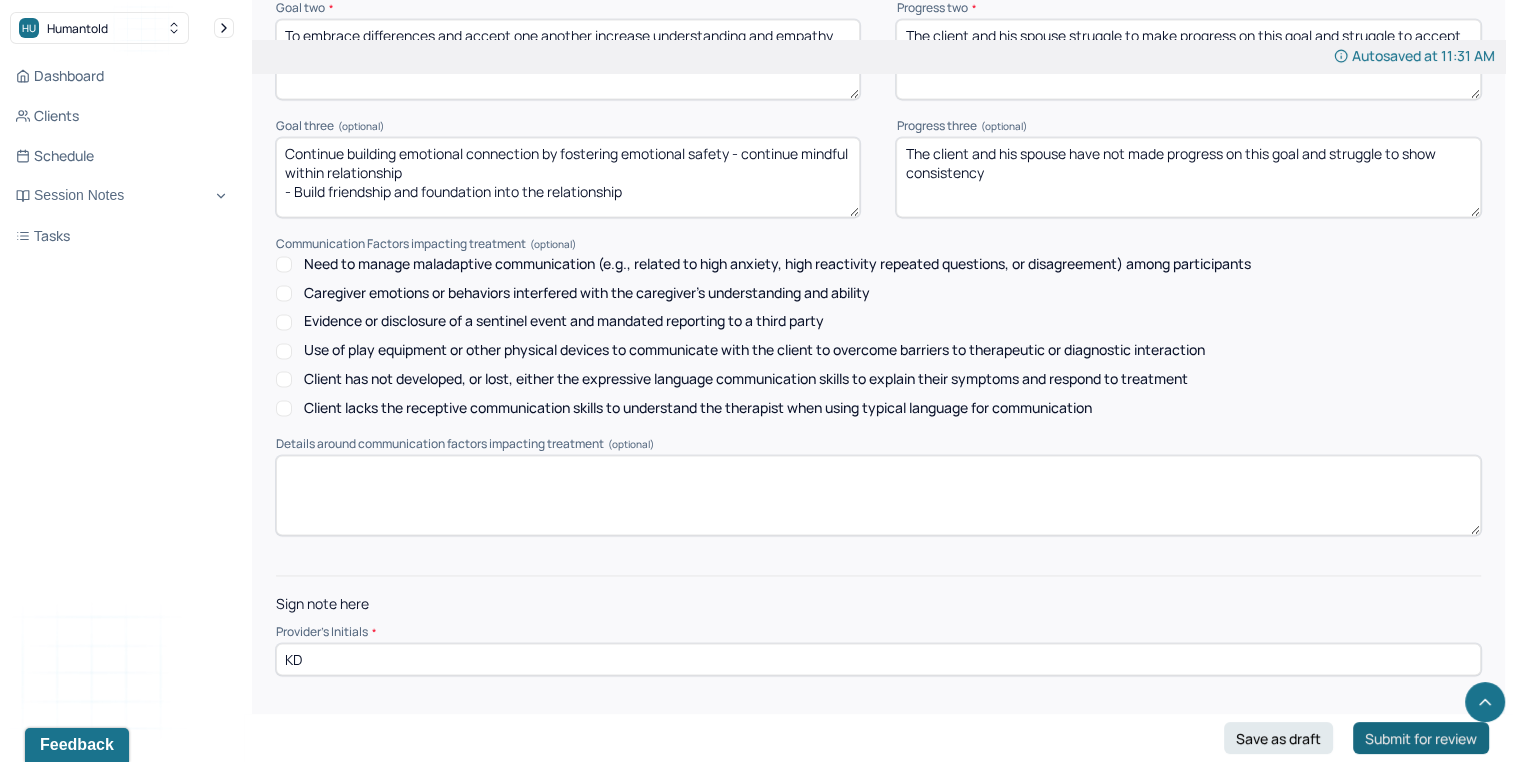click on "Submit for review" at bounding box center (1421, 738) 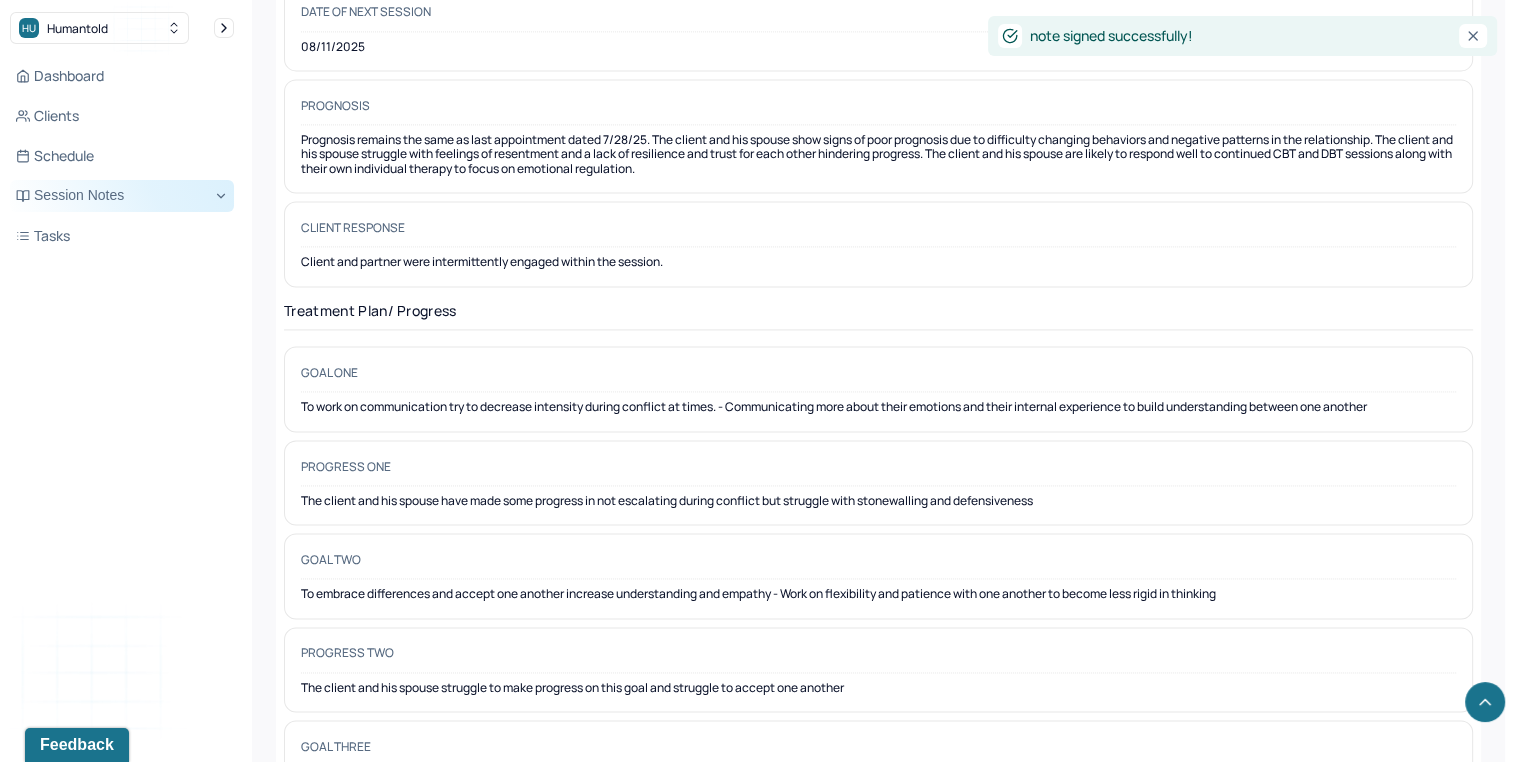 click on "Session Notes" at bounding box center (122, 196) 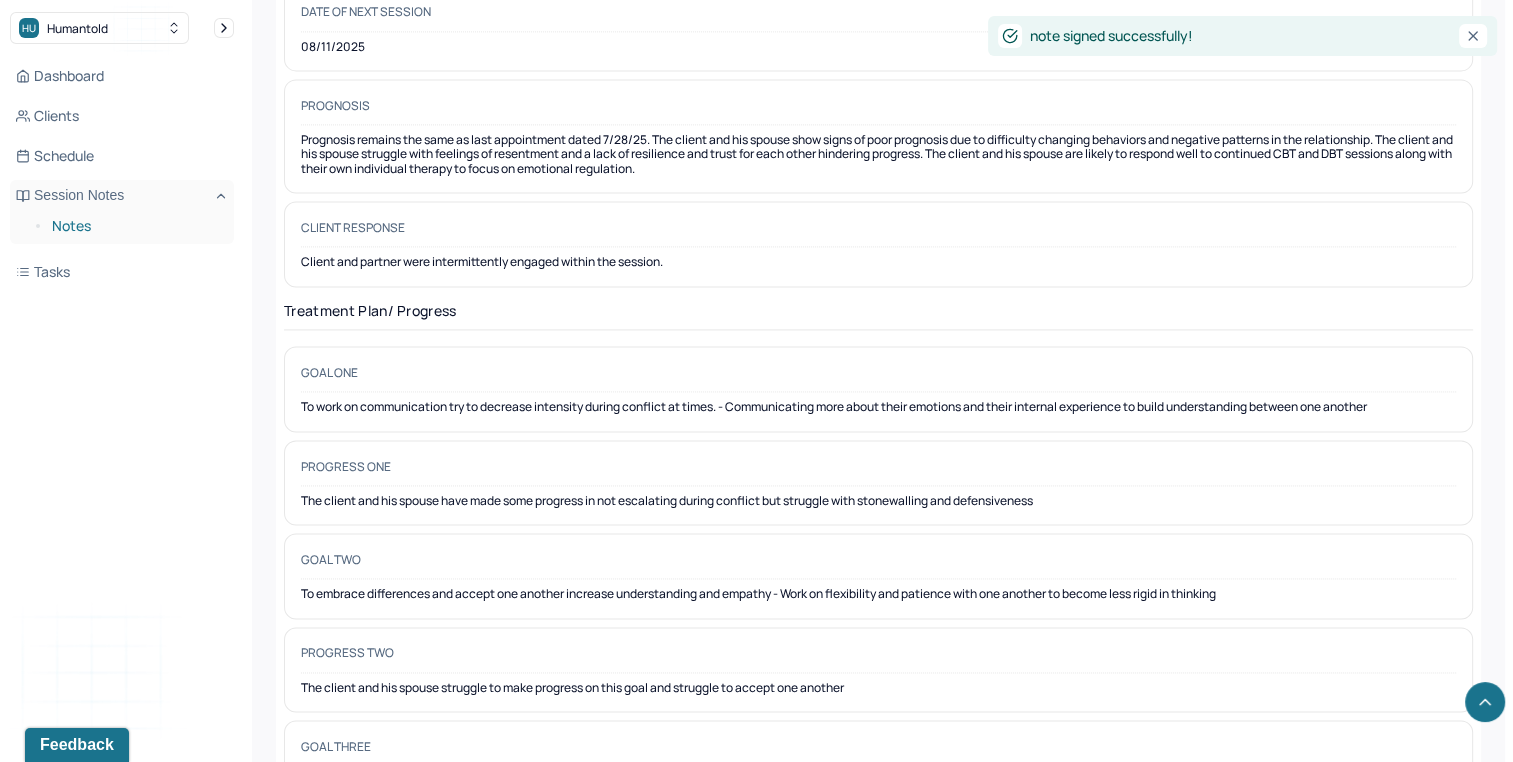 click on "Notes" at bounding box center [135, 226] 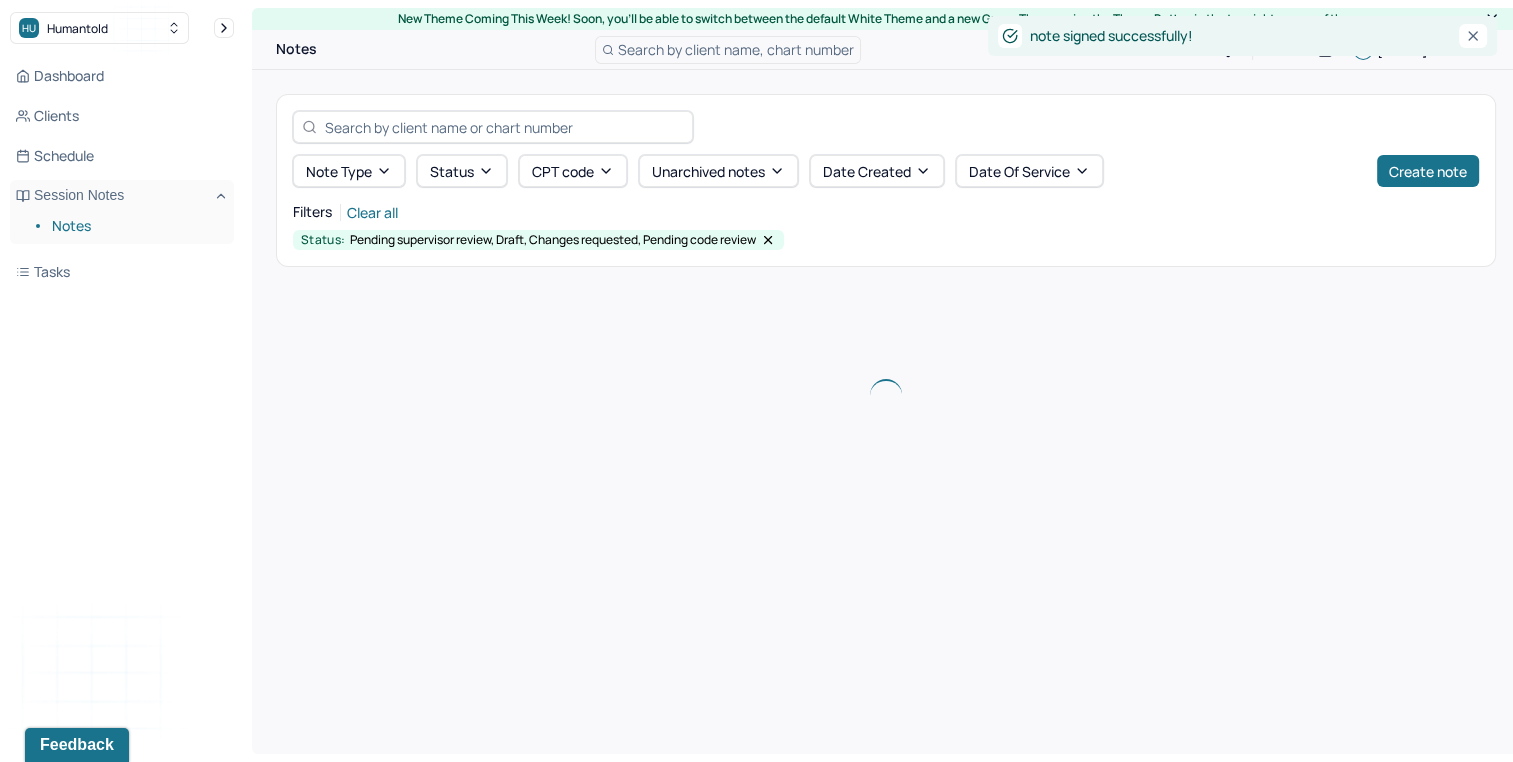 scroll, scrollTop: 0, scrollLeft: 0, axis: both 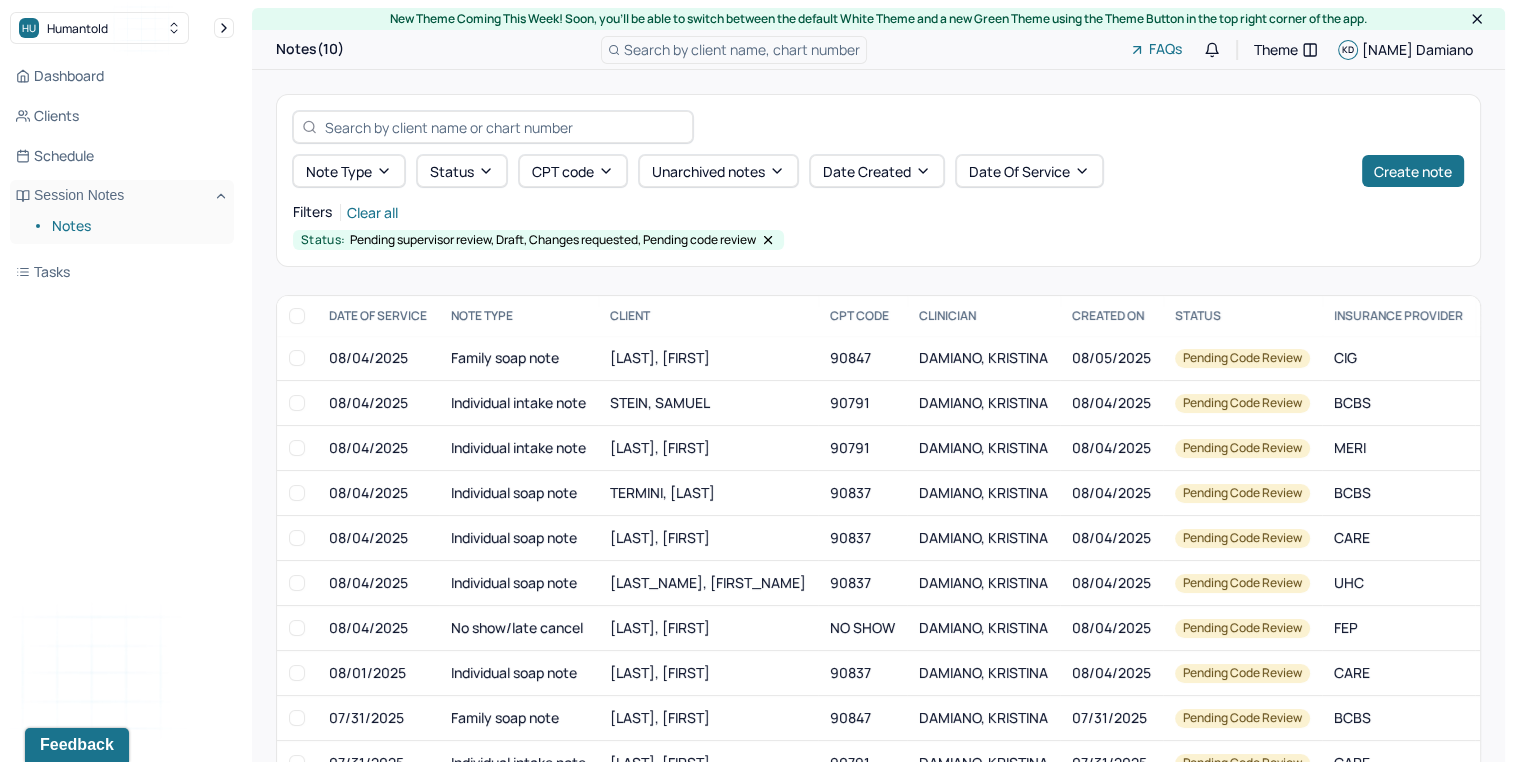 click on "Note type Status CPT code Unarchived notes Date Created Date Of Service Create note" at bounding box center (878, 171) 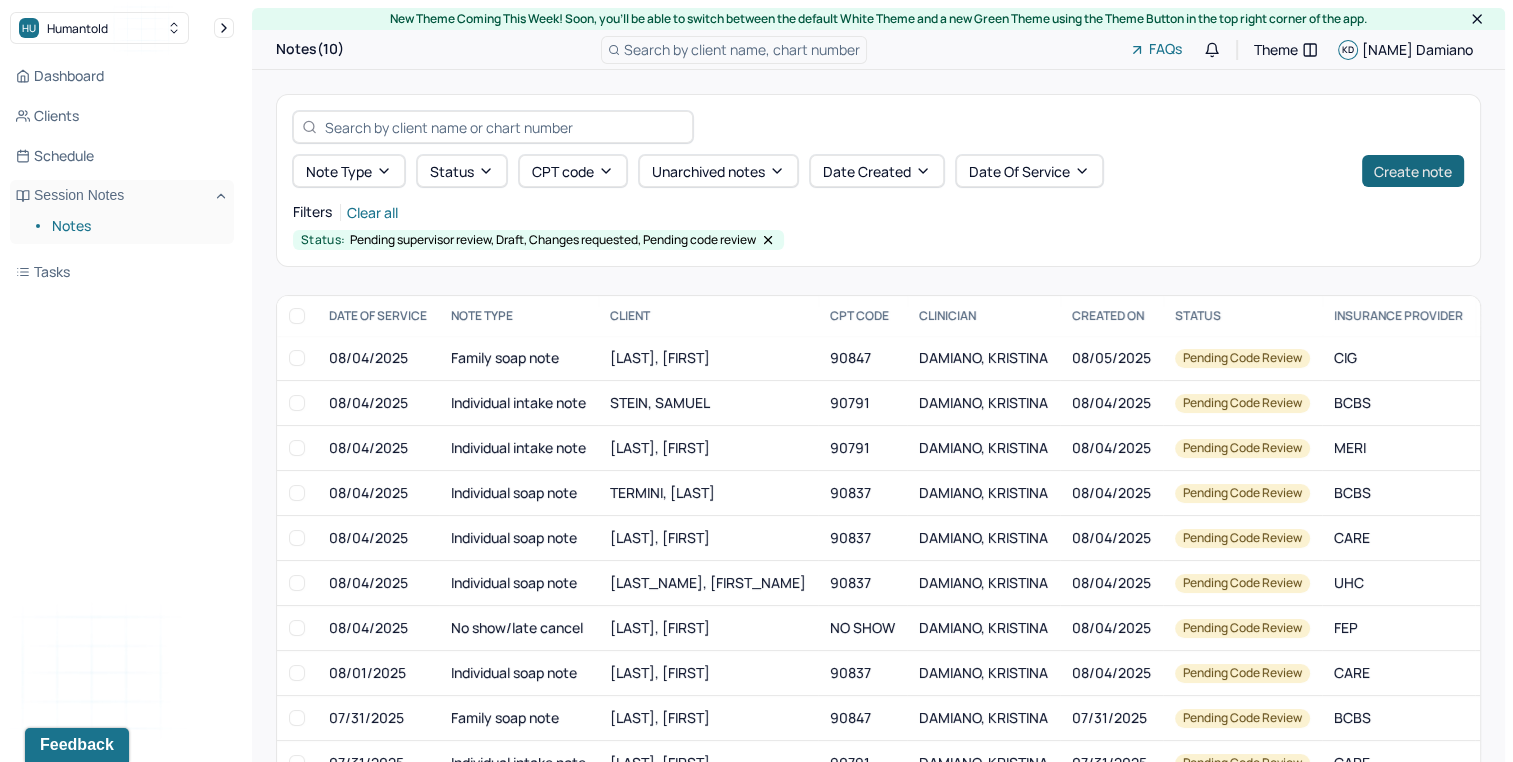 click on "Create note" at bounding box center (1413, 171) 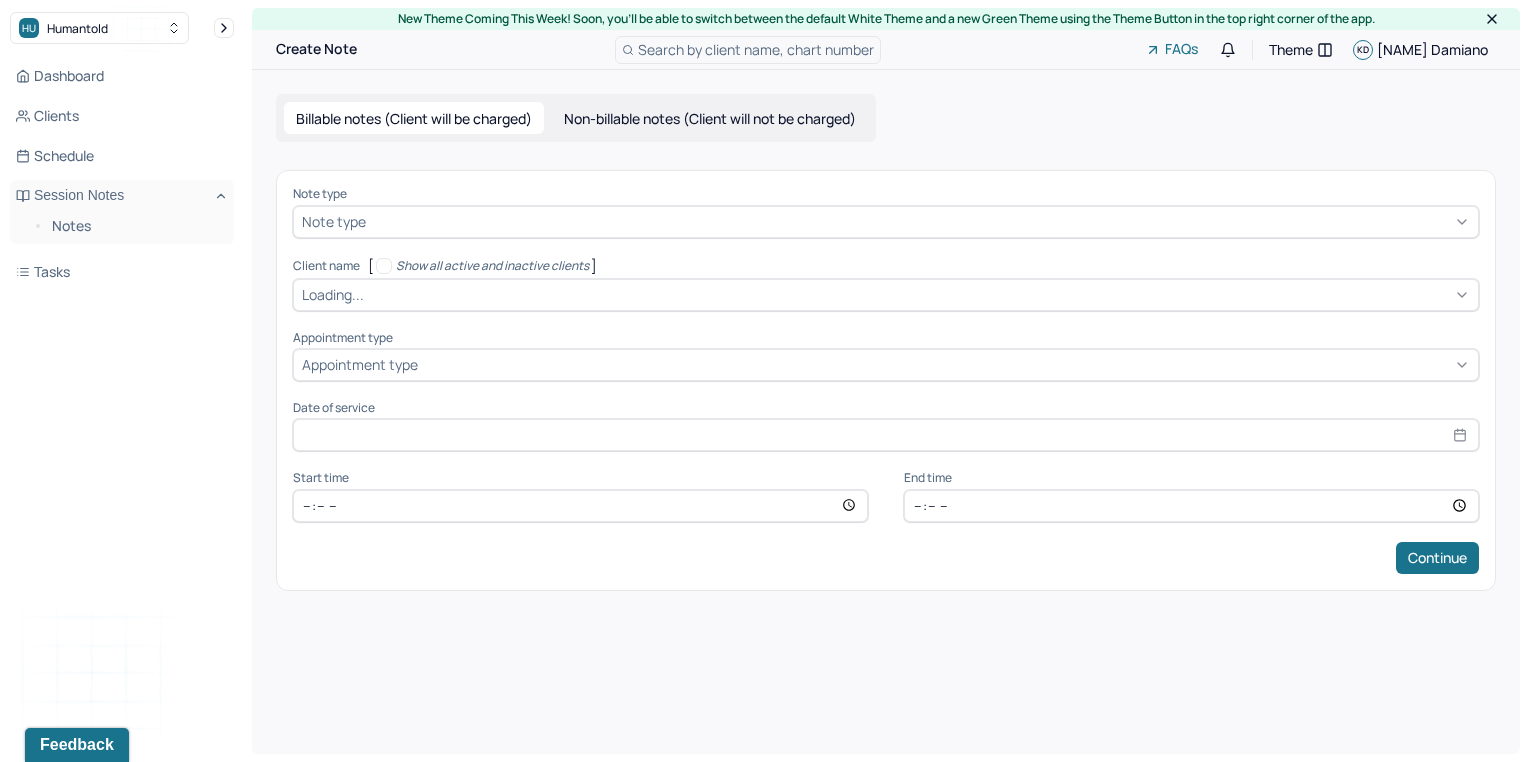 click on "Note type" at bounding box center (334, 221) 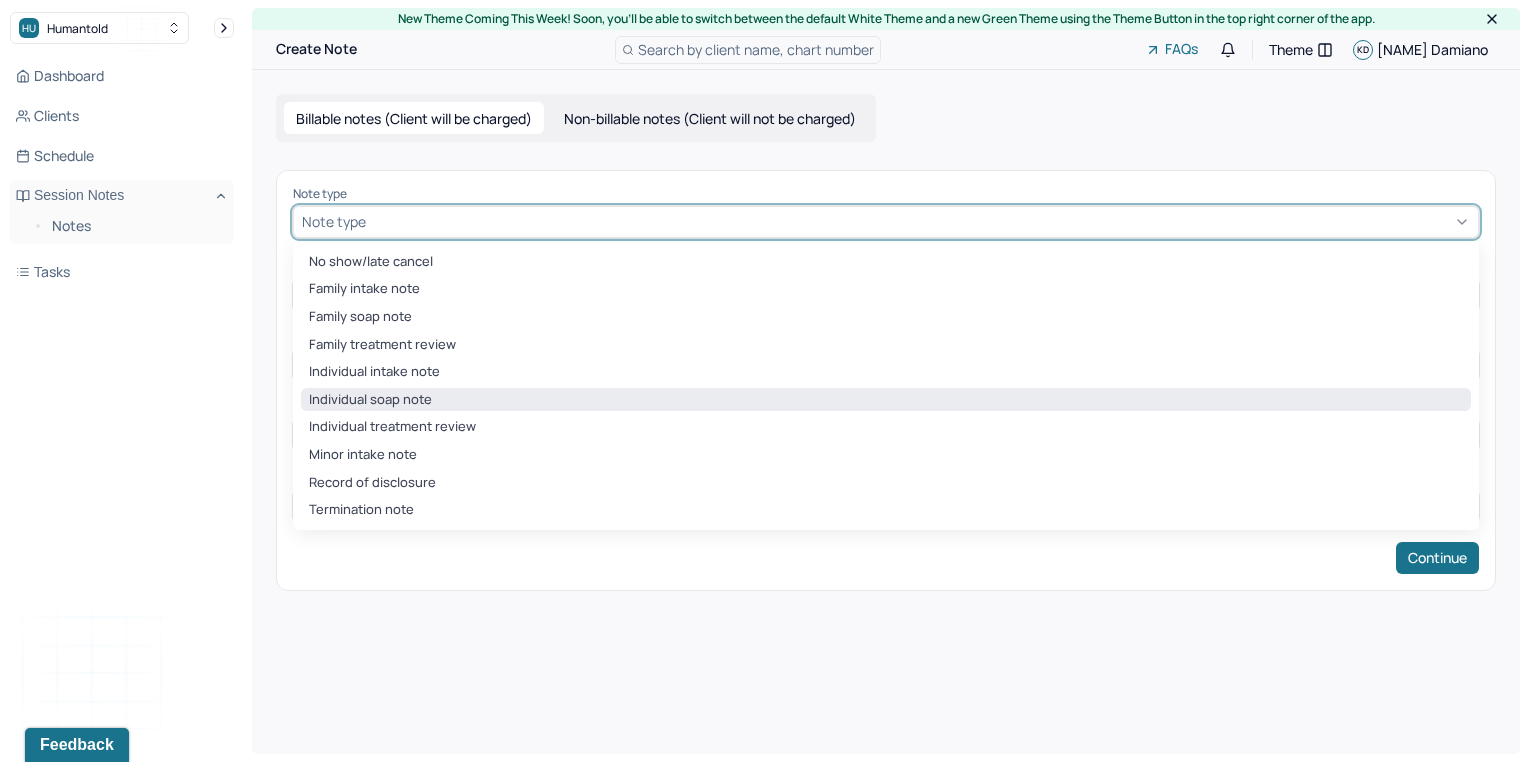 click on "Individual soap note" at bounding box center (886, 400) 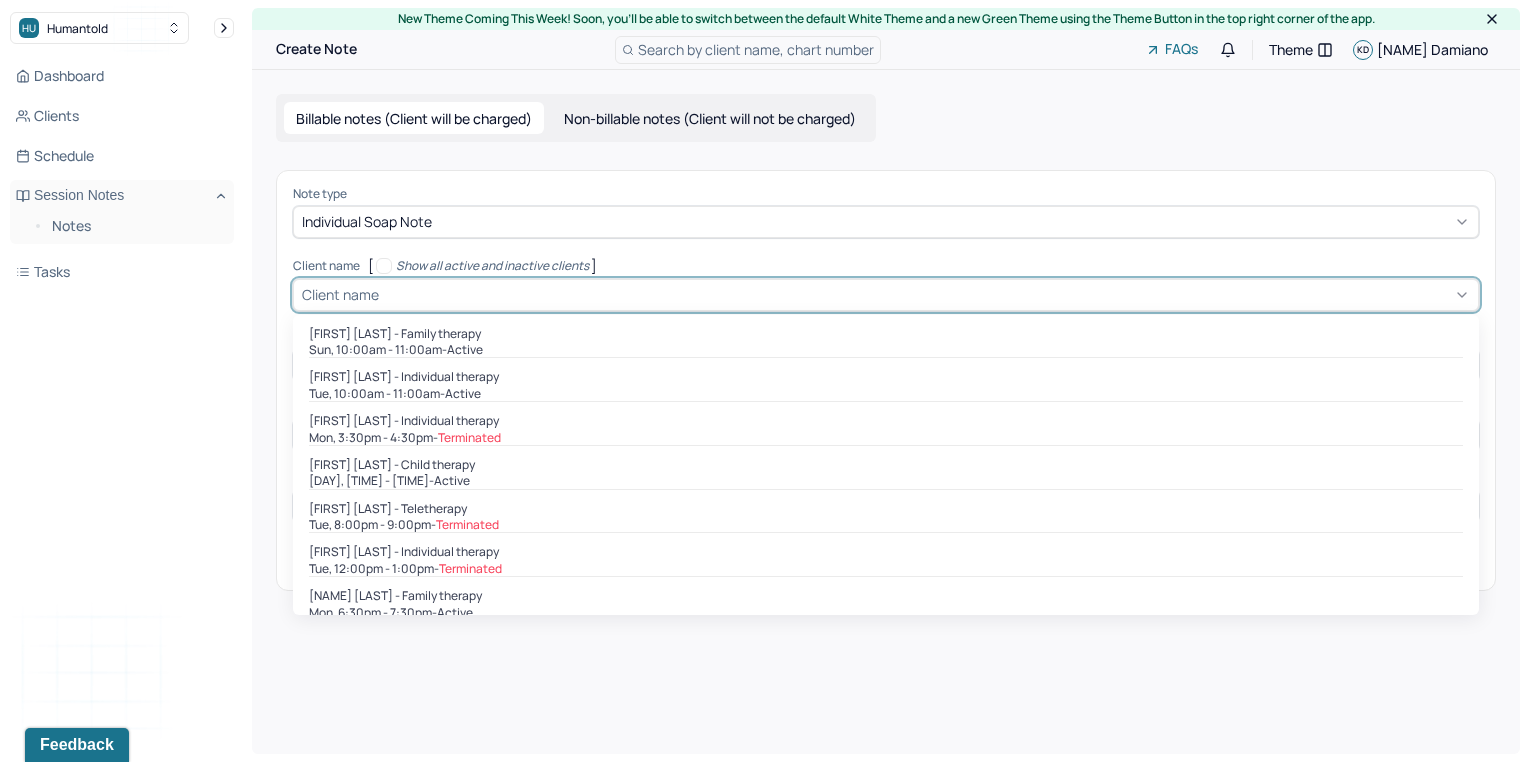click on "Client name" at bounding box center [886, 295] 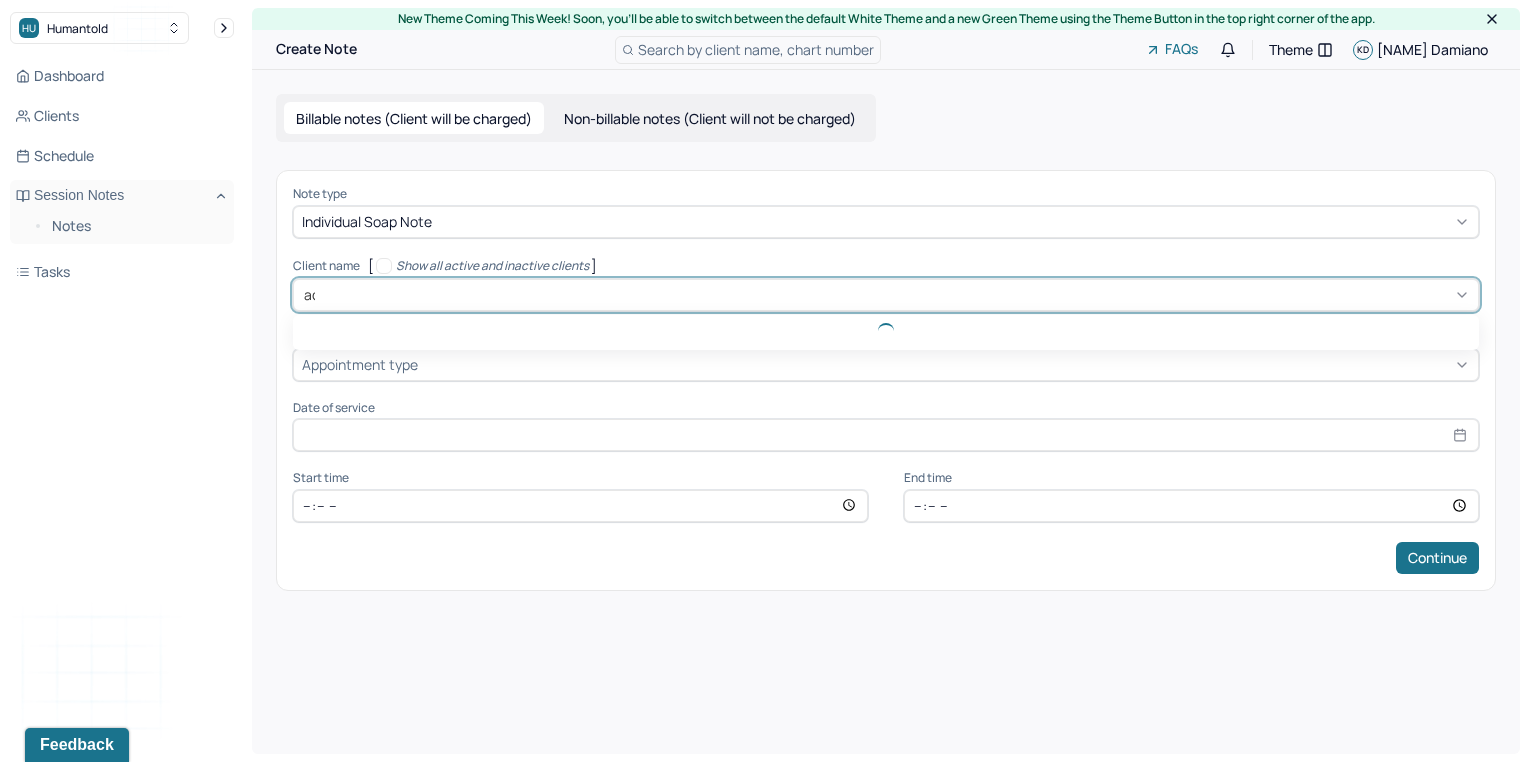 type on "ada" 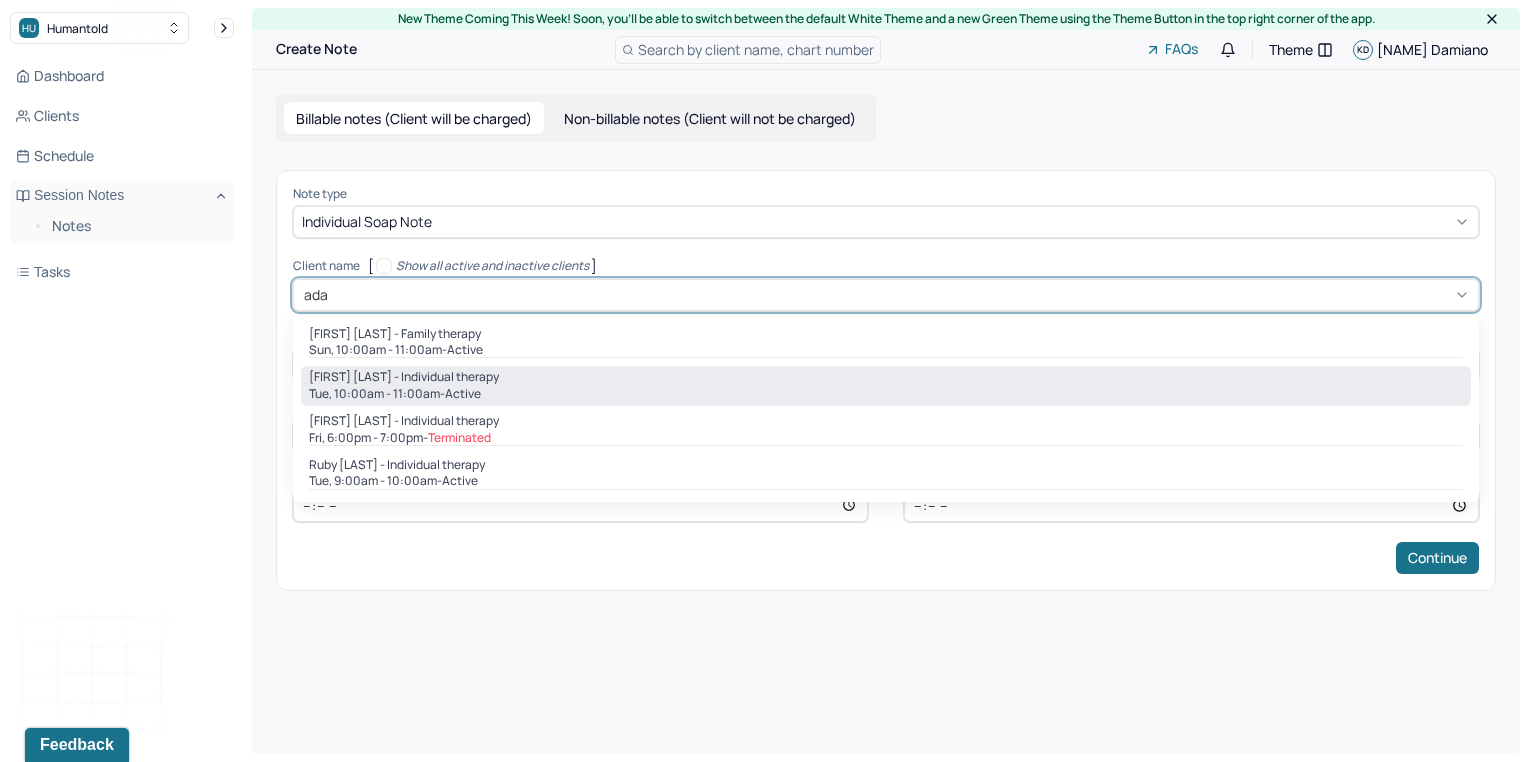 click on "Tue, [TIME] - [TIME] - active" at bounding box center (886, 394) 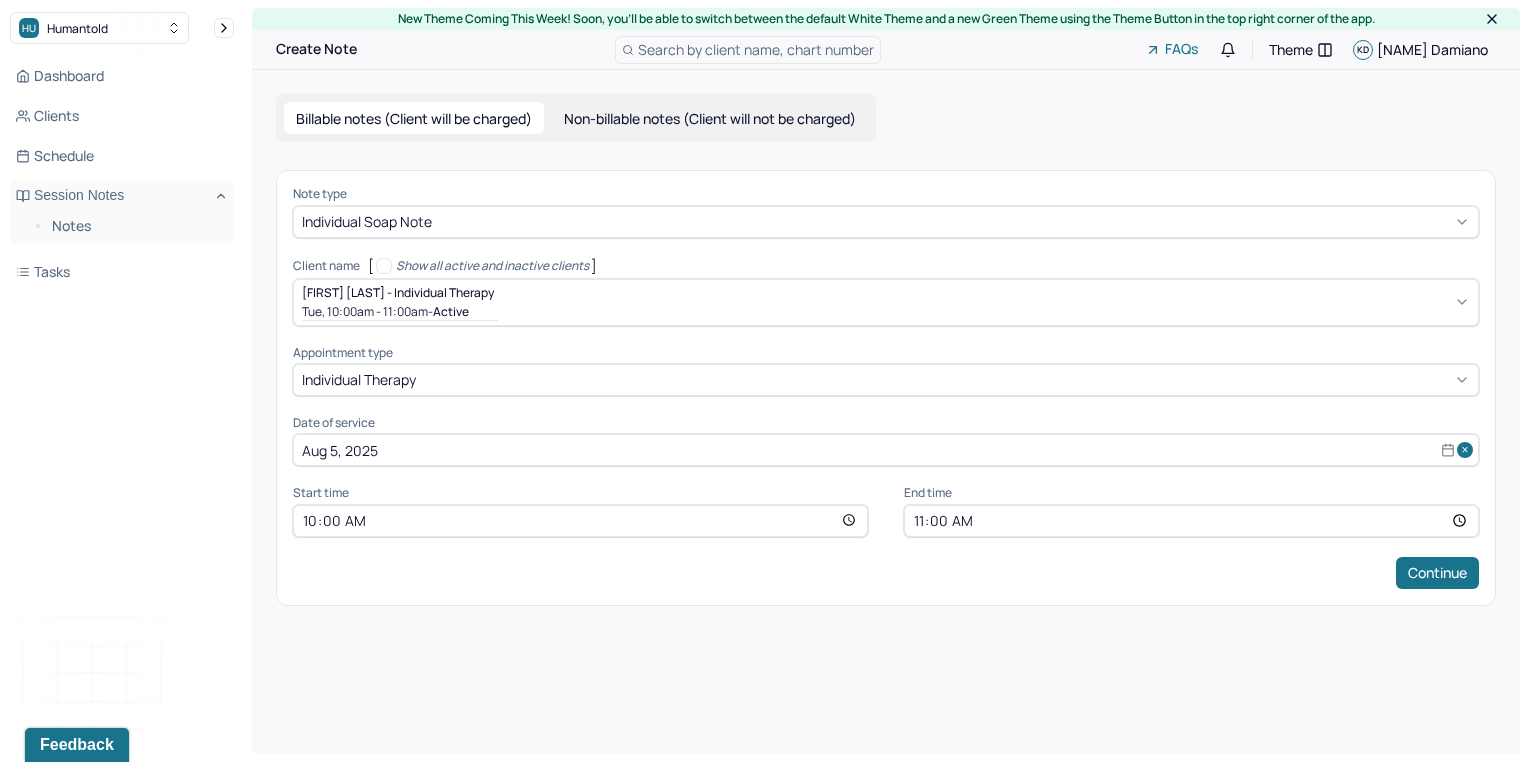 click on "Date of service" at bounding box center [886, 423] 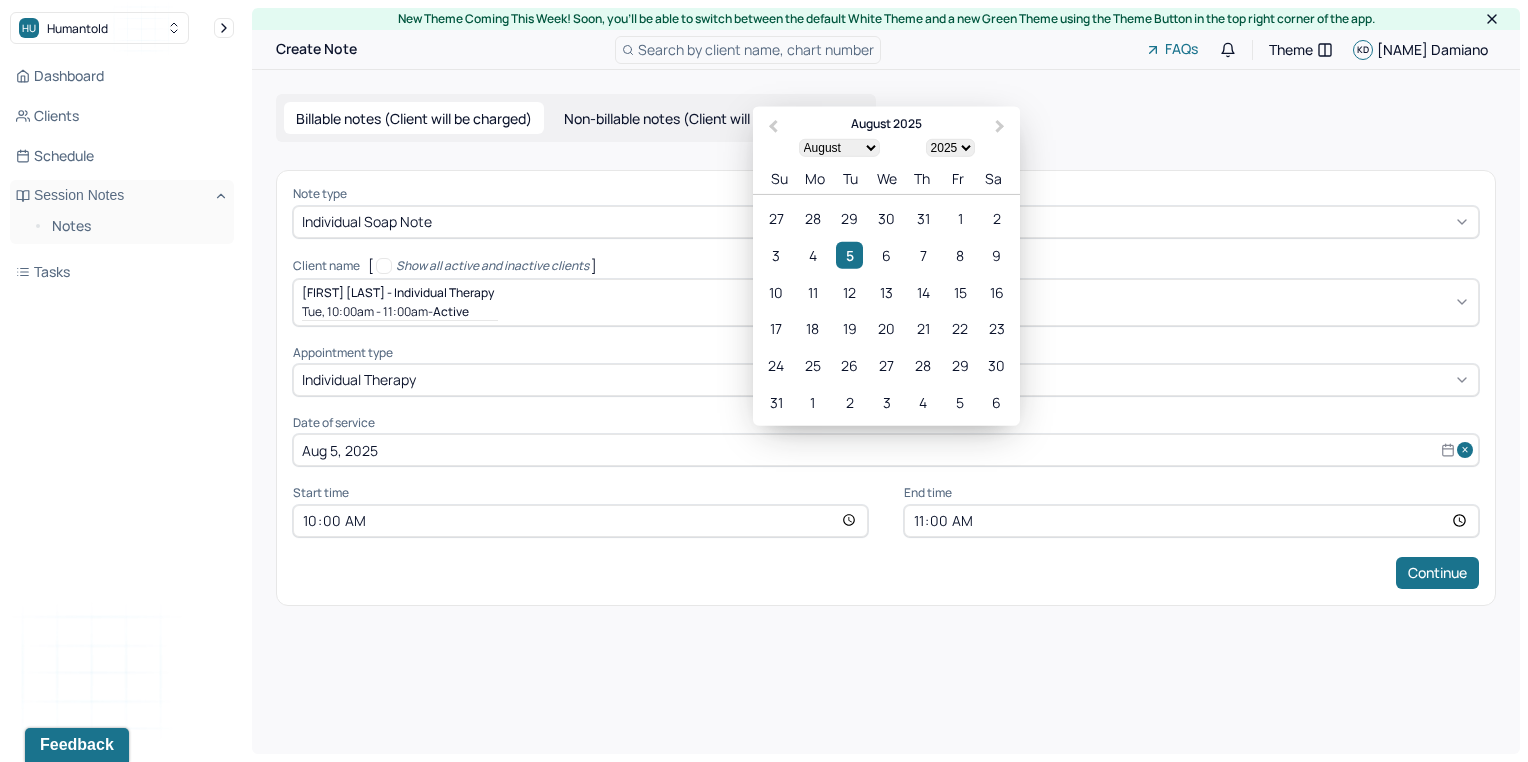click on "Note type Individual soap note Client name [ Show all active and inactive clients ] [FIRST] [LAST] - Individual therapy Tue, 10:00am - 11:00am  -  active Supervisee name [FIRST] [LAST] Appointment type individual therapy Date of service Aug 5, 2025 Previous Month Next Month August 2025 January February March April May June July August September October November December 1900 1901 1902 1903 1904 1905 1906 1907 1908 1909 1910 1911 1912 1913 1914 1915 1916 1917 1918 1919 1920 1921 1922 1923 1924 1925 1926 1927 1928 1929 Su" at bounding box center [886, 387] 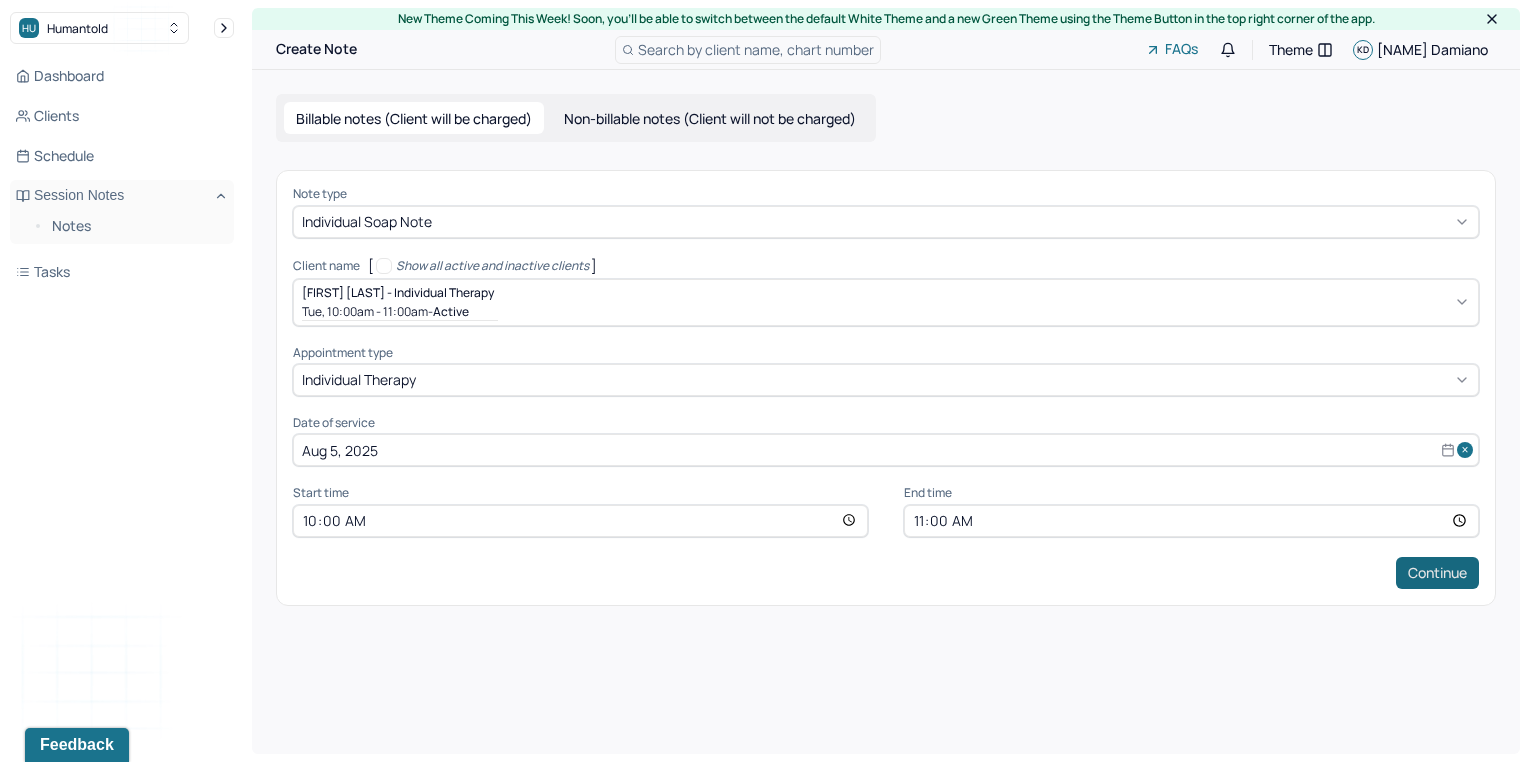 click on "Continue" at bounding box center [1437, 573] 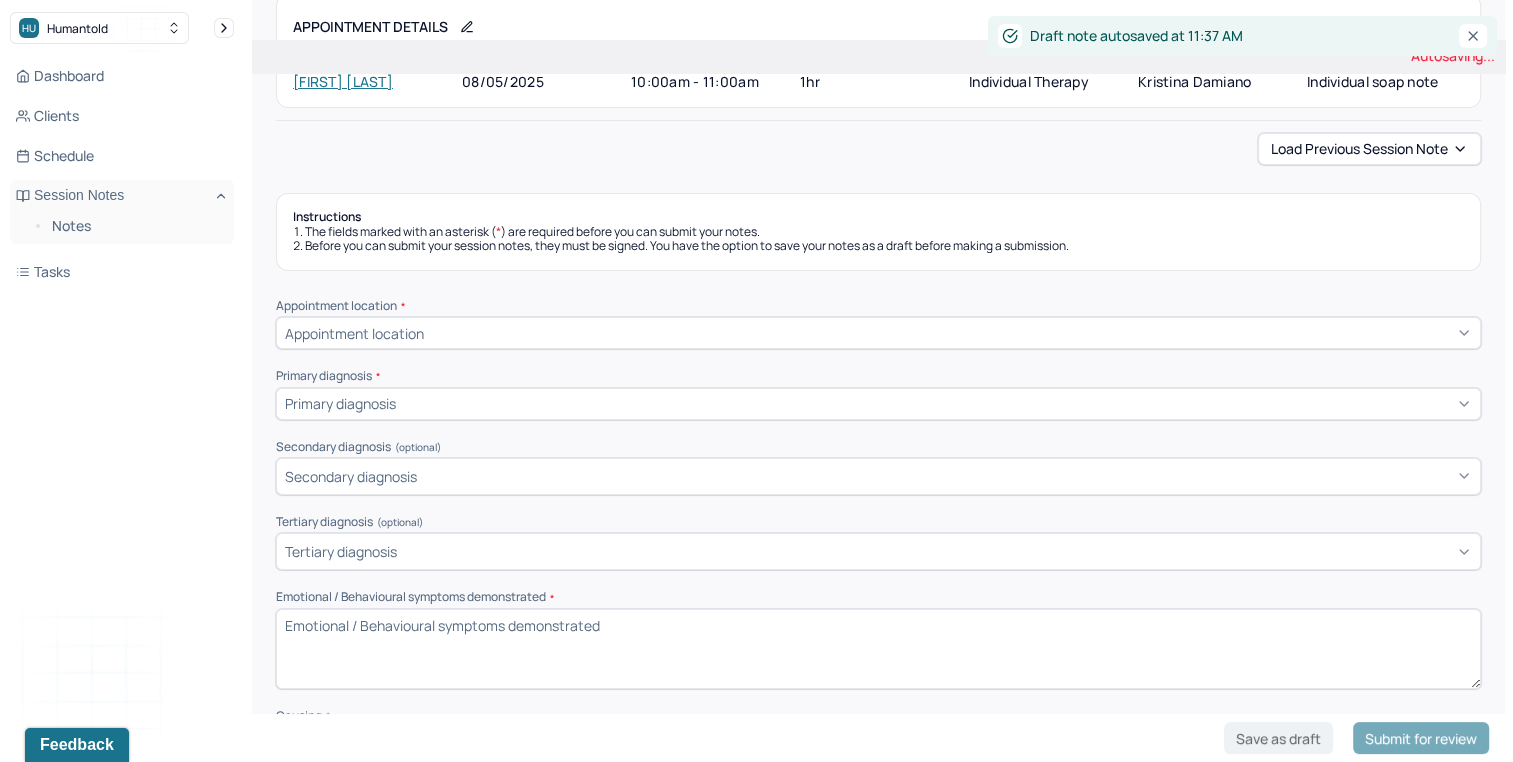 scroll, scrollTop: 102, scrollLeft: 0, axis: vertical 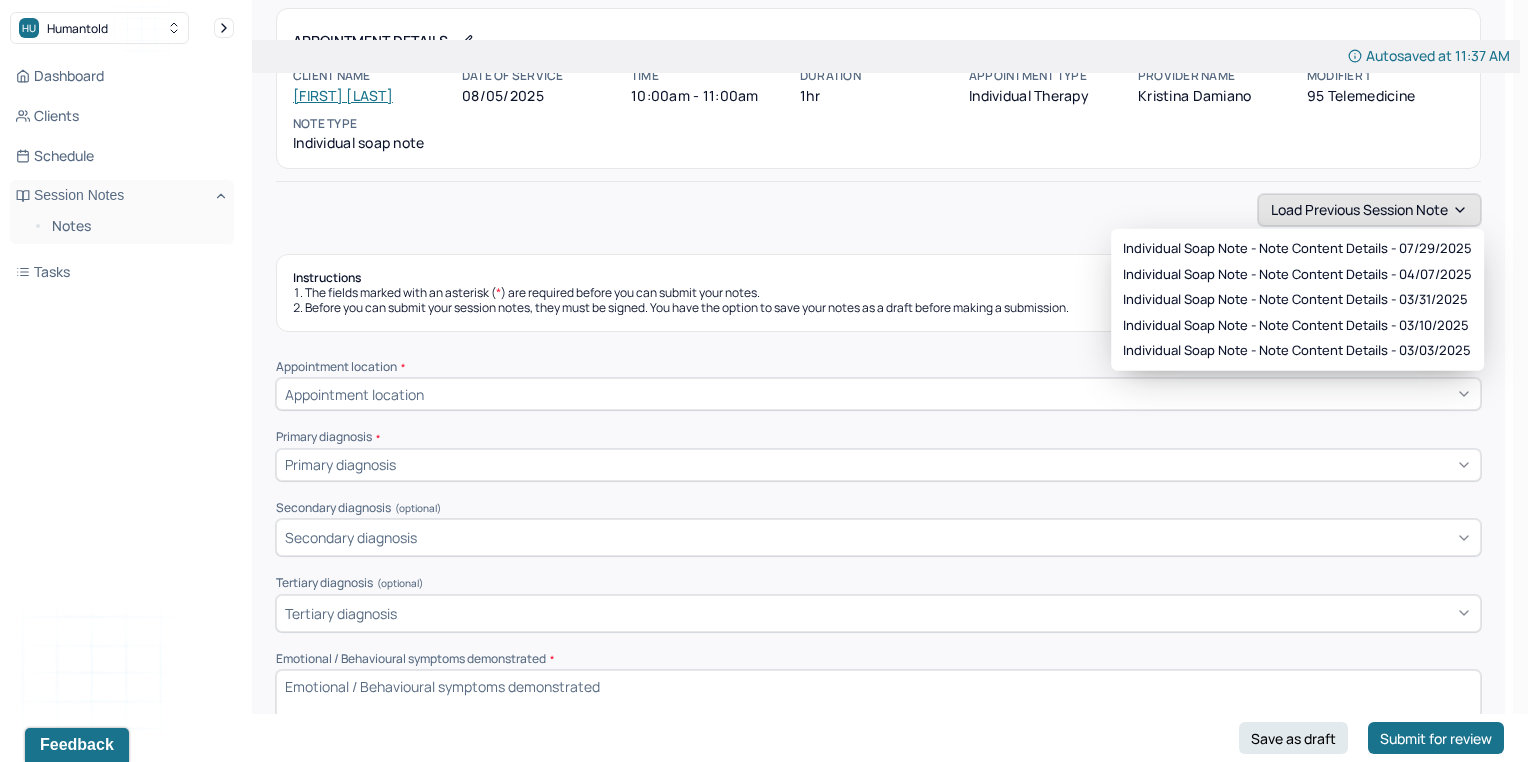 click on "Load previous session note" at bounding box center (1369, 210) 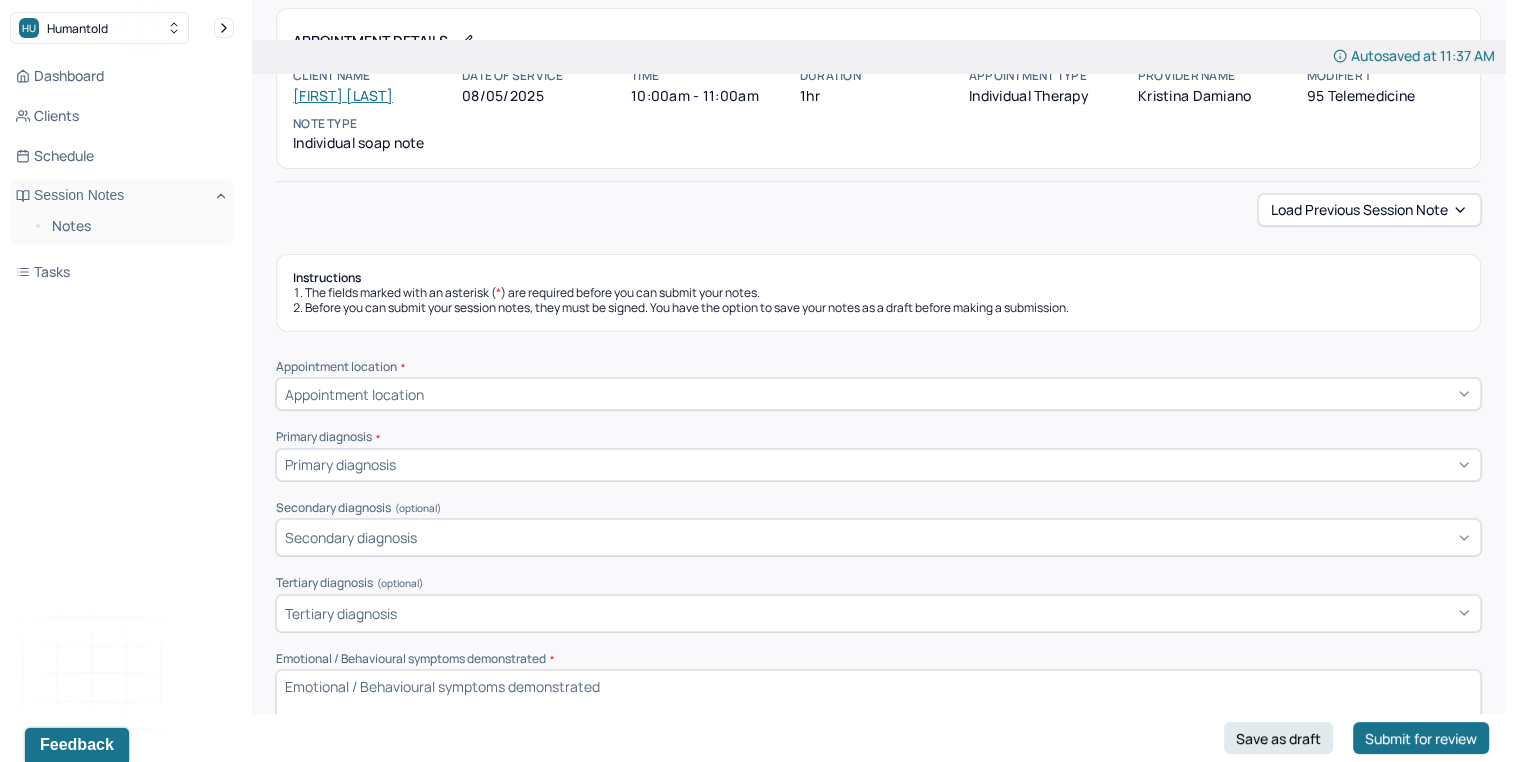 click on "Load previous session note" at bounding box center (878, 210) 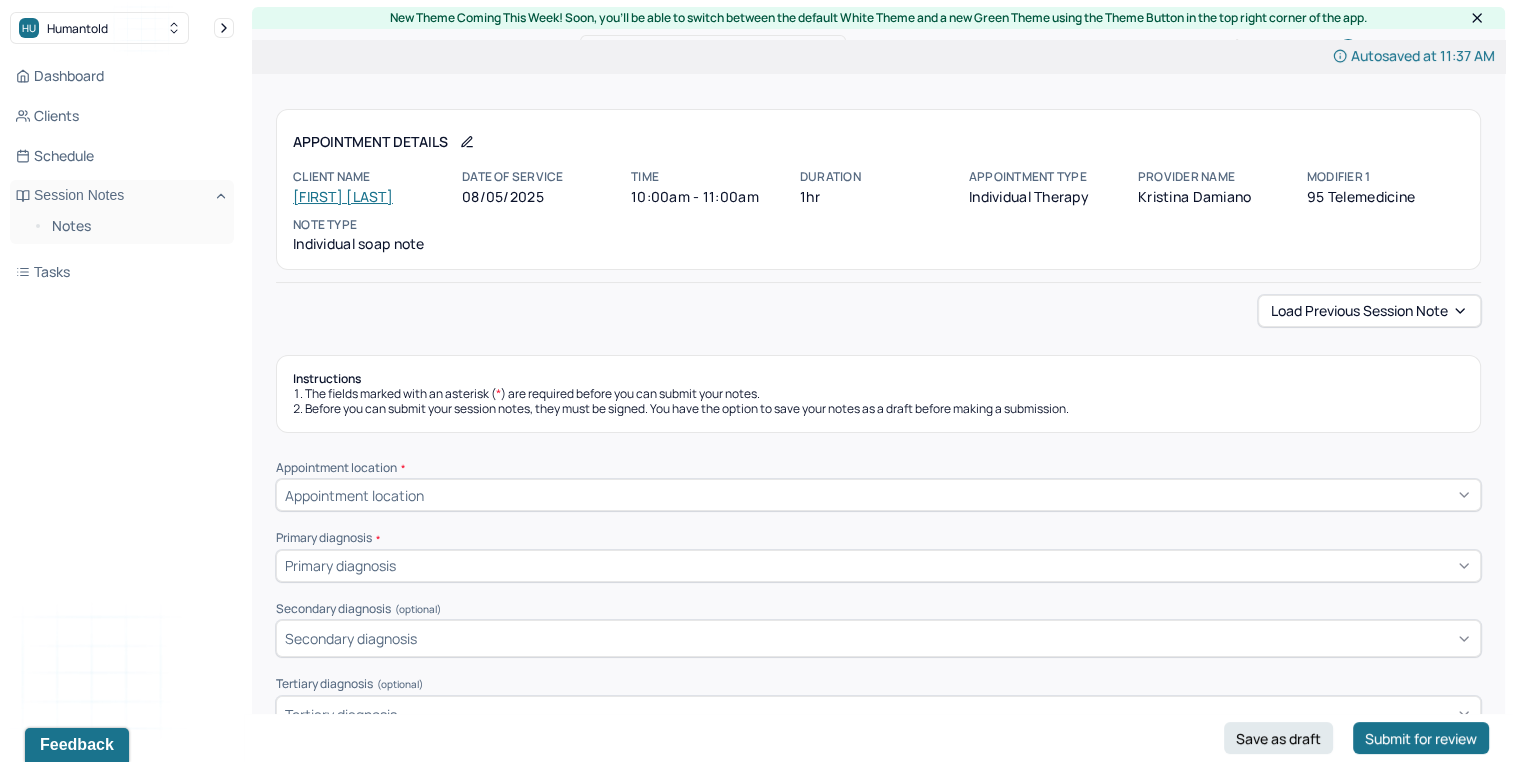 scroll, scrollTop: 0, scrollLeft: 0, axis: both 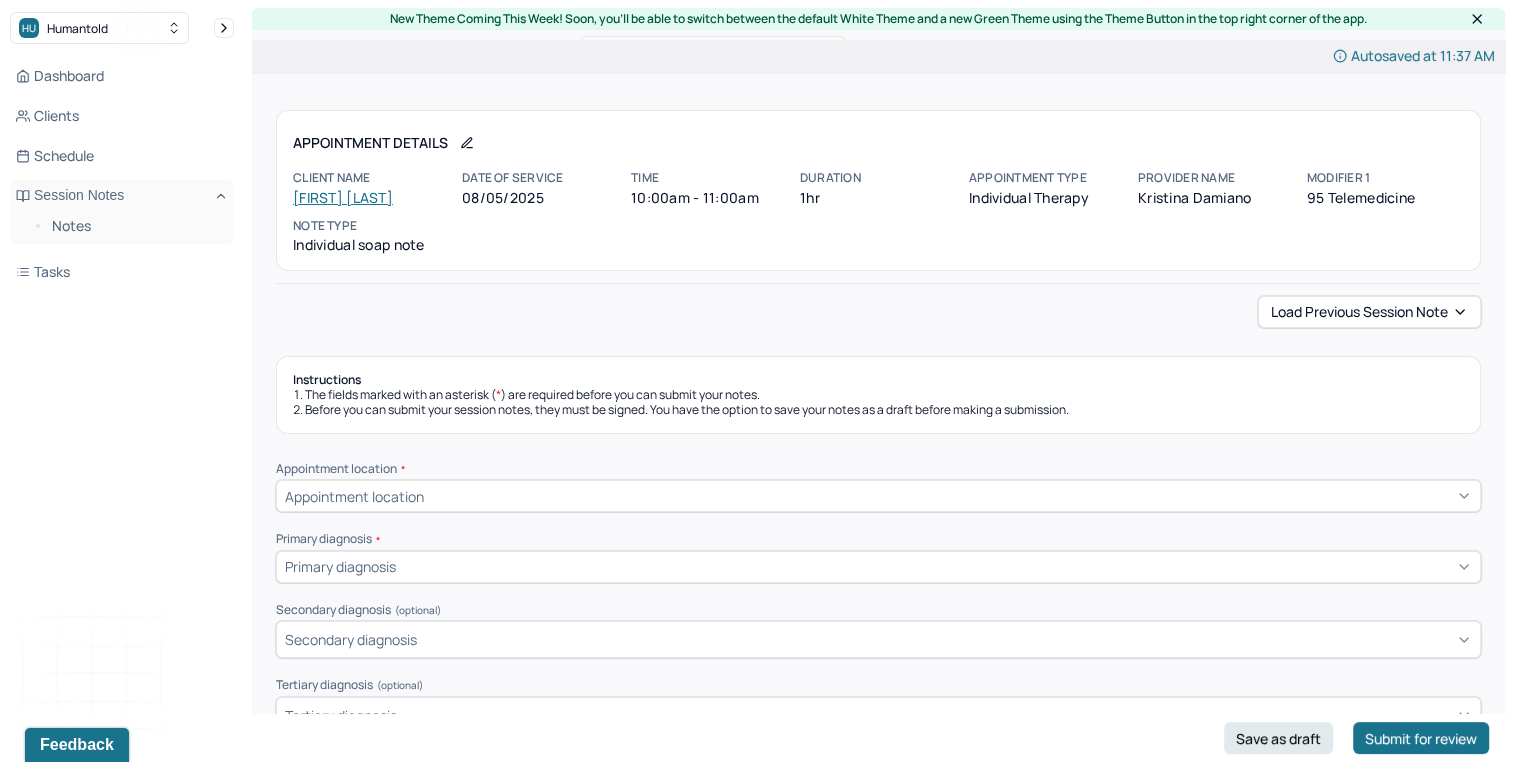 click on "[FIRST] [LAST]" at bounding box center (343, 197) 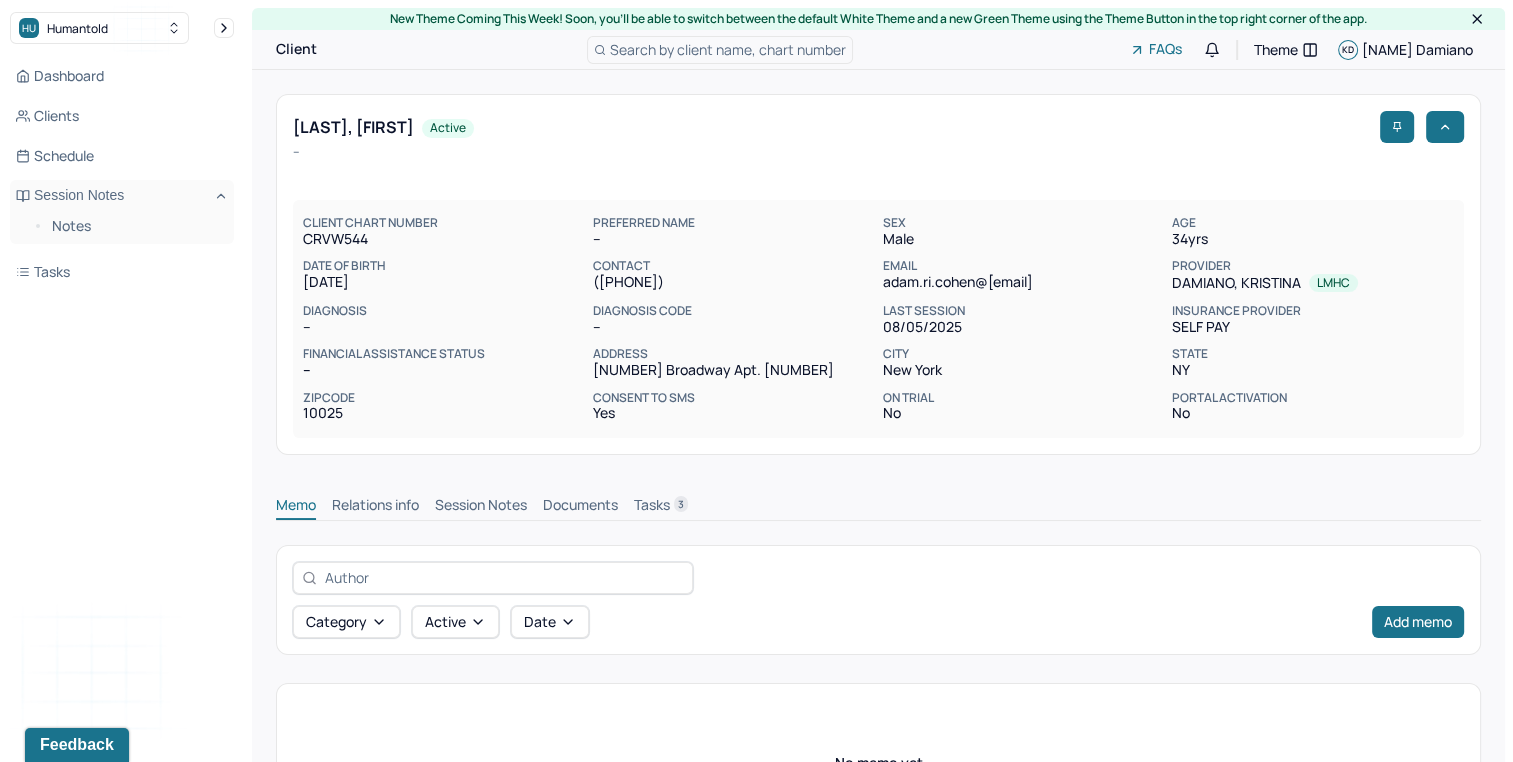 scroll, scrollTop: 185, scrollLeft: 0, axis: vertical 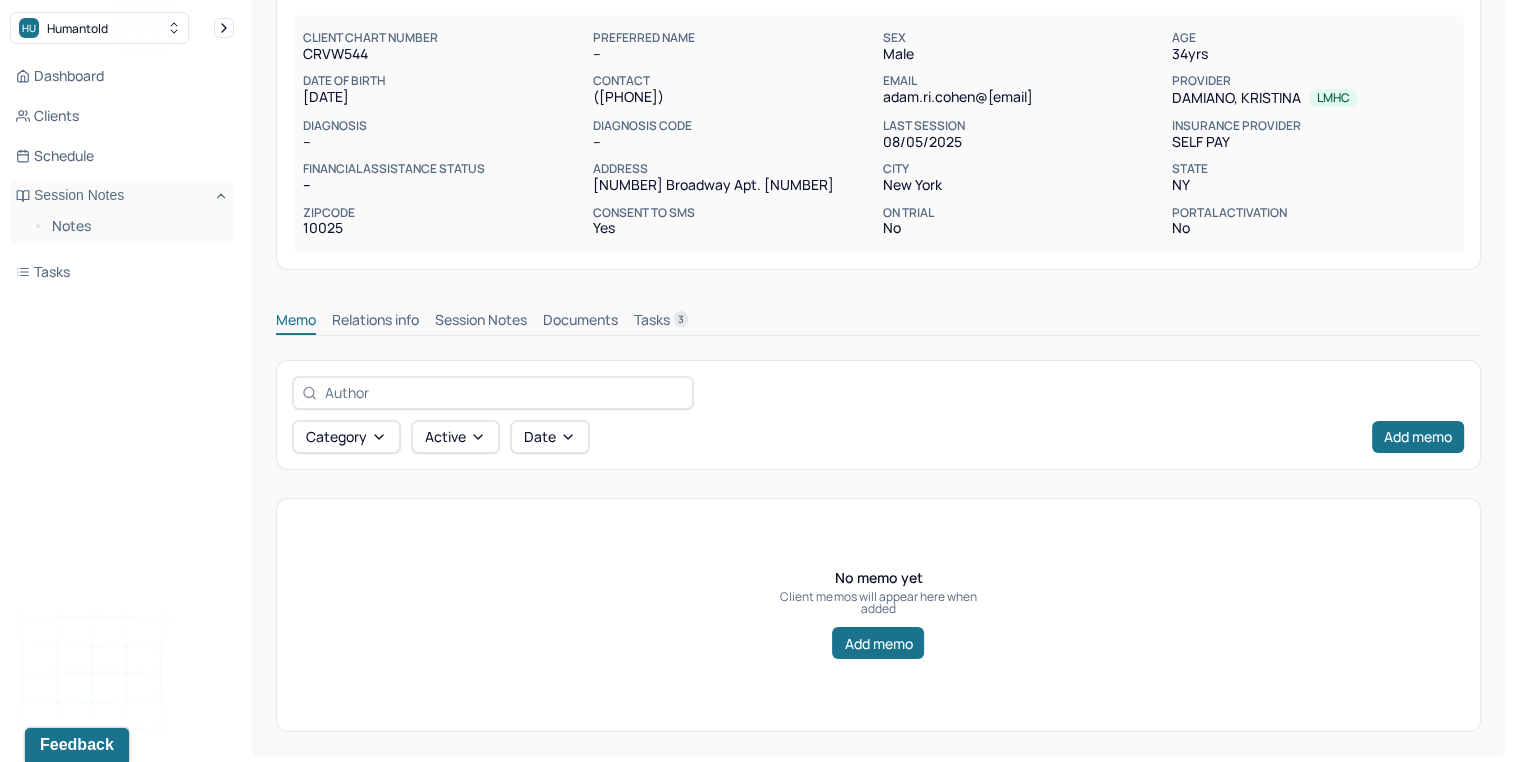 click on "Session Notes" at bounding box center [481, 322] 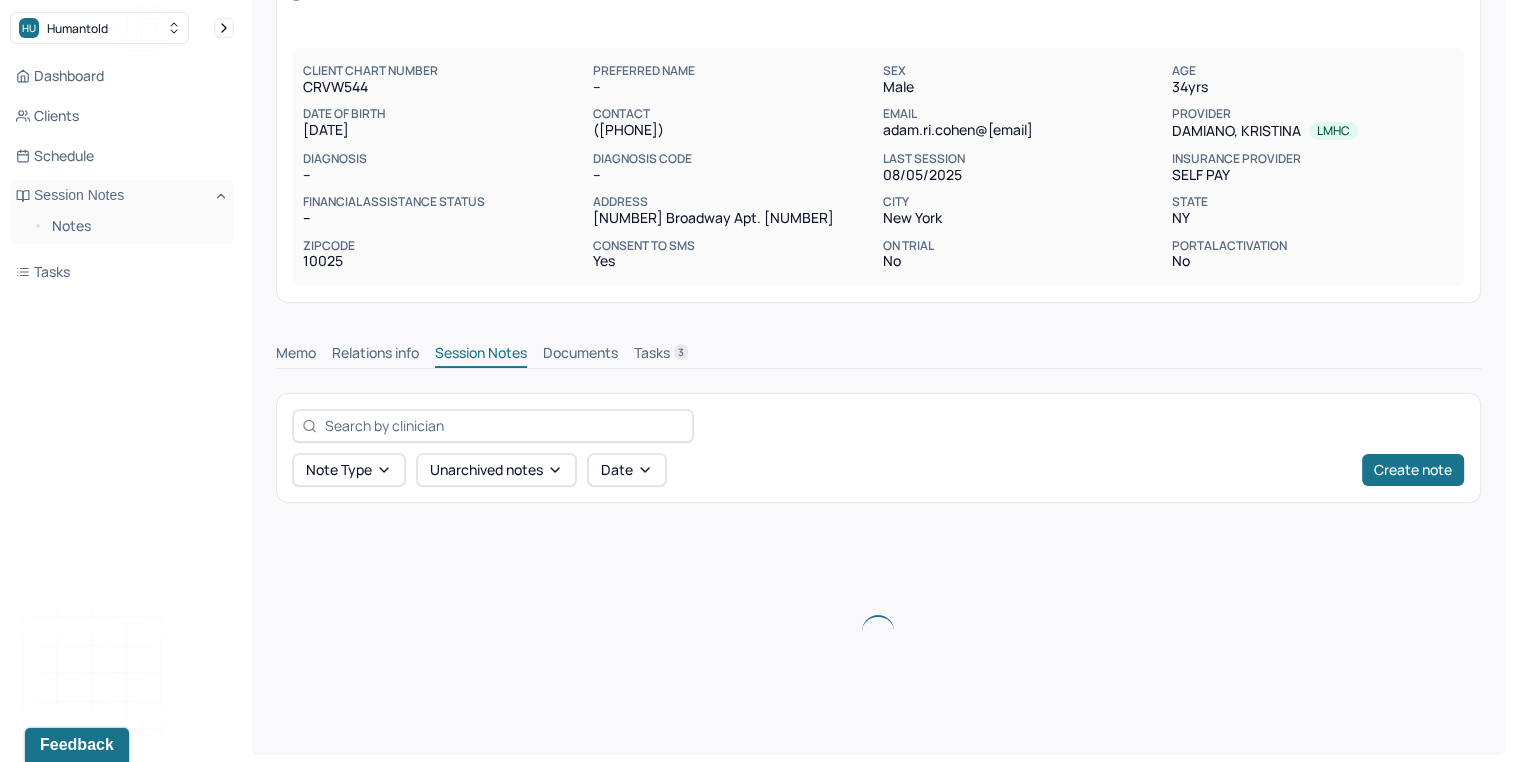 scroll, scrollTop: 185, scrollLeft: 0, axis: vertical 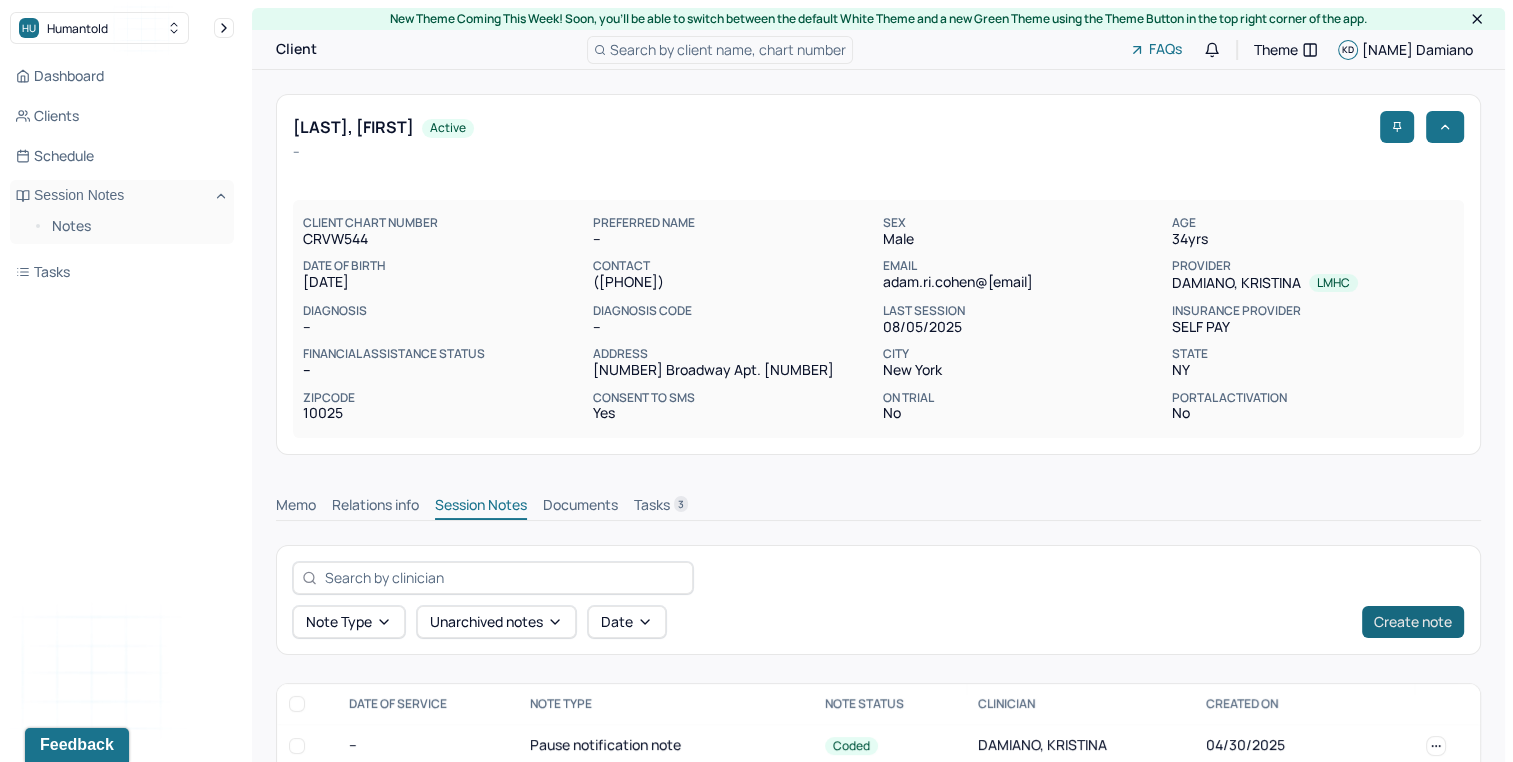click on "Create note" at bounding box center (1413, 622) 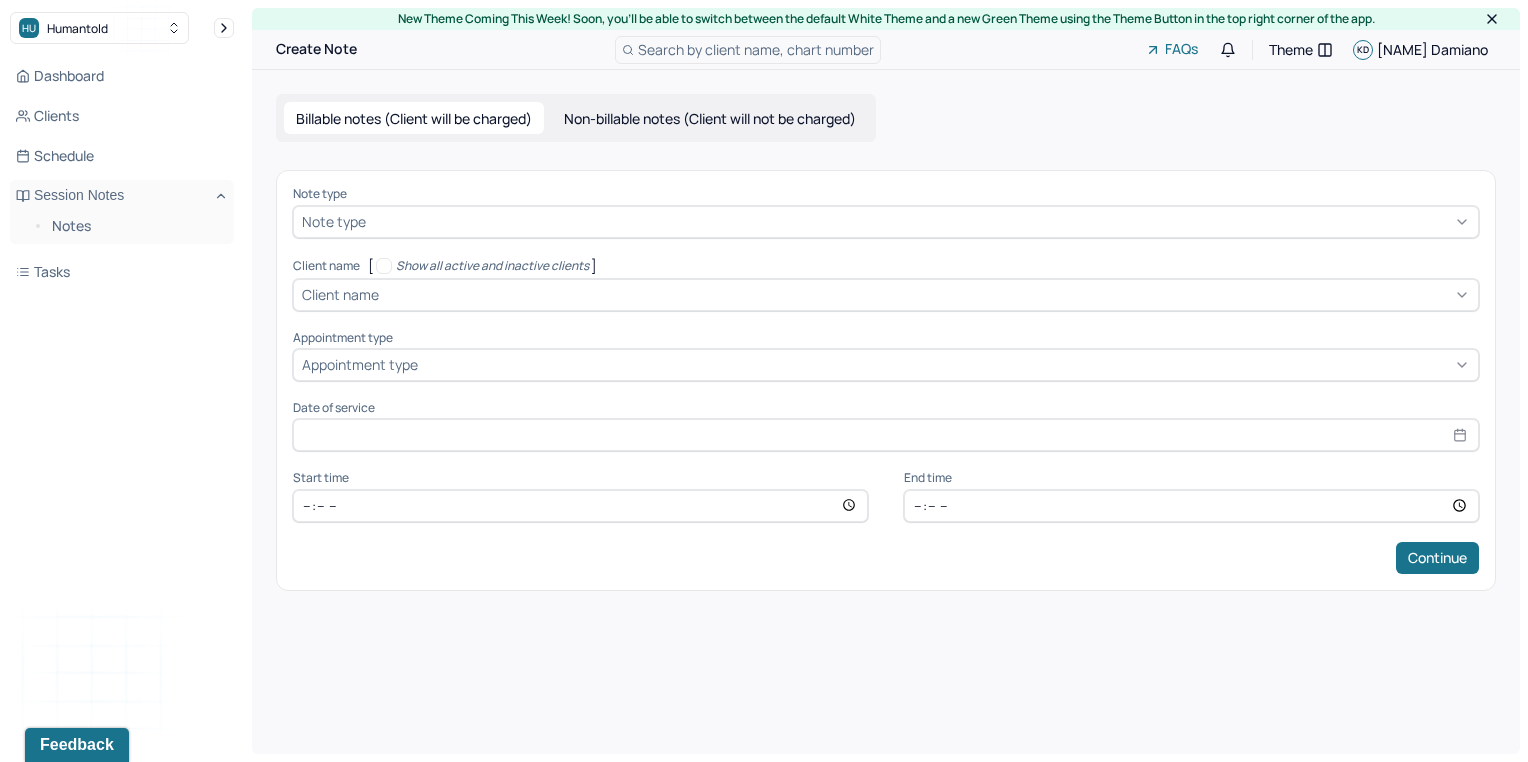 click on "Note type Note type Client name [ Show all active and inactive clients ] Client name Appointment type Appointment type Date of service Start time End time Continue" at bounding box center [886, 380] 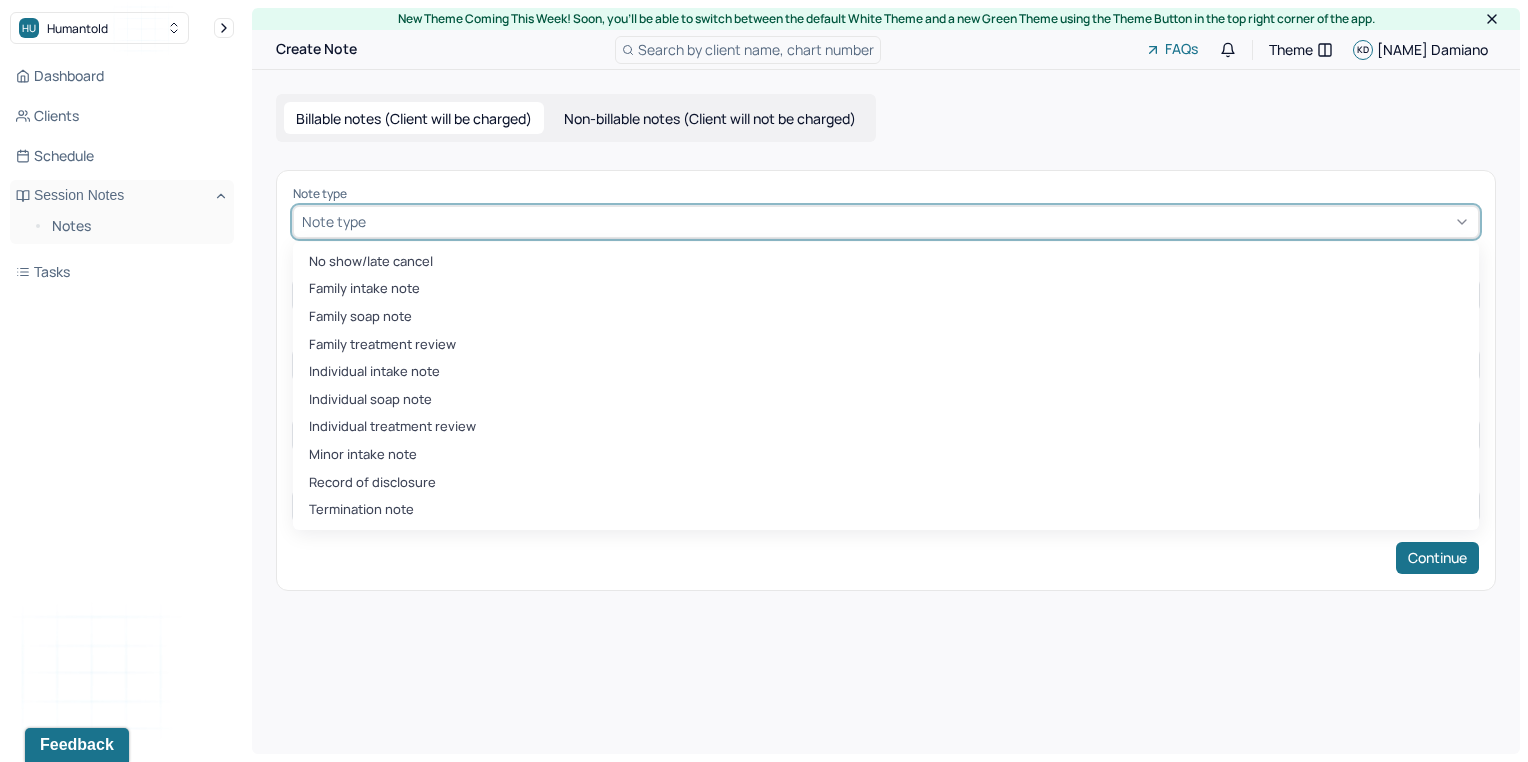 click at bounding box center [920, 221] 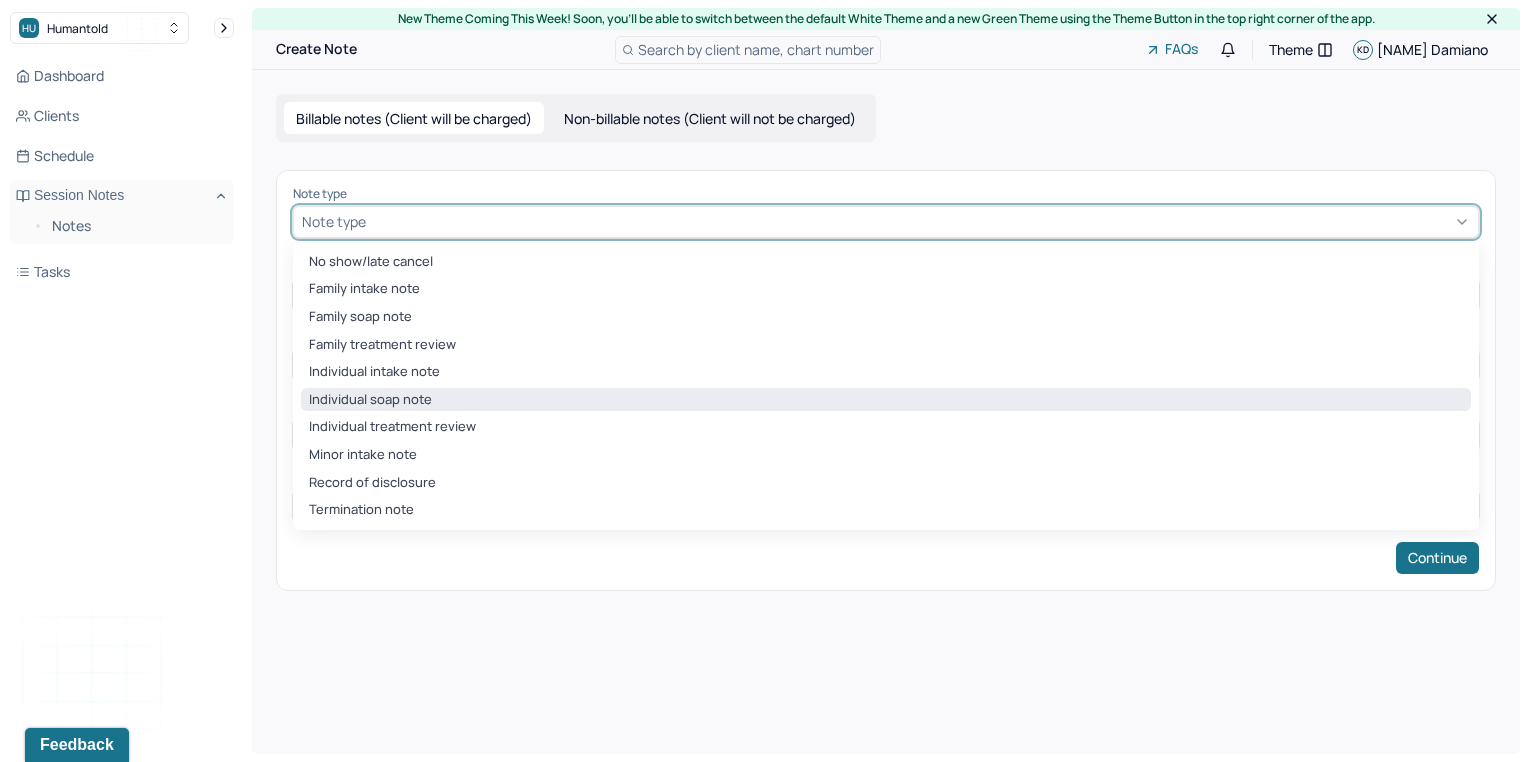 click on "Individual soap note" at bounding box center [886, 400] 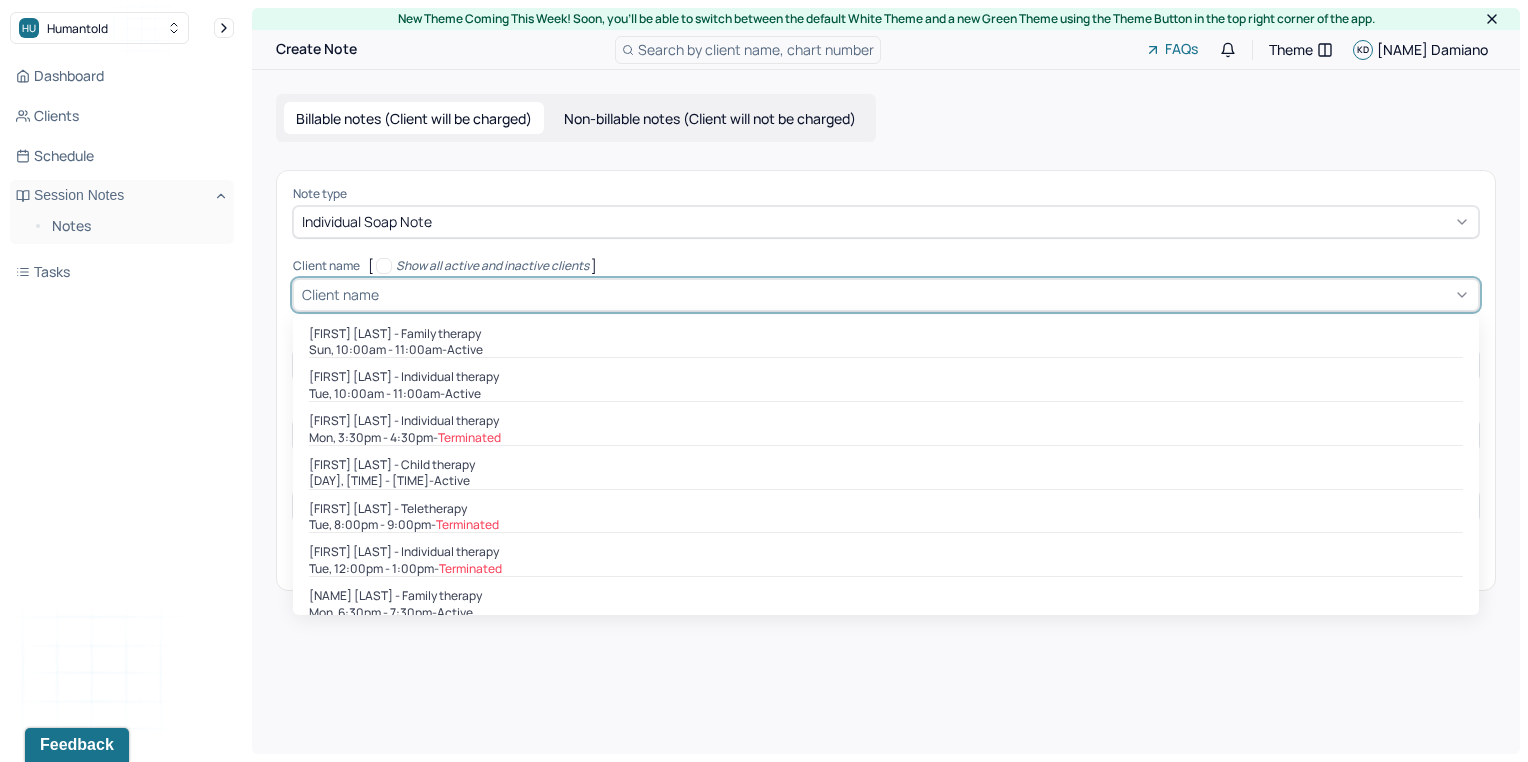 click at bounding box center (926, 294) 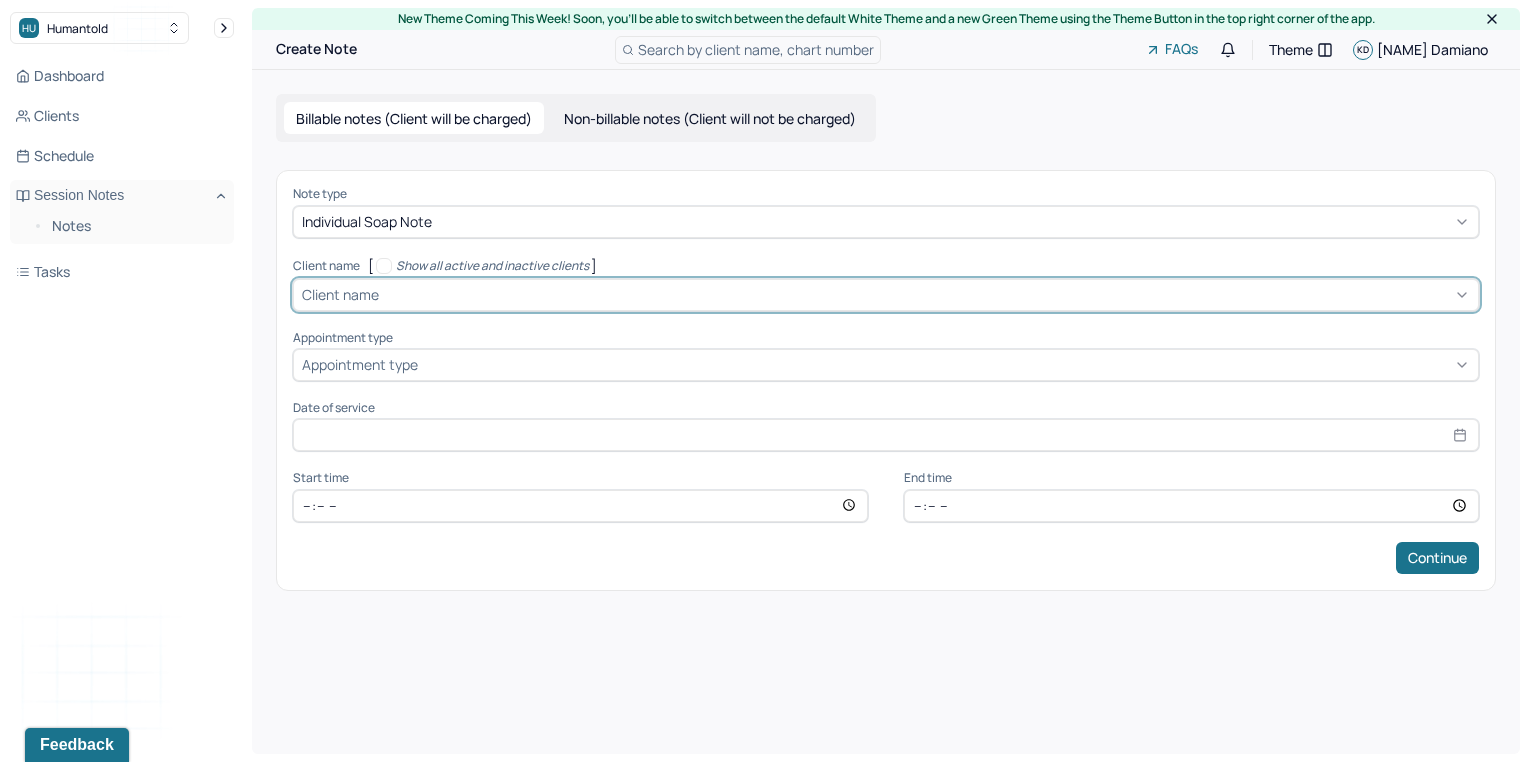 click at bounding box center (926, 294) 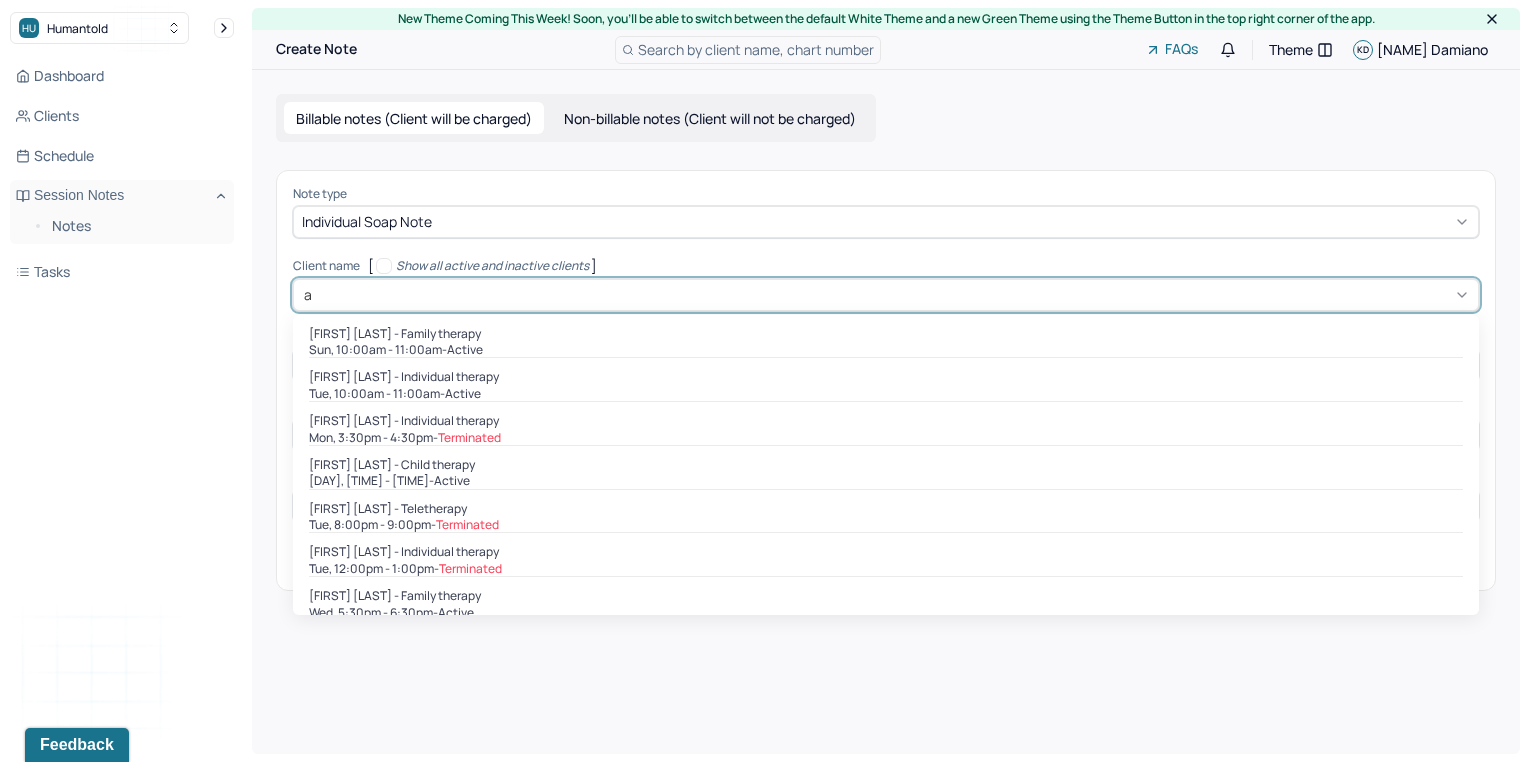 type on "ad" 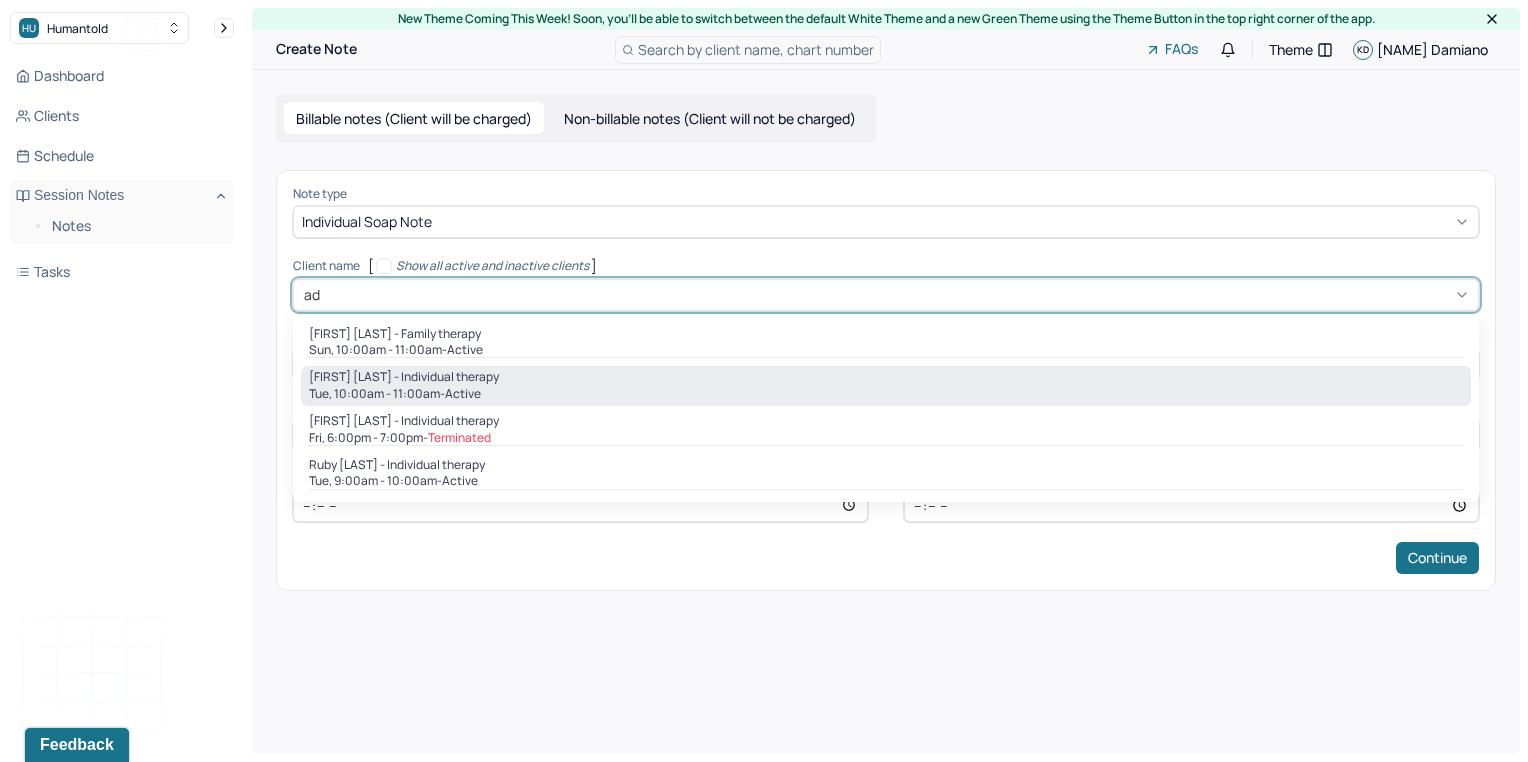 click on "[FIRST] [LAST] - Individual therapy" at bounding box center [404, 377] 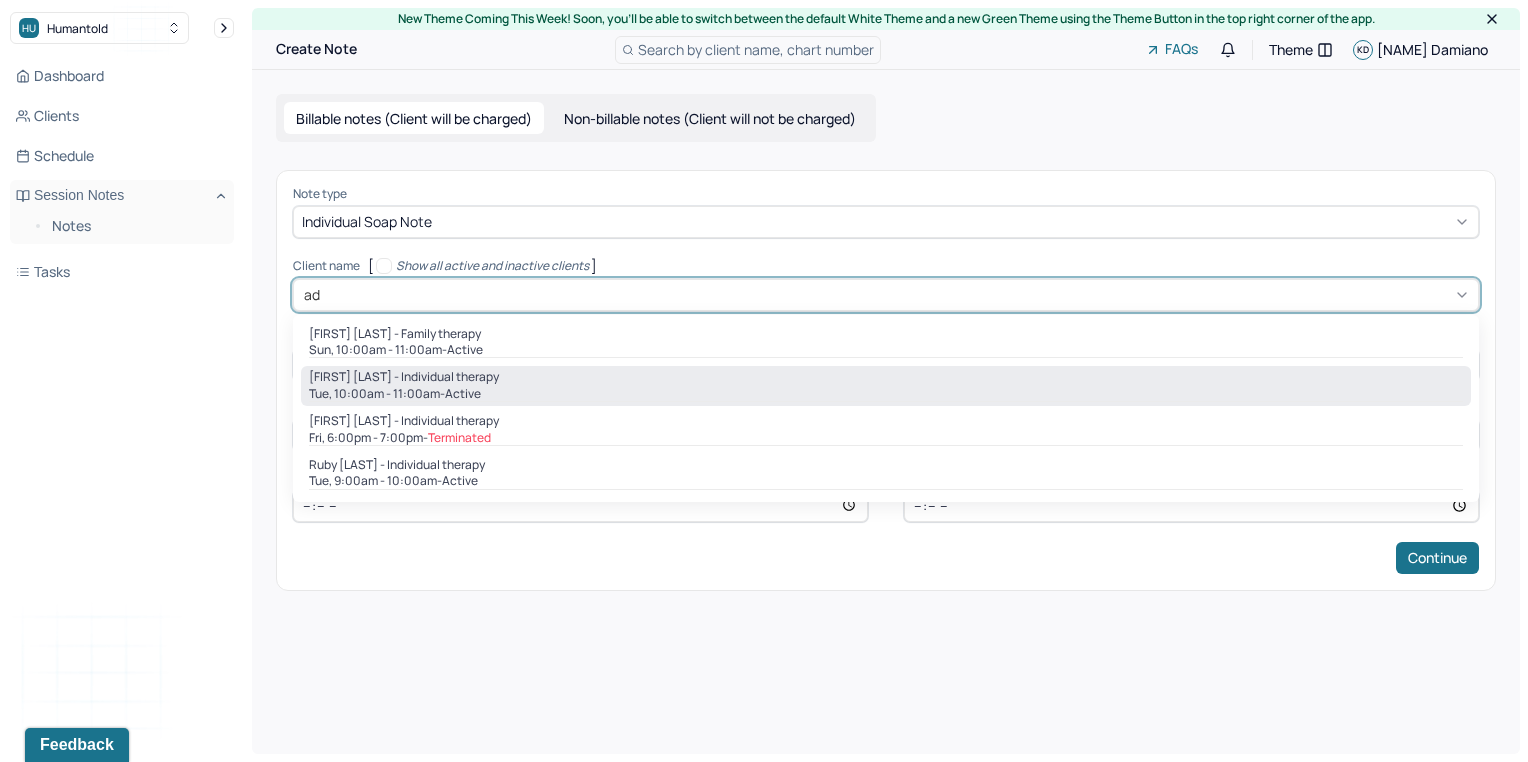 type 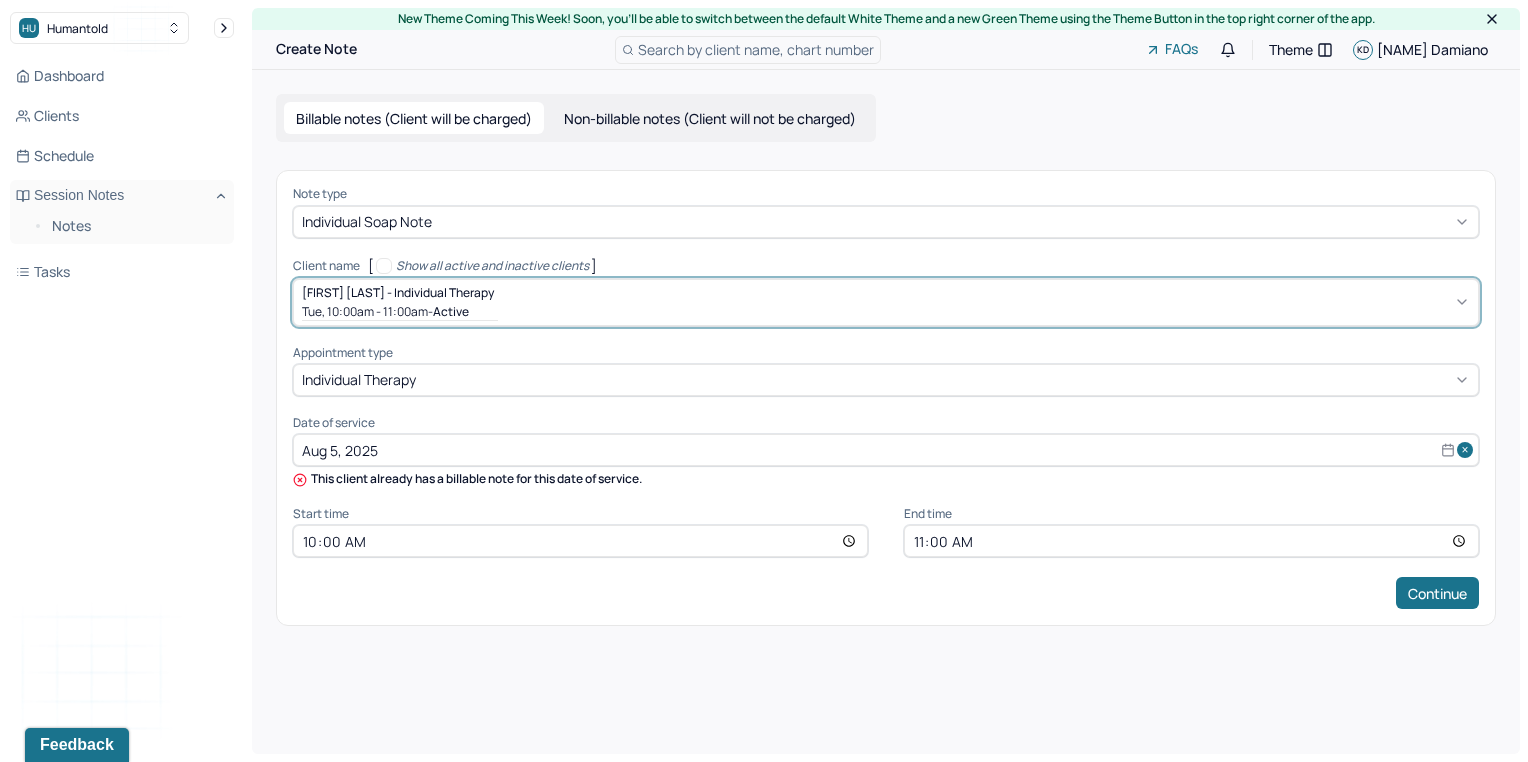 click on "10:00" at bounding box center (580, 541) 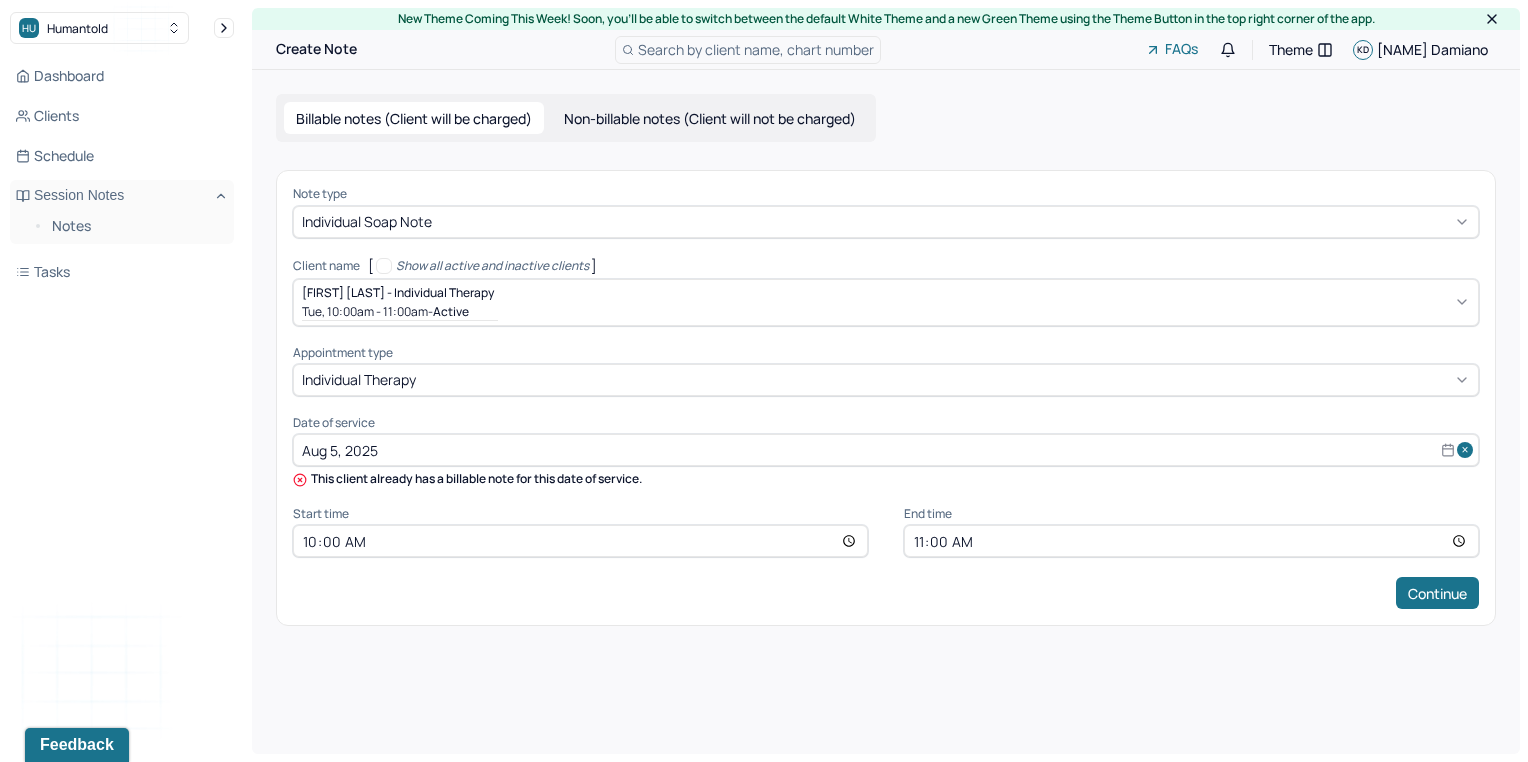 click on "Note type Individual soap note Client name [ Show all active and inactive clients ] [NAME] - Individual therapy Tue, [TIME] -  active Supervisee name [NAME] Appointment type individual therapy Date of service [DATE] This client already has a billable note for this date of service. Start time [TIME] End time [TIME] Continue" at bounding box center (886, 398) 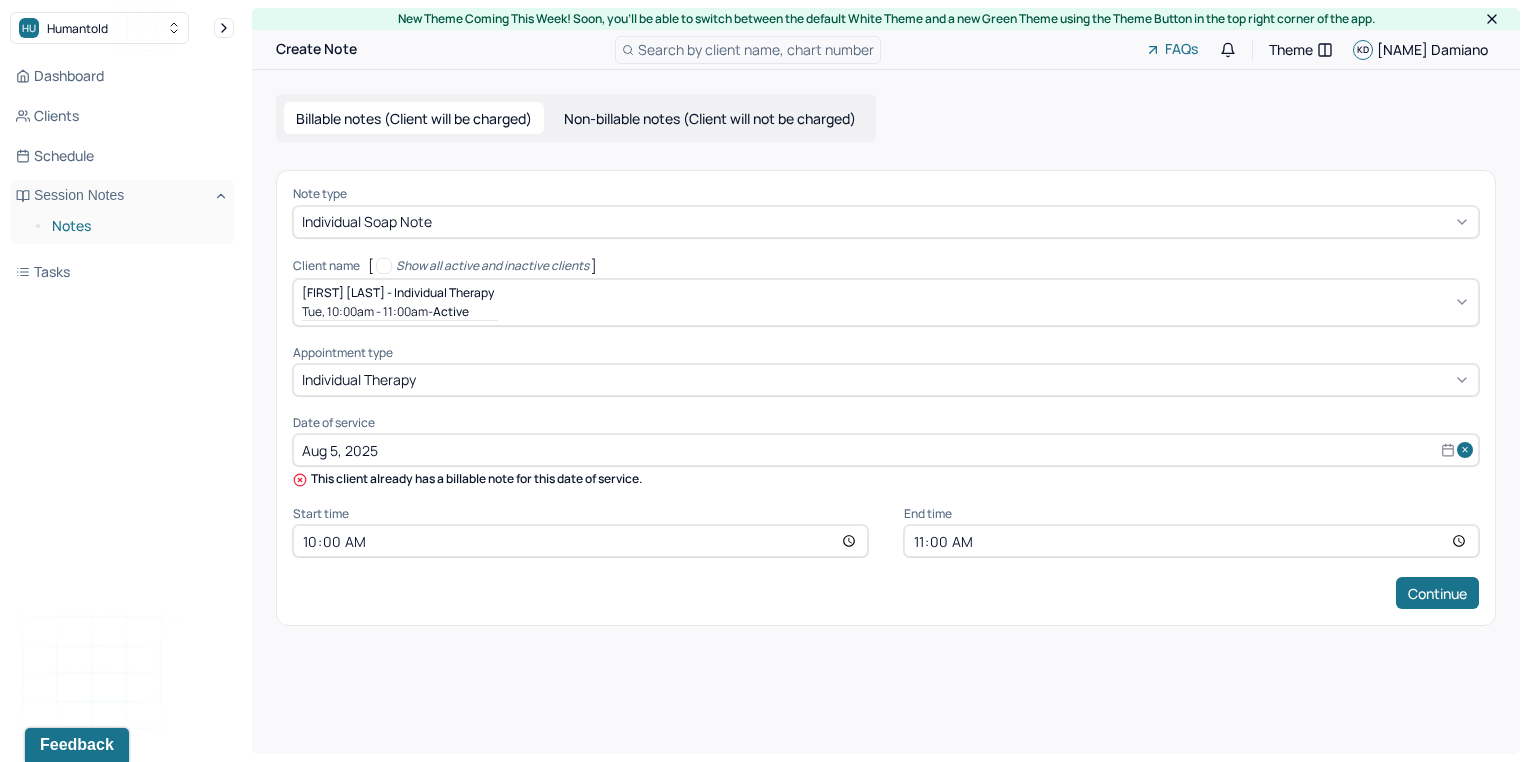 click on "Notes" at bounding box center [135, 226] 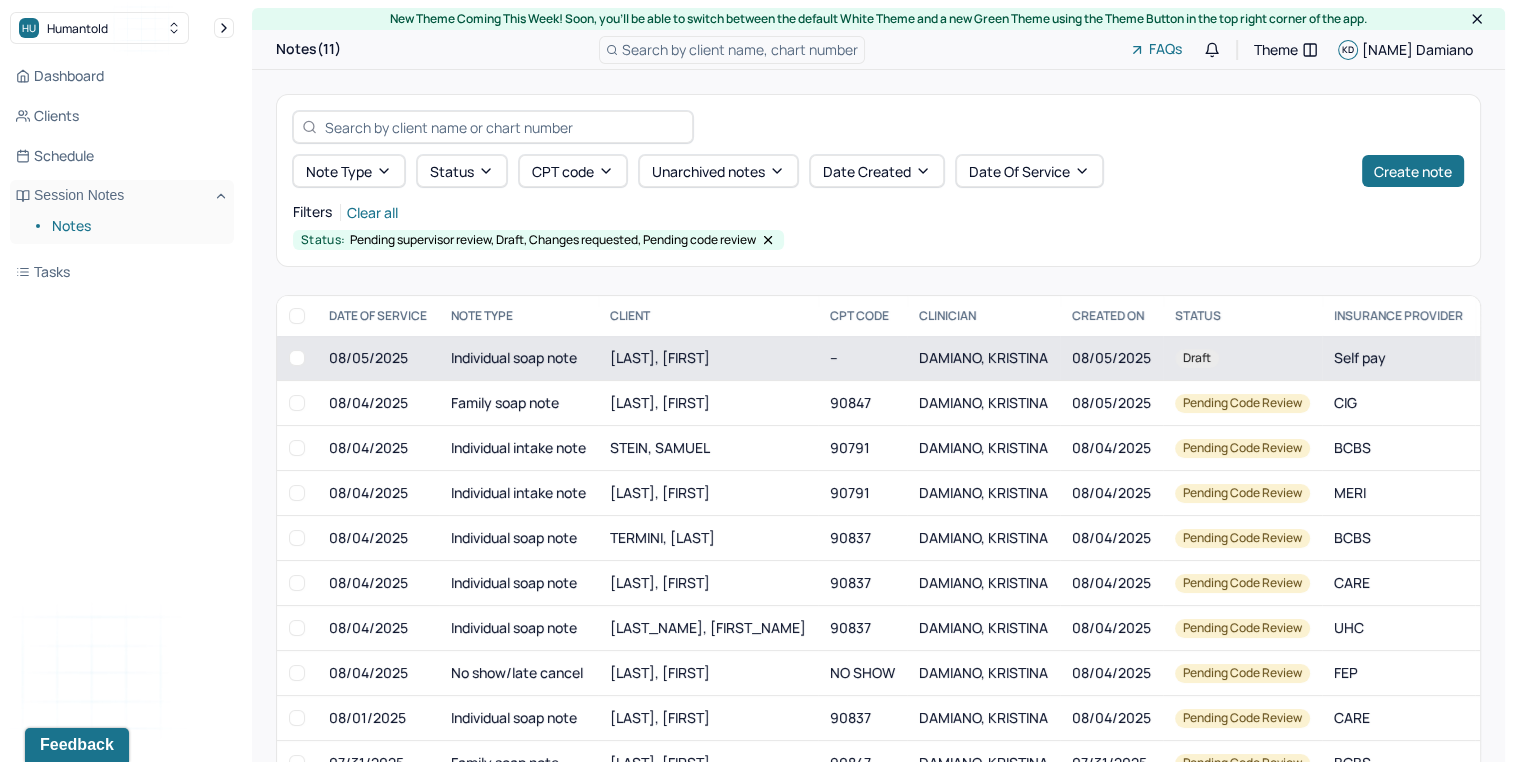 click on "Individual soap note" at bounding box center (518, 358) 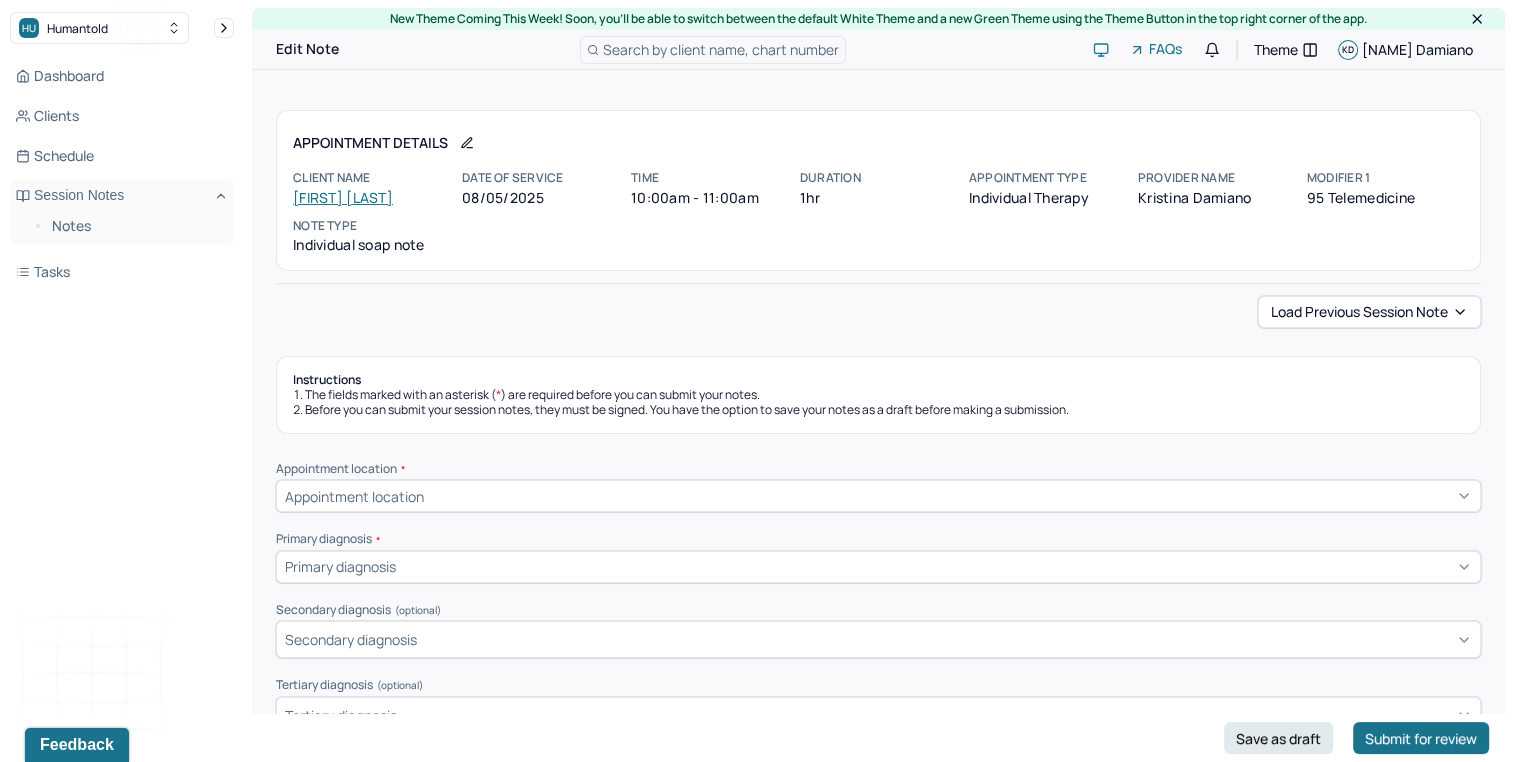click on "Appointment Details Client name [FIRST] [LAST] Date of service 08/05/2025 Time 10:00am - 11:00am Duration 1hr Appointment type individual therapy Provider name Kristina Damiano Modifier 1 95 Telemedicine Note type Individual soap note Load previous session note Instructions The fields marked with an asterisk ( * ) are required before you can submit your notes. Before you can submit your session notes, they must be signed. You have the option to save your notes as a draft before making a submission. Appointment location * Appointment location Primary diagnosis * Primary diagnosis Secondary diagnosis (optional) Secondary diagnosis Tertiary diagnosis (optional) Tertiary diagnosis Emotional / Behavioural symptoms demonstrated * Causing * Causing Intention for Session * Intention for Session Session Note Subjective Objective What were the behaviors, nonverbal expressions,gestures, postures, and overall presentation of the client? Consider client's mood and affect,client's response to treatment, any use of assessments." at bounding box center [878, 1709] 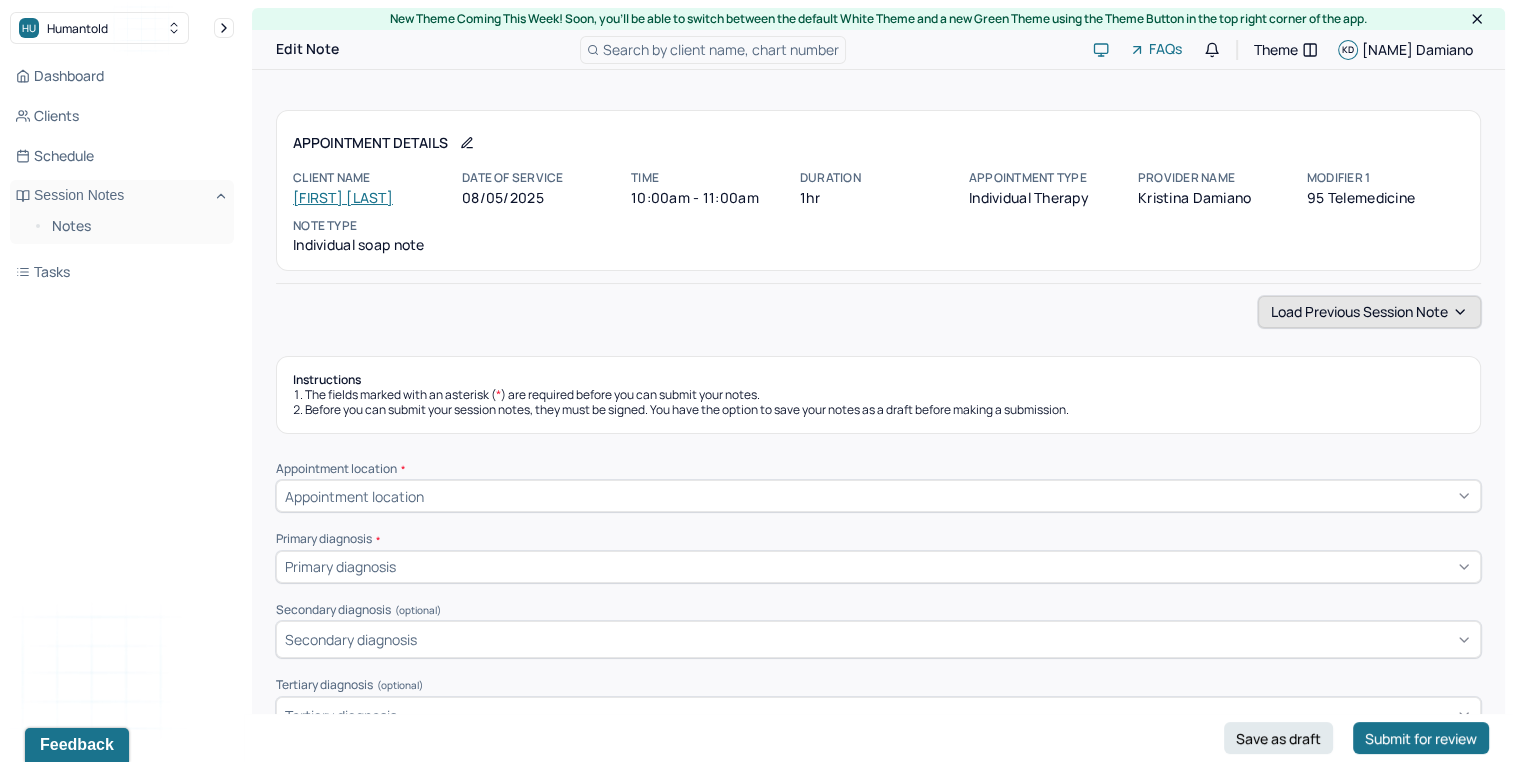 click on "Load previous session note" at bounding box center [1369, 312] 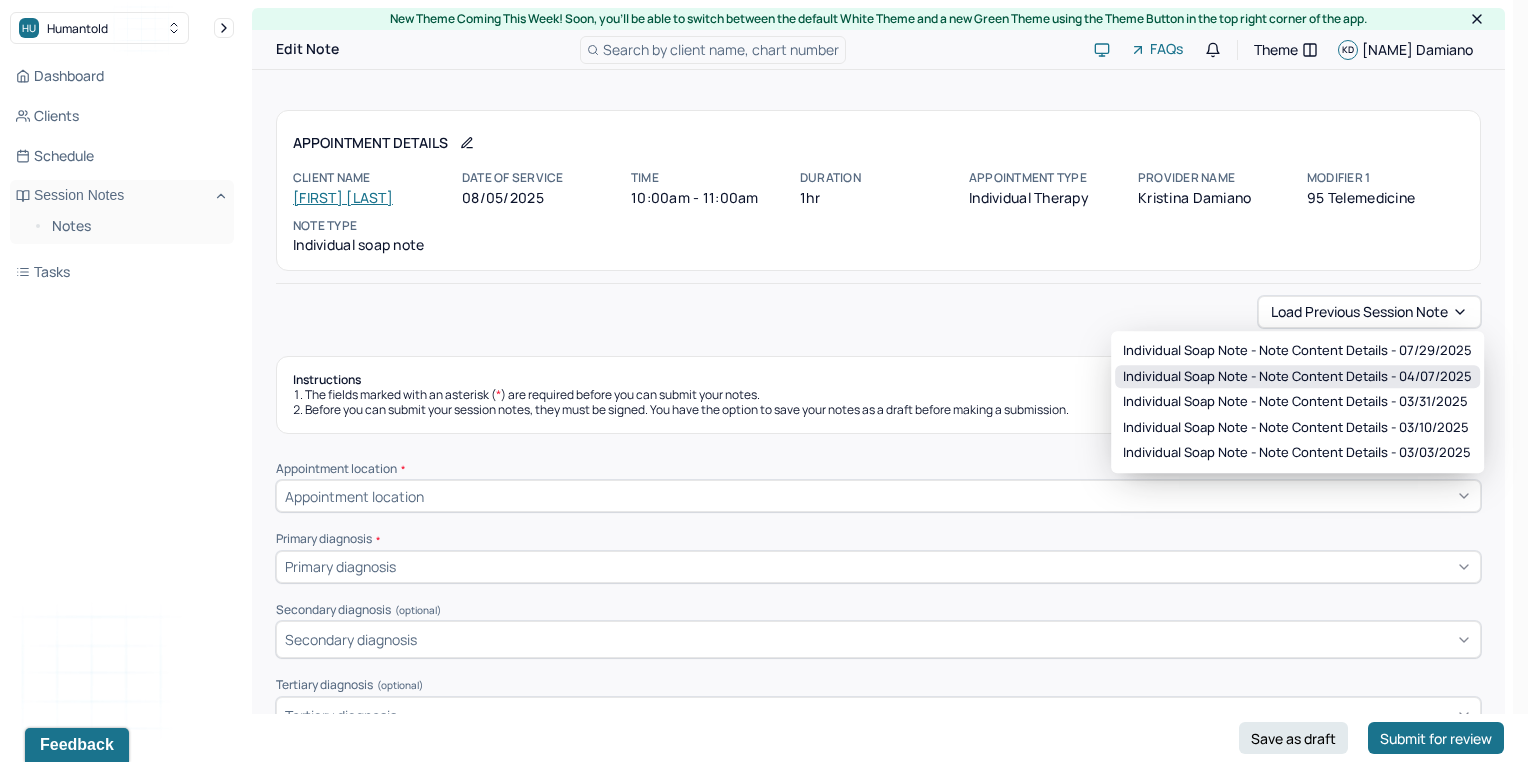 click on "Individual soap note   - Note content Details -   04/07/[YEAR]" at bounding box center (1297, 377) 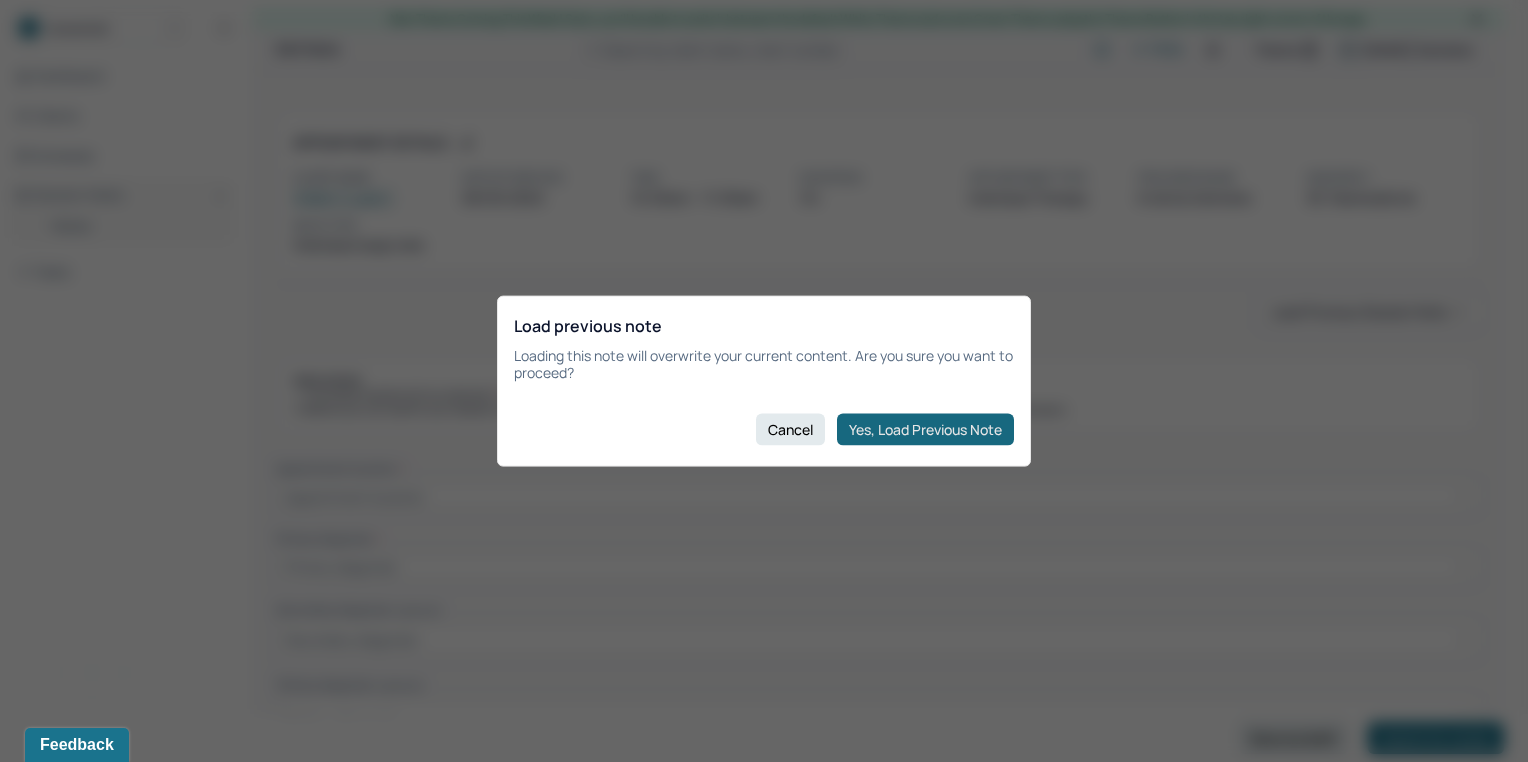 click on "Yes, Load Previous Note" at bounding box center [925, 429] 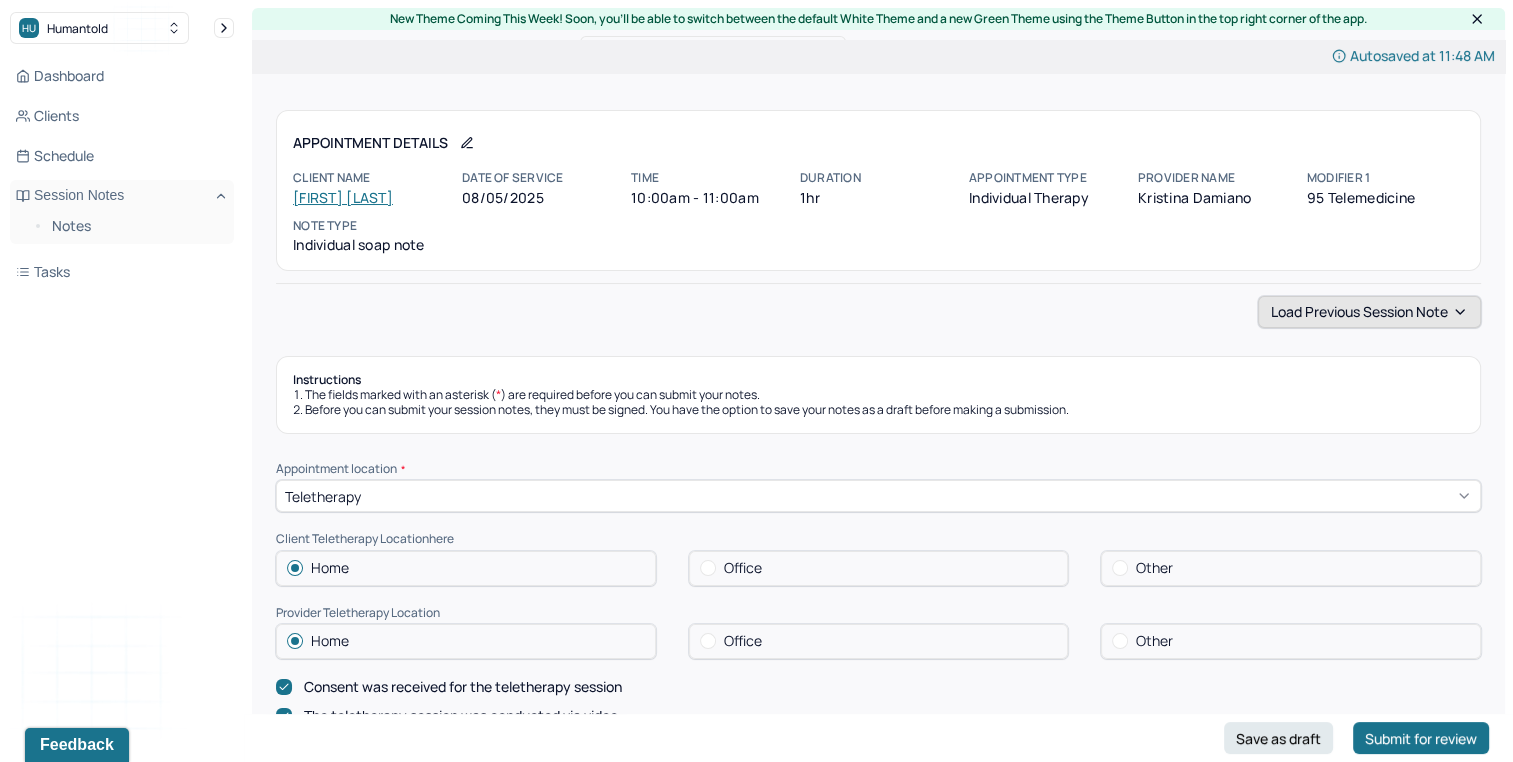 click on "Load previous session note" at bounding box center (1369, 312) 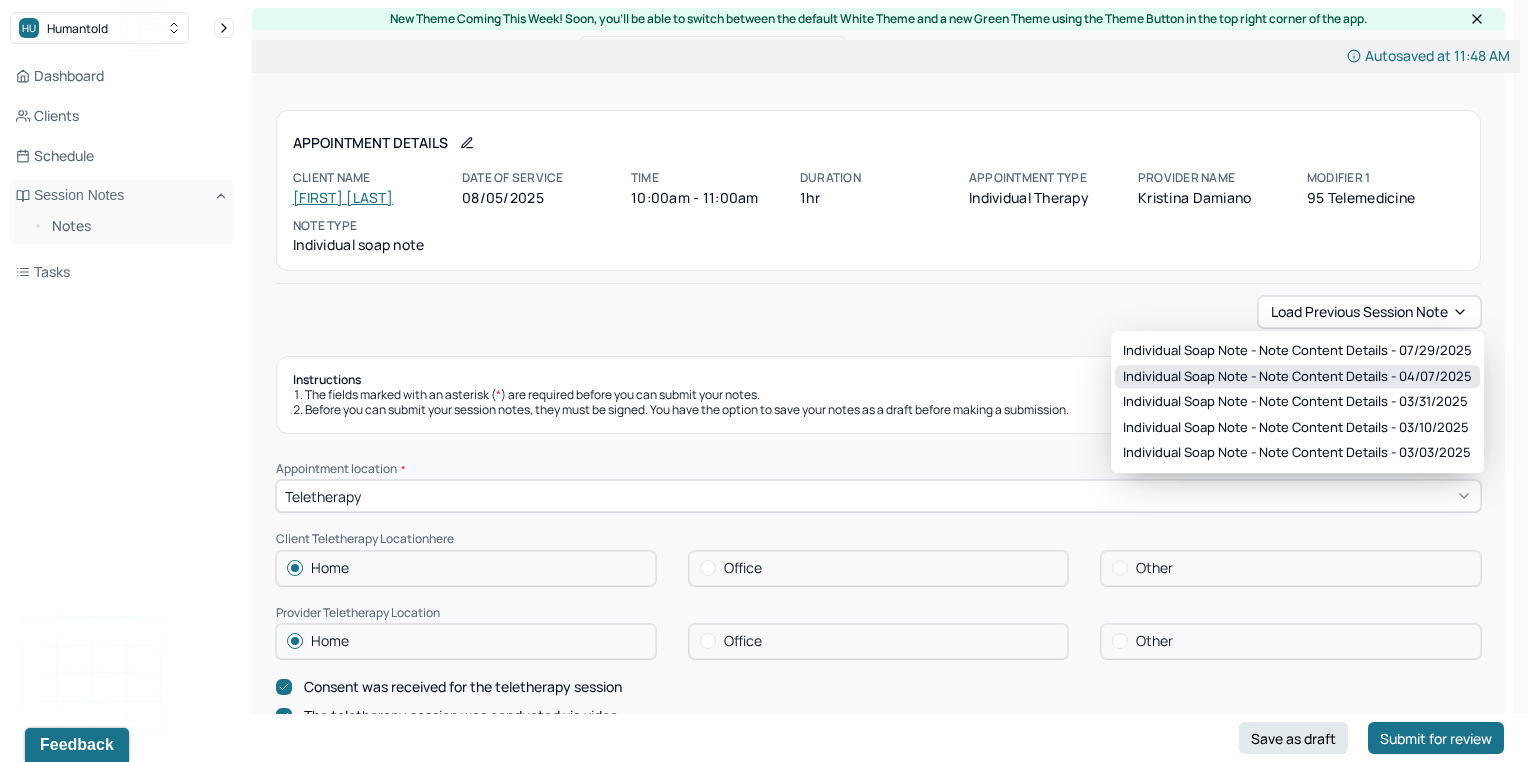 click on "Individual soap note   - Note content Details -   04/07/[YEAR]" at bounding box center (1297, 377) 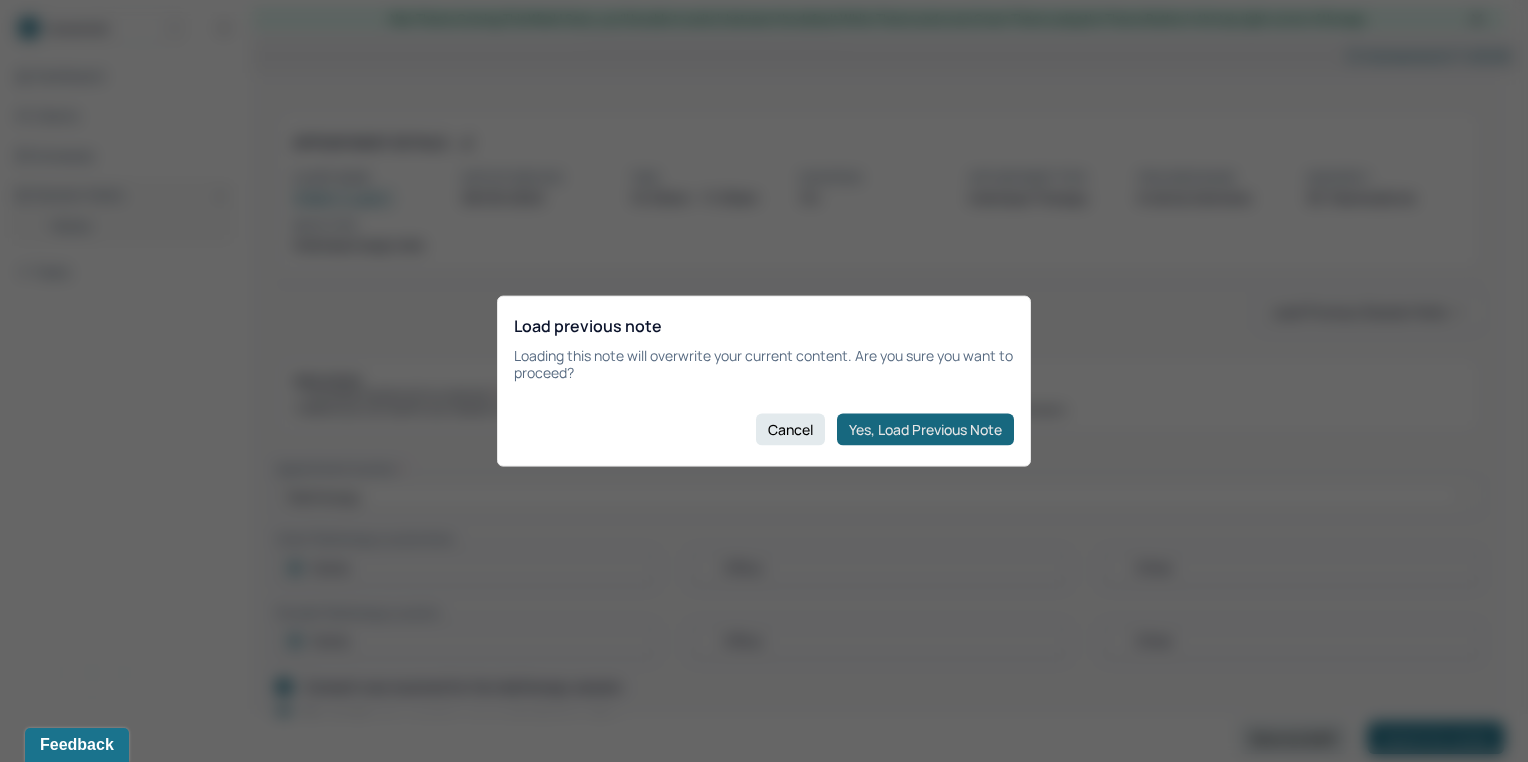 click on "Yes, Load Previous Note" at bounding box center (925, 429) 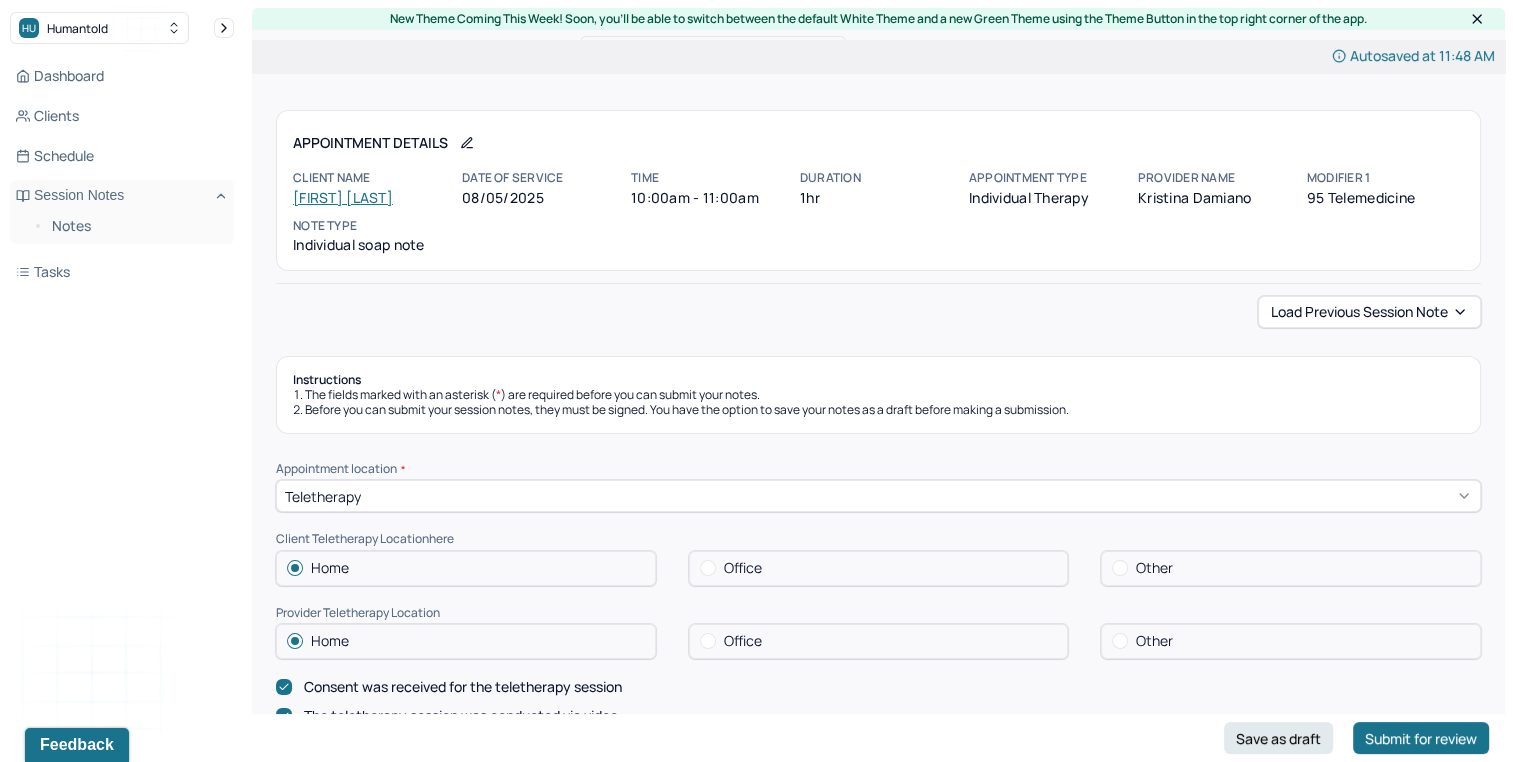 click on "Load previous session note" at bounding box center (878, 312) 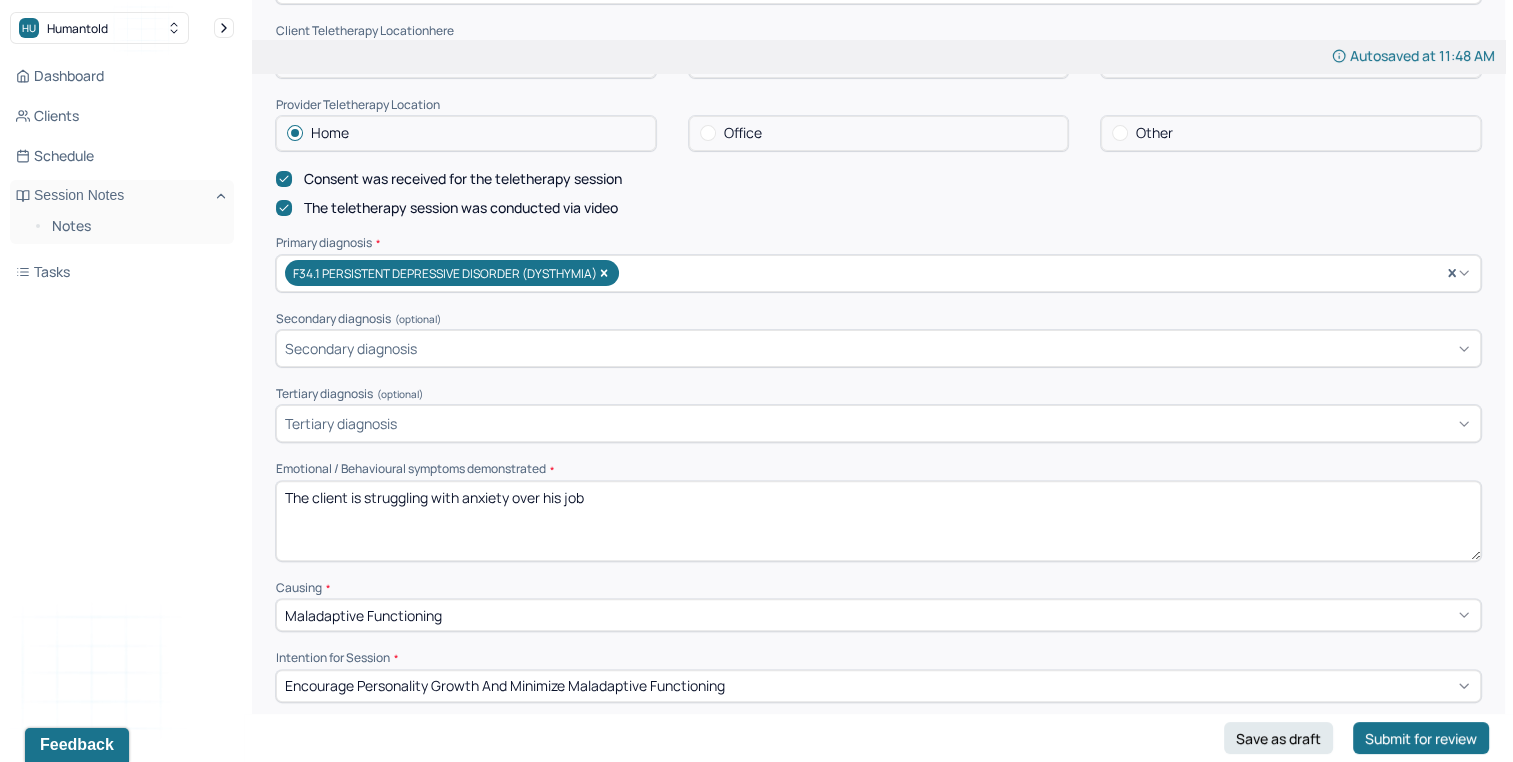 scroll, scrollTop: 512, scrollLeft: 0, axis: vertical 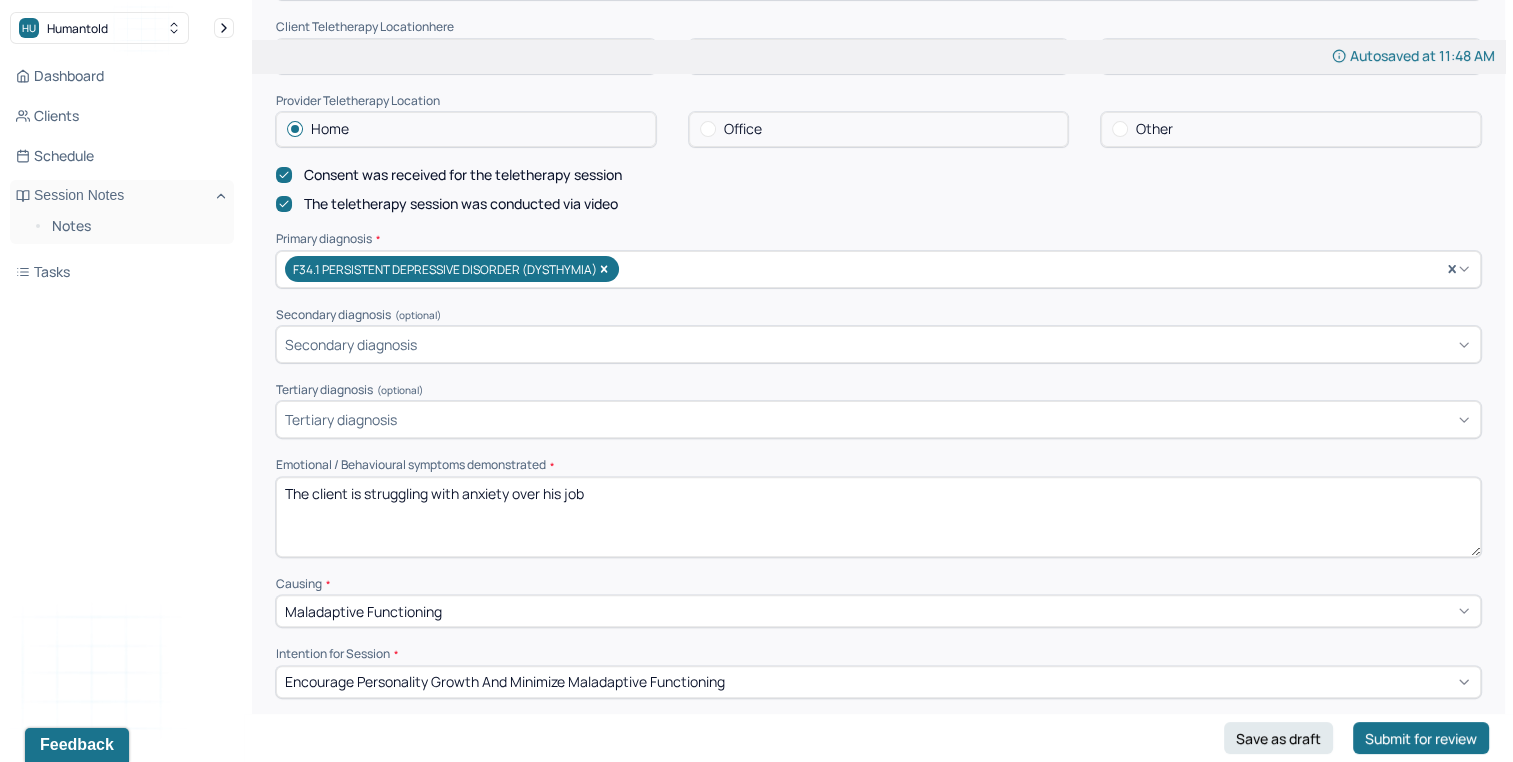 drag, startPoint x: 463, startPoint y: 491, endPoint x: 847, endPoint y: 538, distance: 386.8656 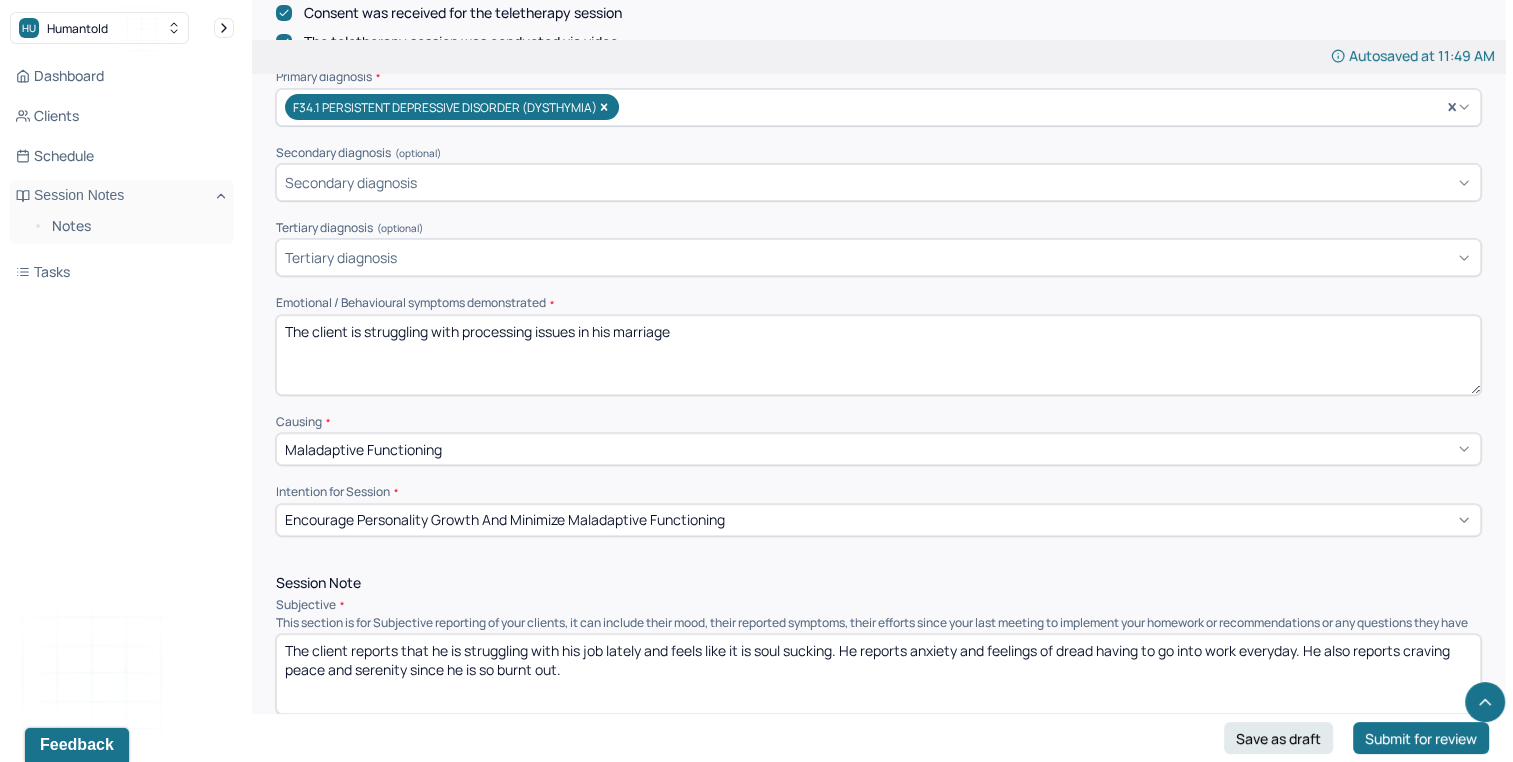 scroll, scrollTop: 823, scrollLeft: 0, axis: vertical 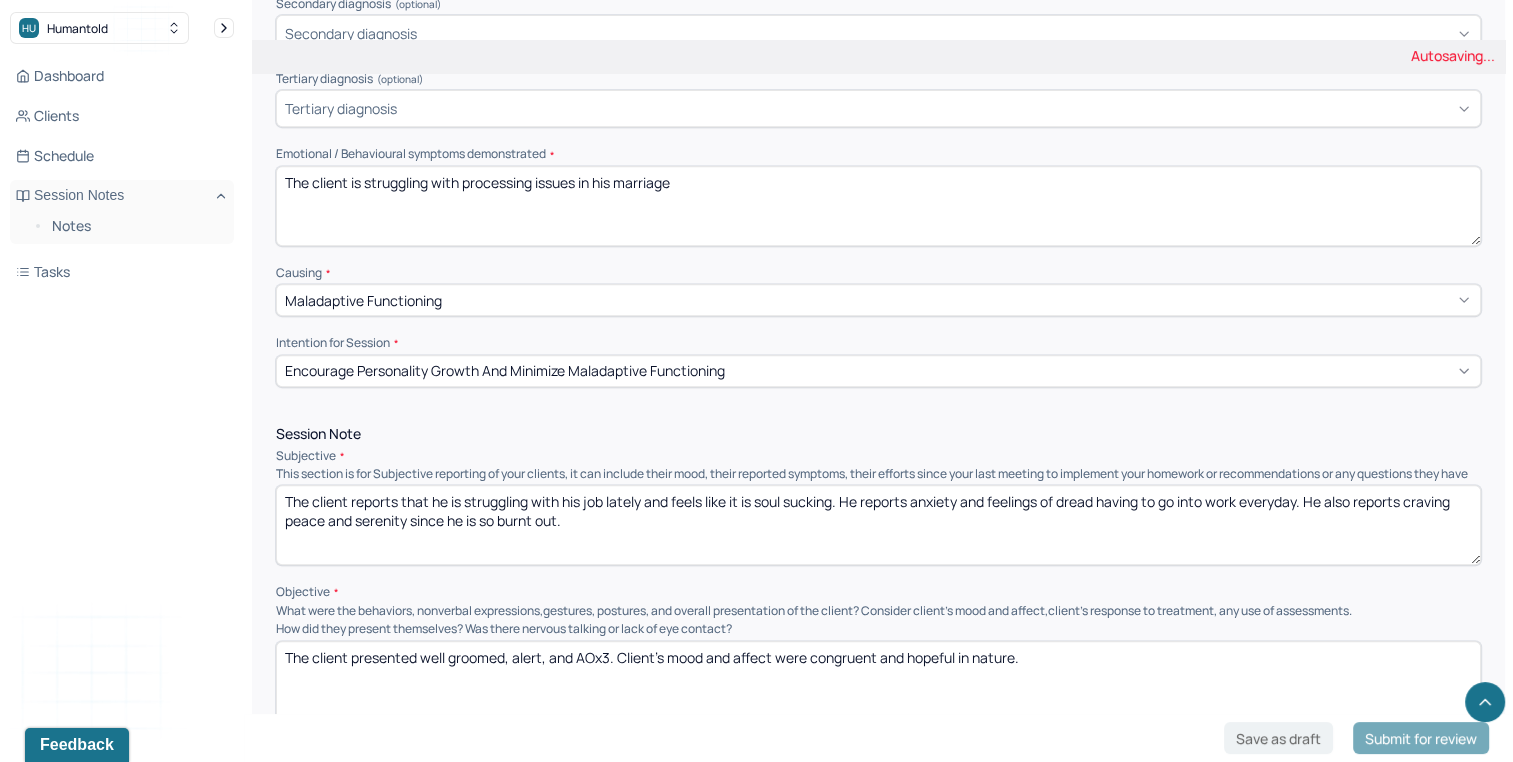 type on "The client is struggling with processing issues in his marriage" 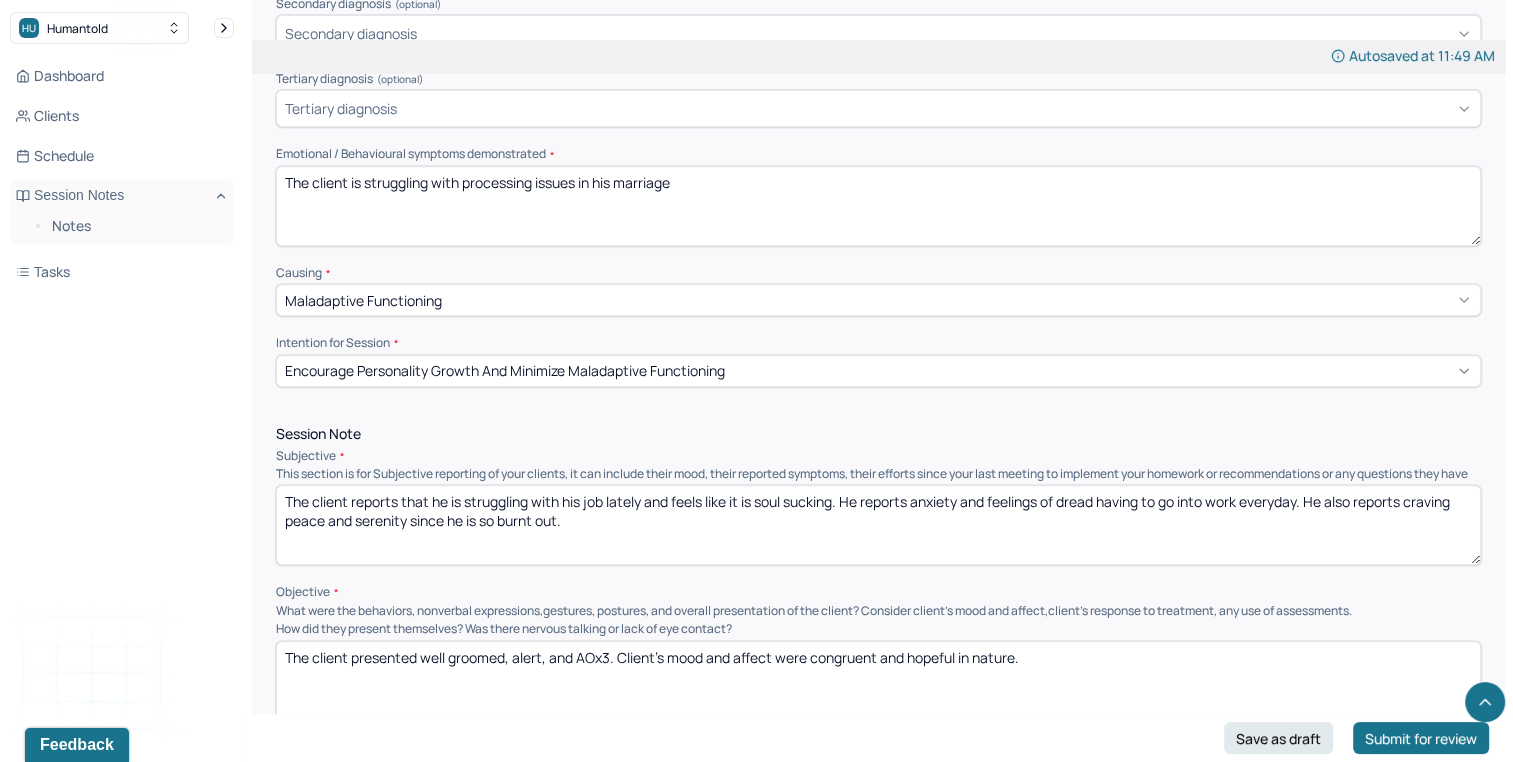 drag, startPoint x: 563, startPoint y: 513, endPoint x: 664, endPoint y: 665, distance: 182.49658 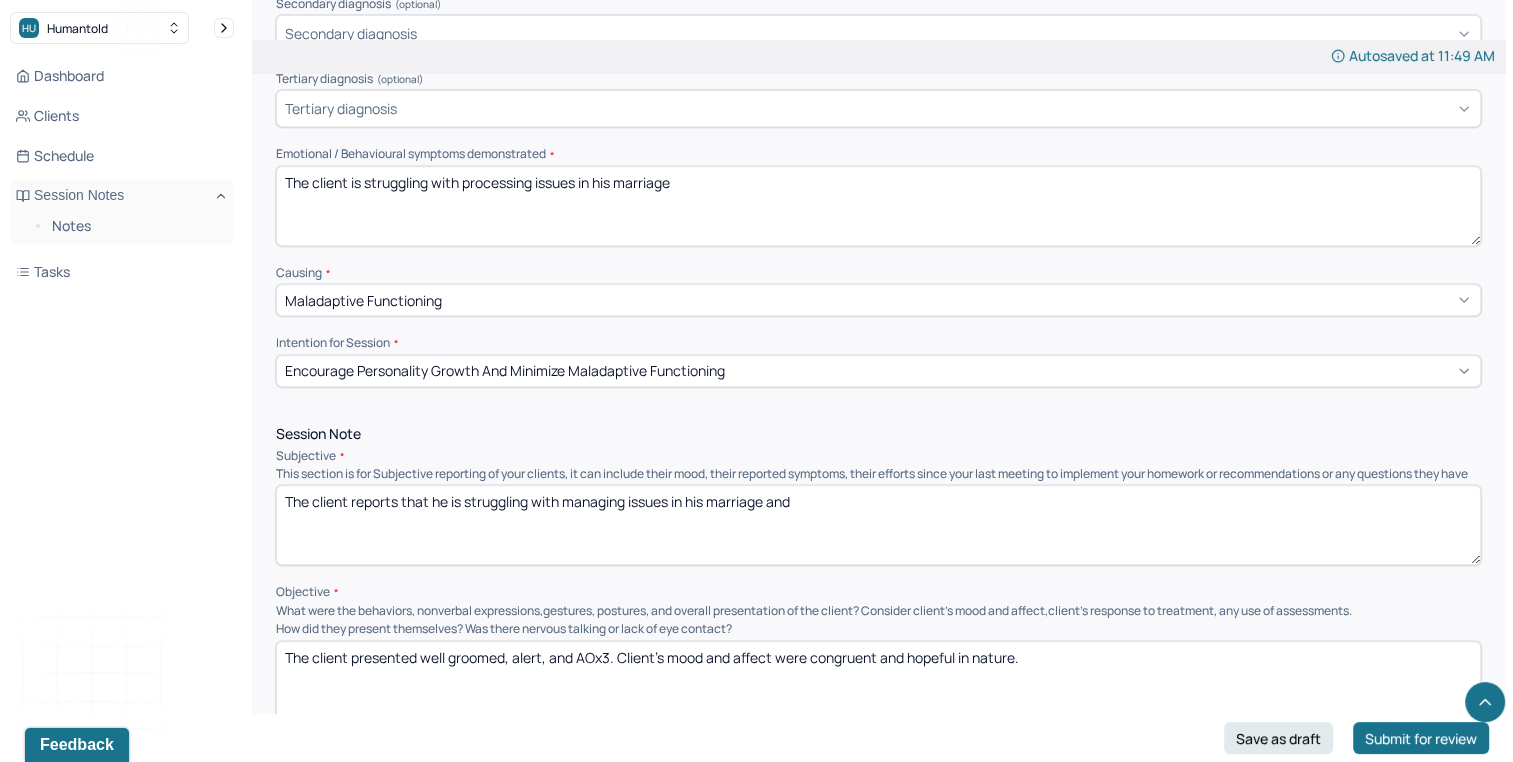 click on "The client reports that he is struggling with managing issues in his marriage and" at bounding box center (878, 525) 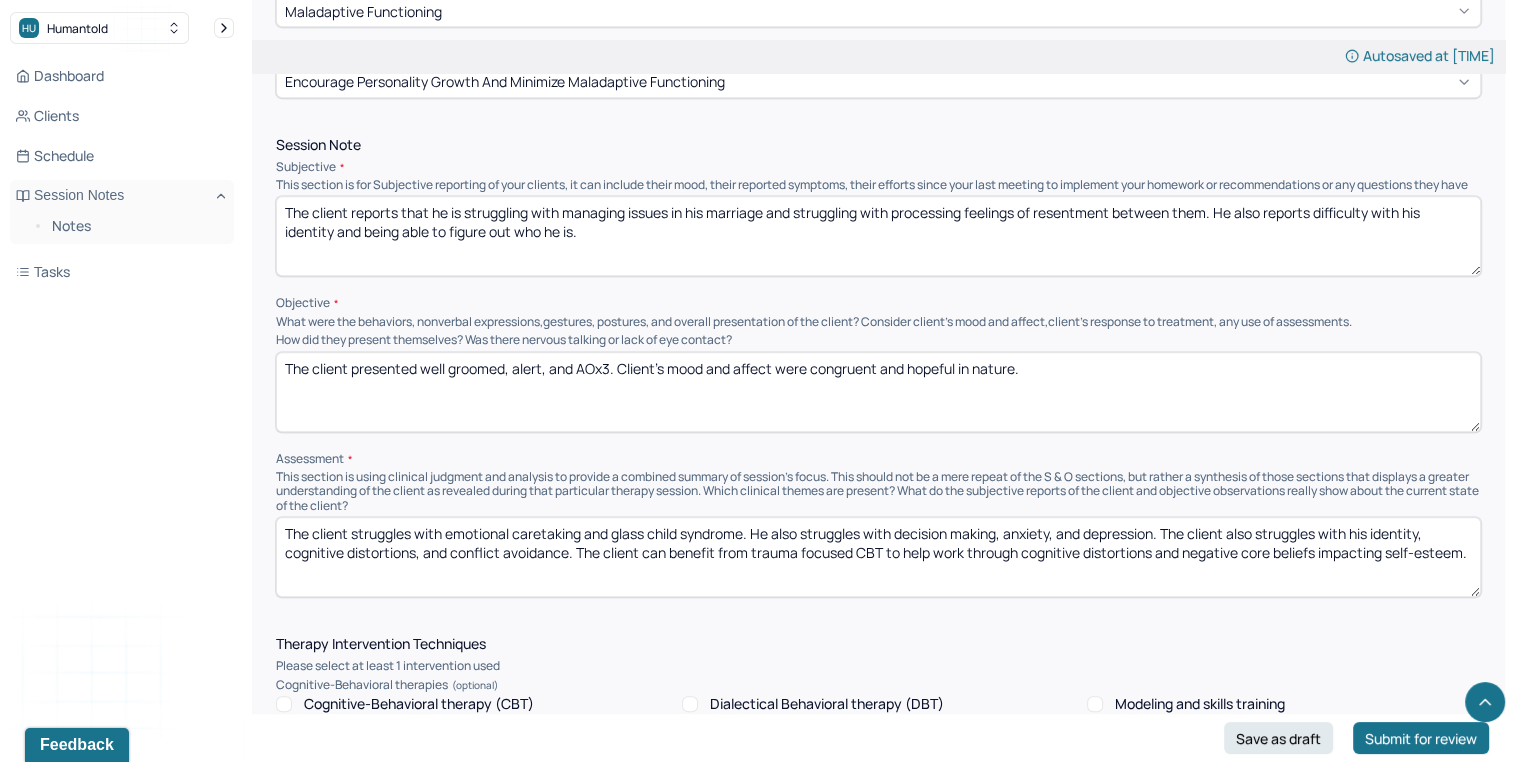 scroll, scrollTop: 1128, scrollLeft: 0, axis: vertical 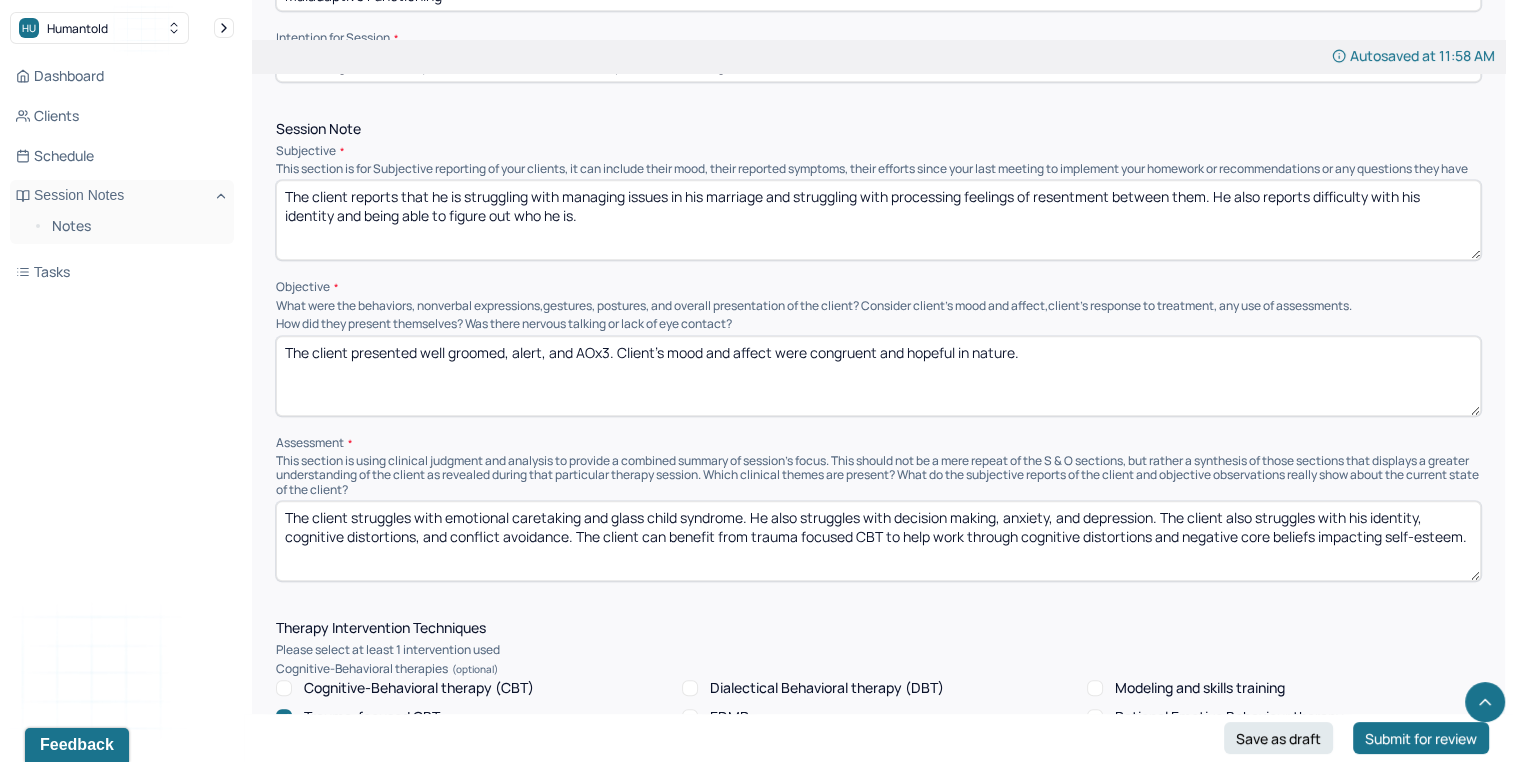 type on "The client reports that he is struggling with managing issues in his marriage and struggling with processing feelings of resentment between them. He also reports difficulty with his identity and being able to figure out who he is." 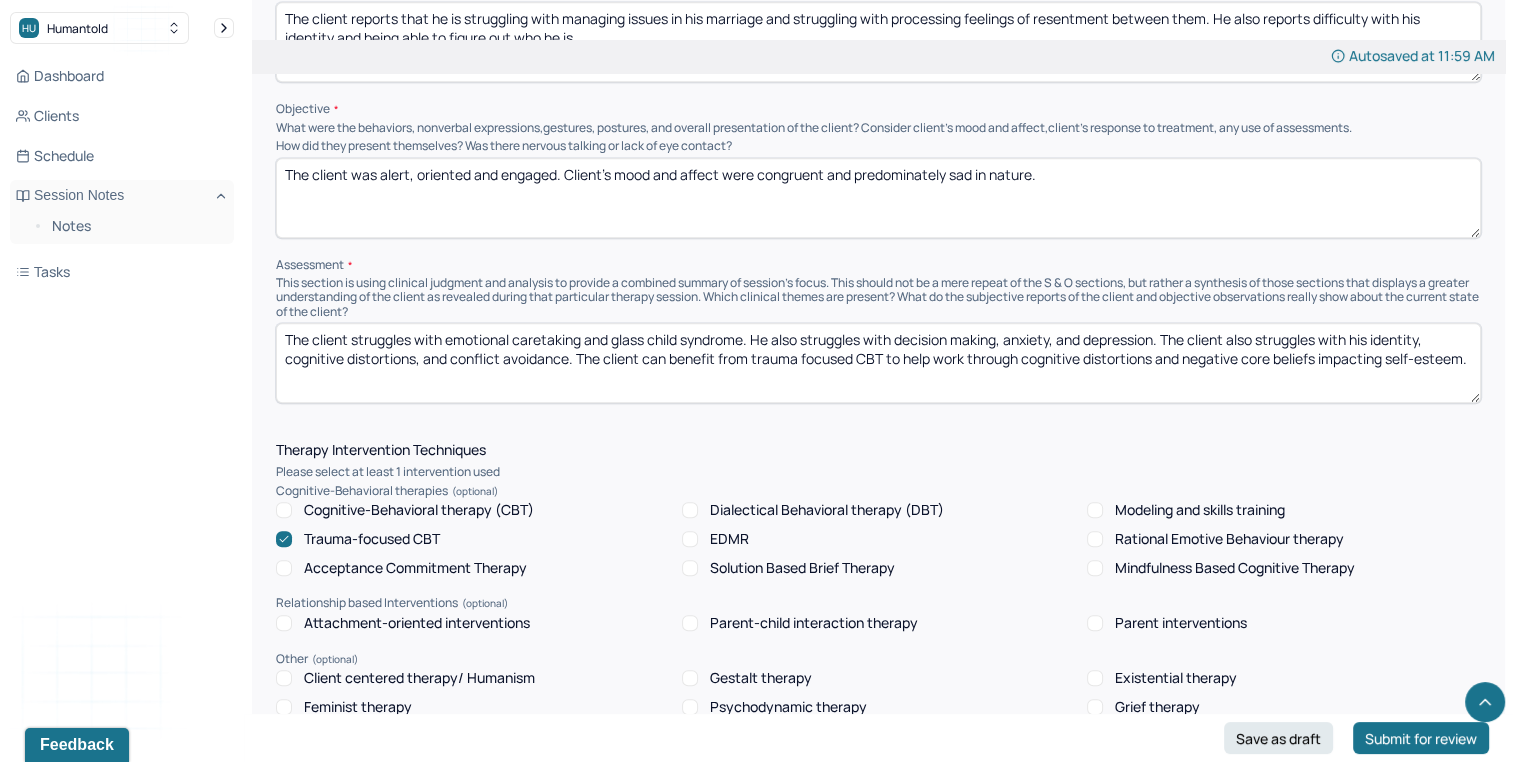 scroll, scrollTop: 1331, scrollLeft: 0, axis: vertical 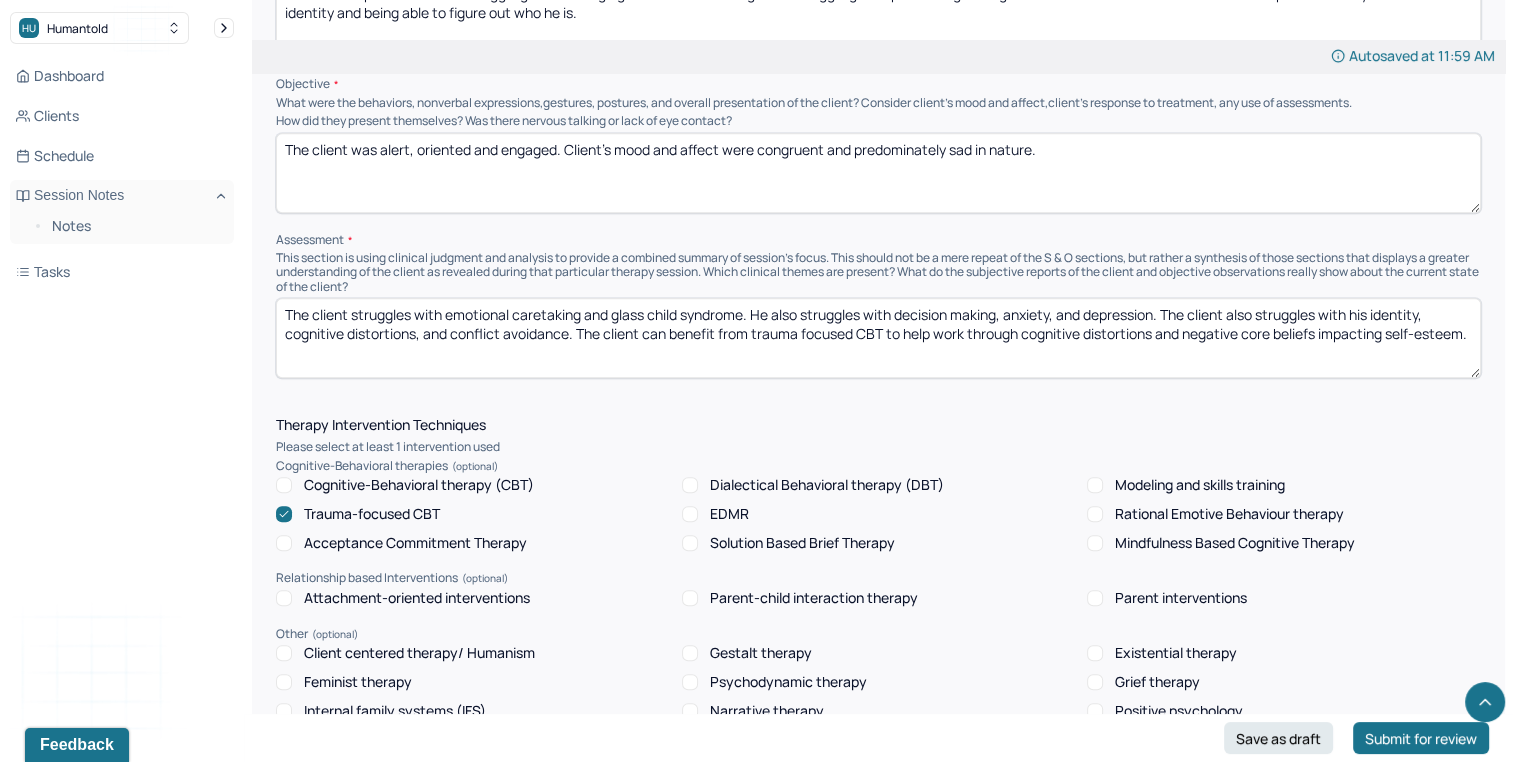 type on "The client was alert, oriented and engaged. Client’s mood and affect were congruent and predominately sad in nature." 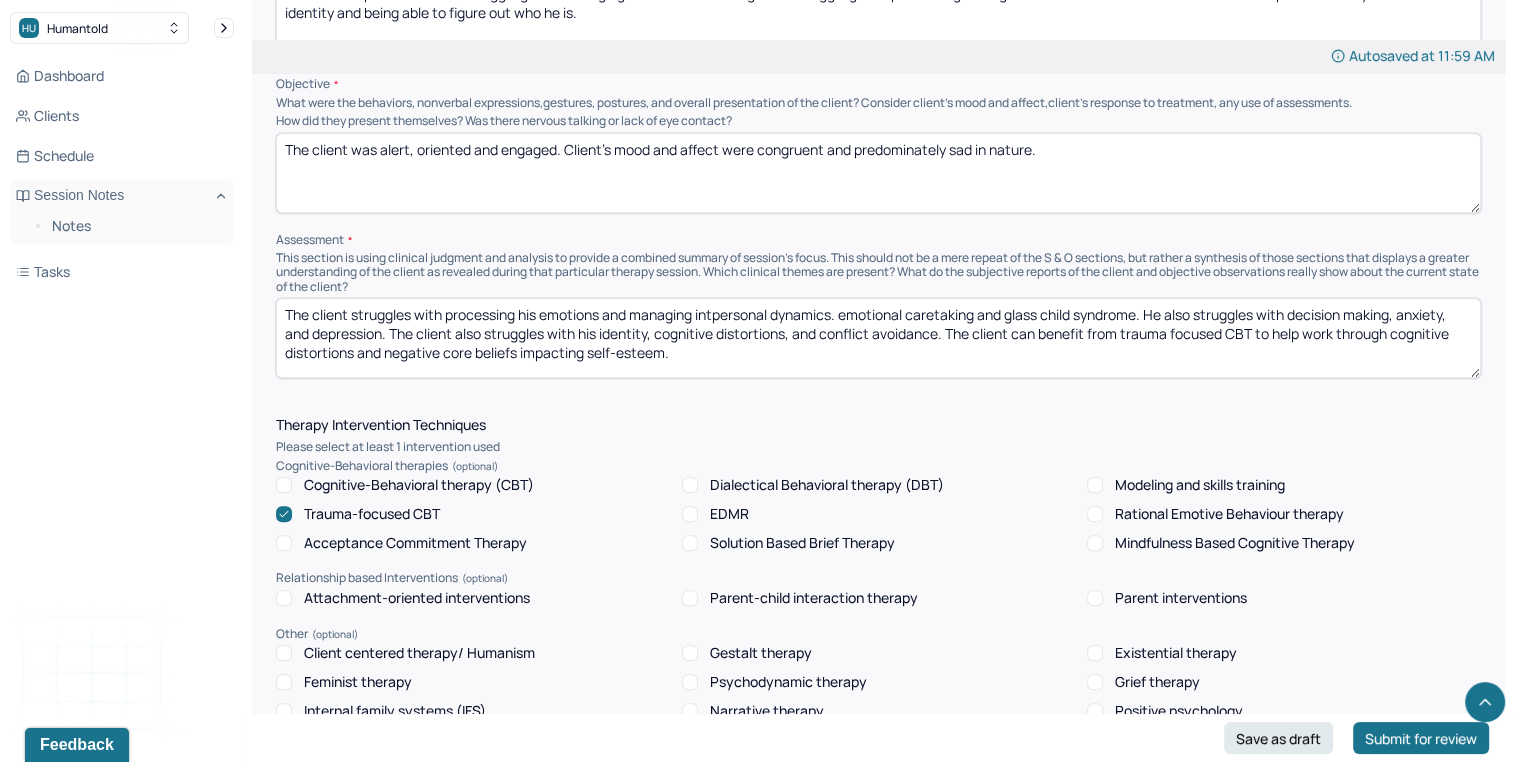 drag, startPoint x: 717, startPoint y: 337, endPoint x: 710, endPoint y: 322, distance: 16.552946 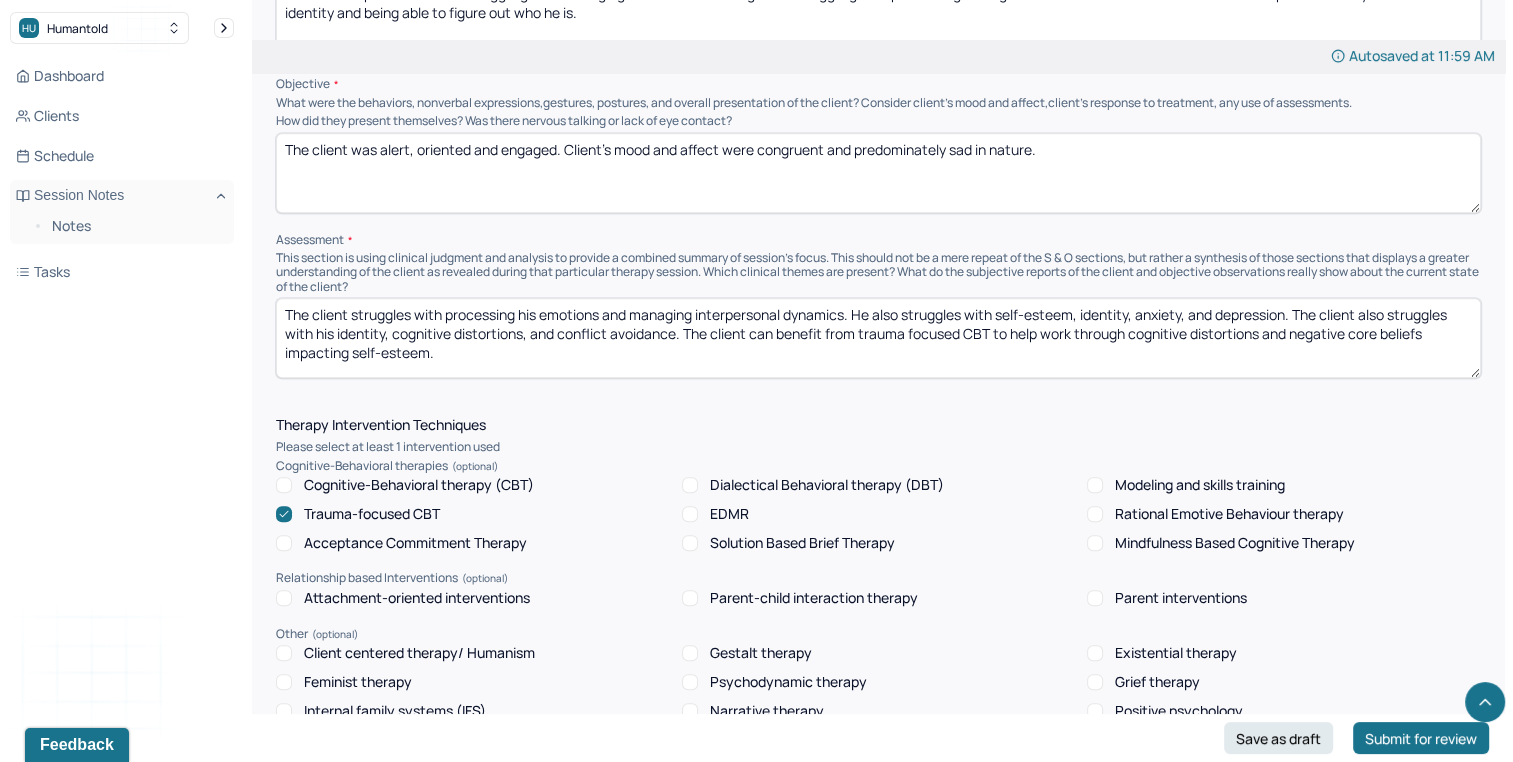 click on "The client struggles with processing his emotions and managing interpersonal dynamics. He also struggles with self-esteem, identity, anxiety, and depression. The client also struggles with his identity, cognitive distortions, and conflict avoidance. The client can benefit from trauma focused CBT to help work through cognitive distortions and negative core beliefs impacting self-esteem." at bounding box center [878, 338] 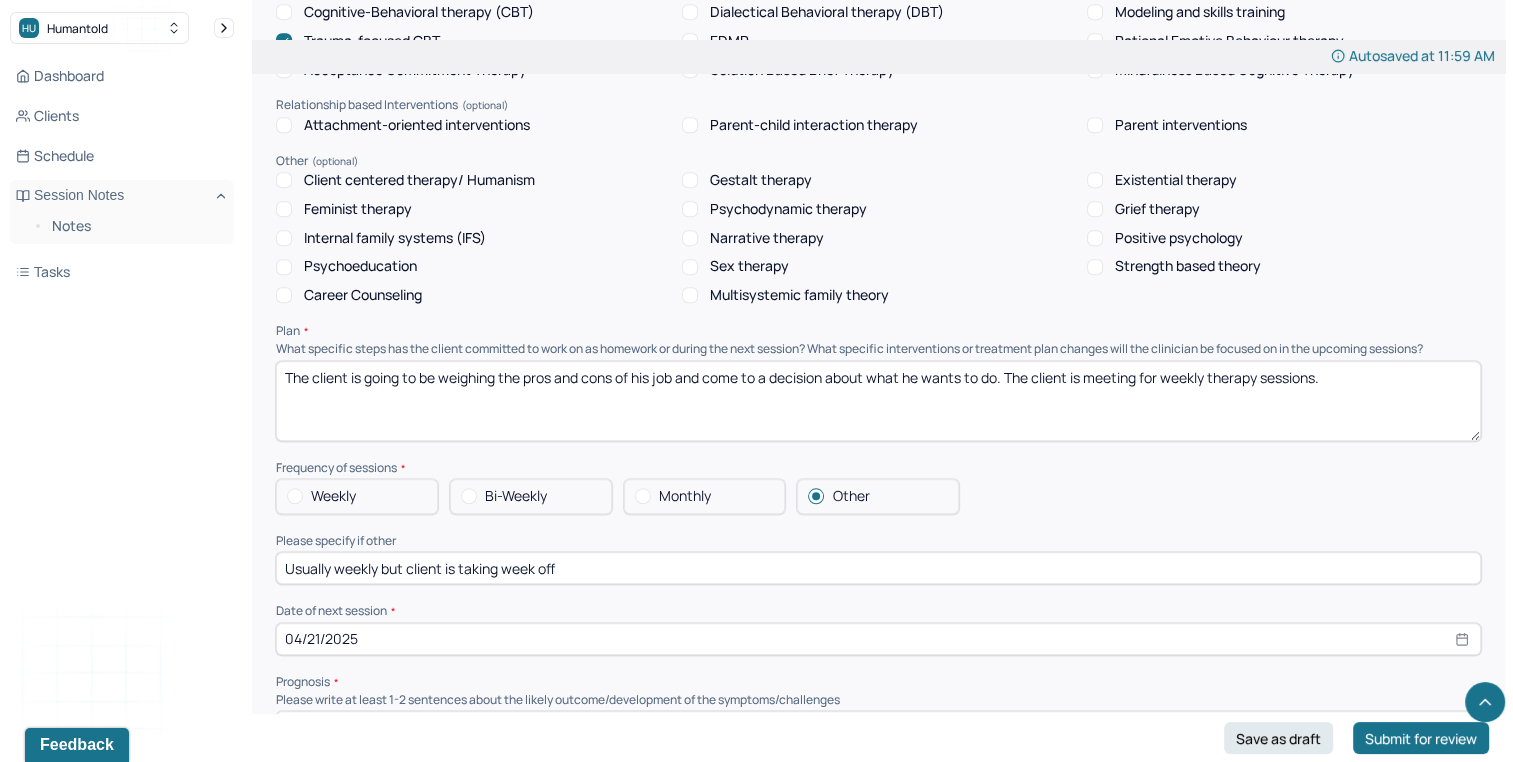 scroll, scrollTop: 1844, scrollLeft: 0, axis: vertical 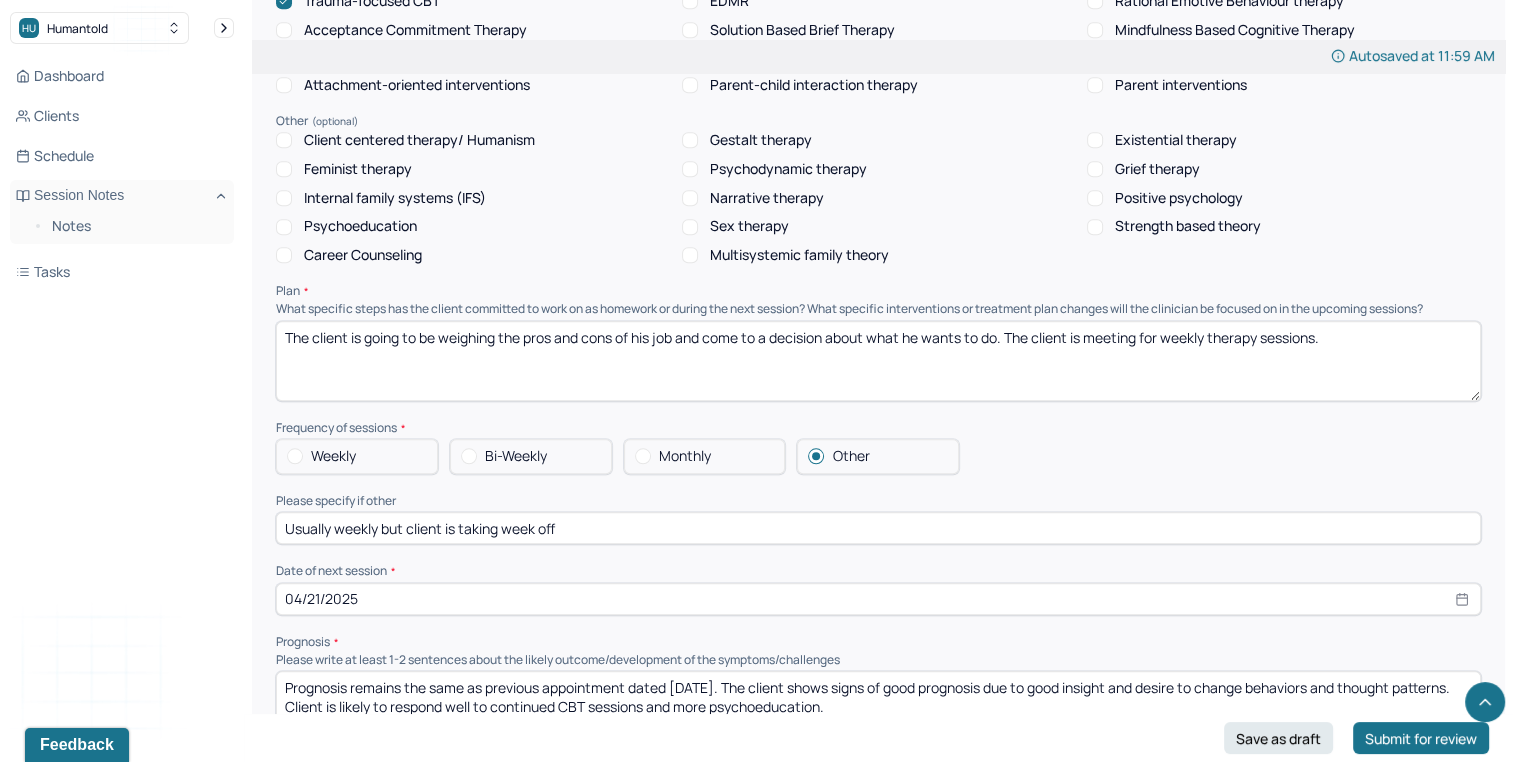 type on "The client struggles with processing his emotions and managing interpersonal dynamics. He also struggles with self-esteem, identity, anxiety, and depression. The client also struggles with his people pleasing, cognitive distortions, and conflict avoidance. The client can benefit from trauma focused CBT to help work through cognitive distortions and negative core beliefs impacting self-esteem." 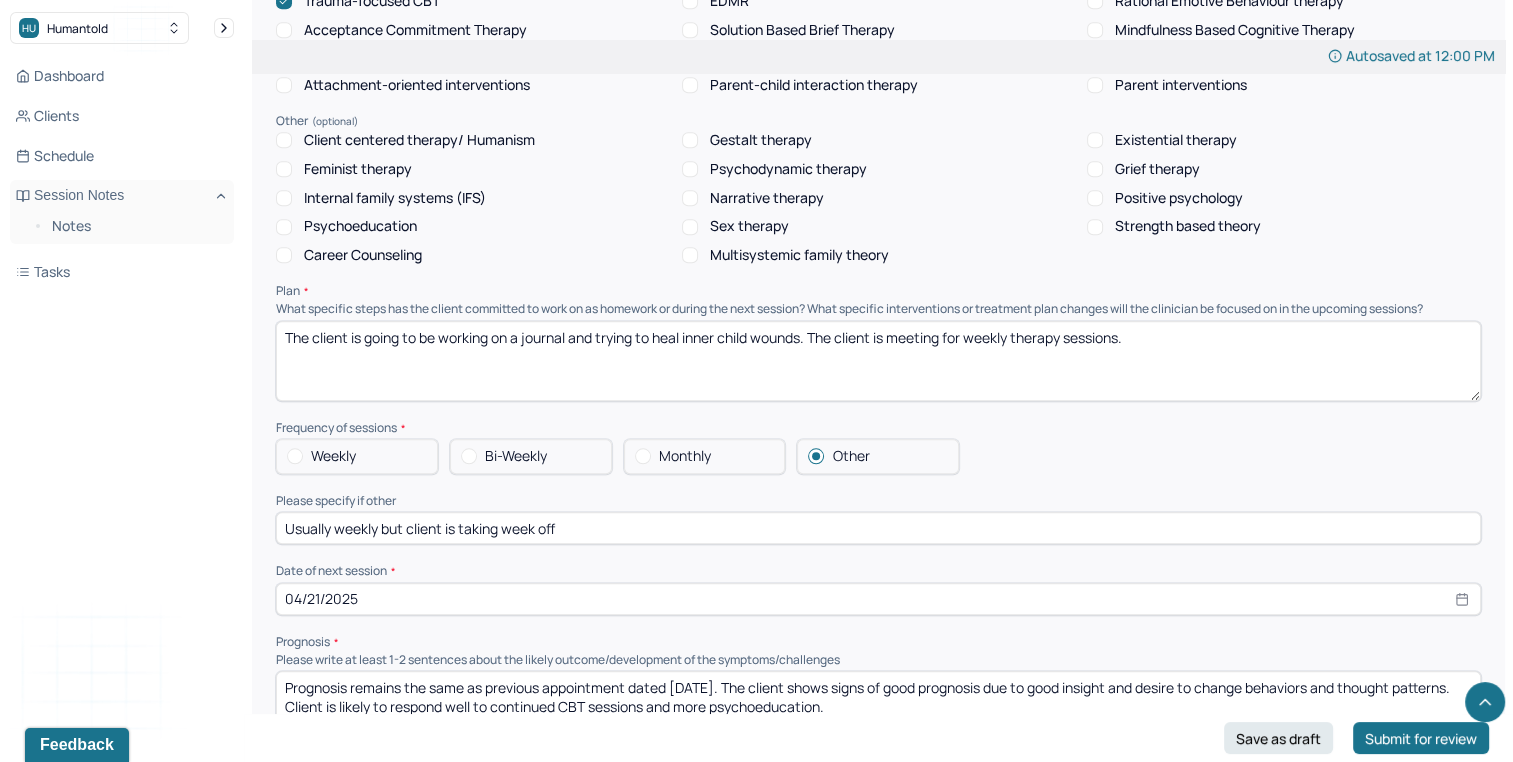 type on "The client is going to be working on a journal and trying to heal inner child wounds. The client is meeting for weekly therapy sessions." 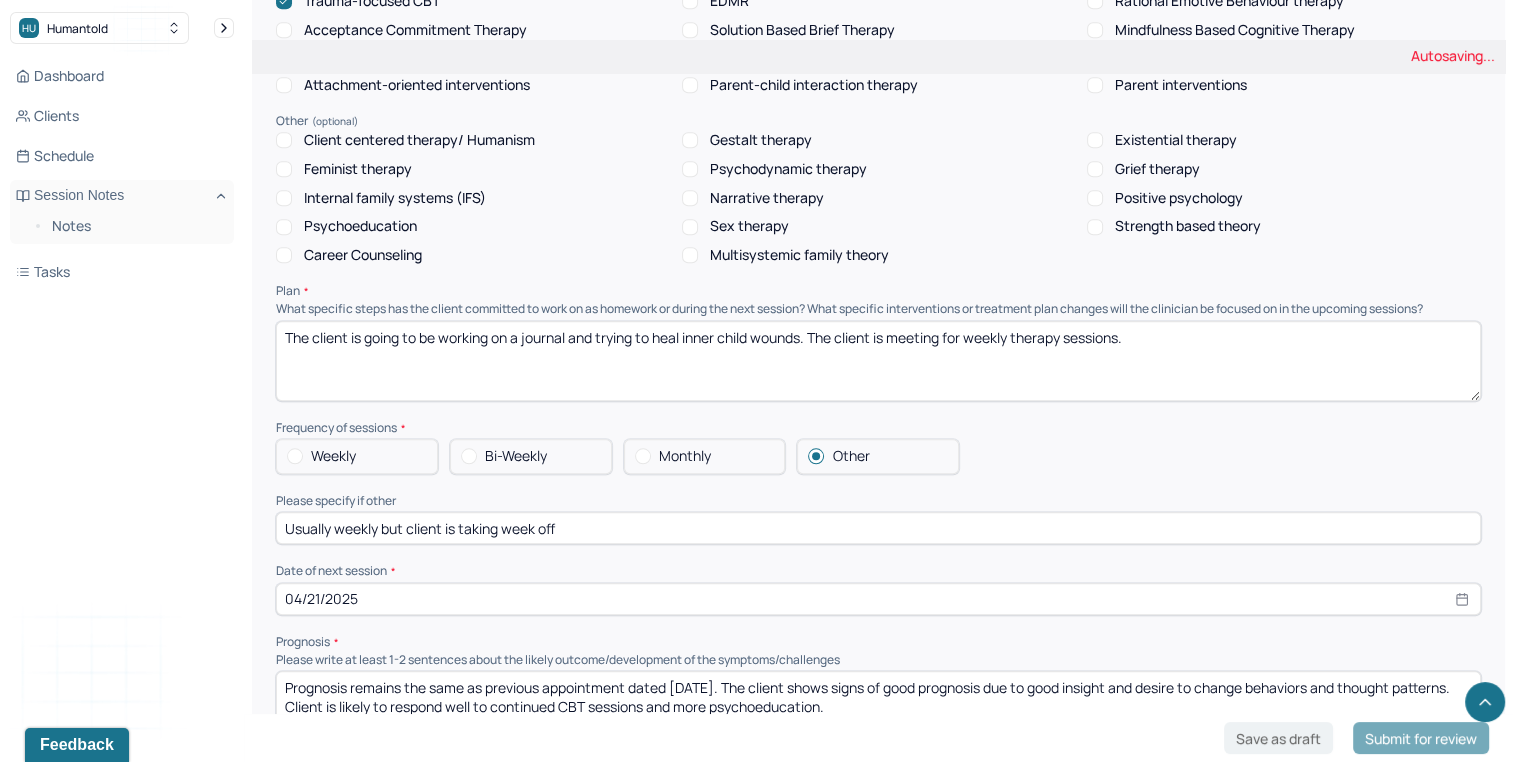click on "Weekly" at bounding box center (333, 456) 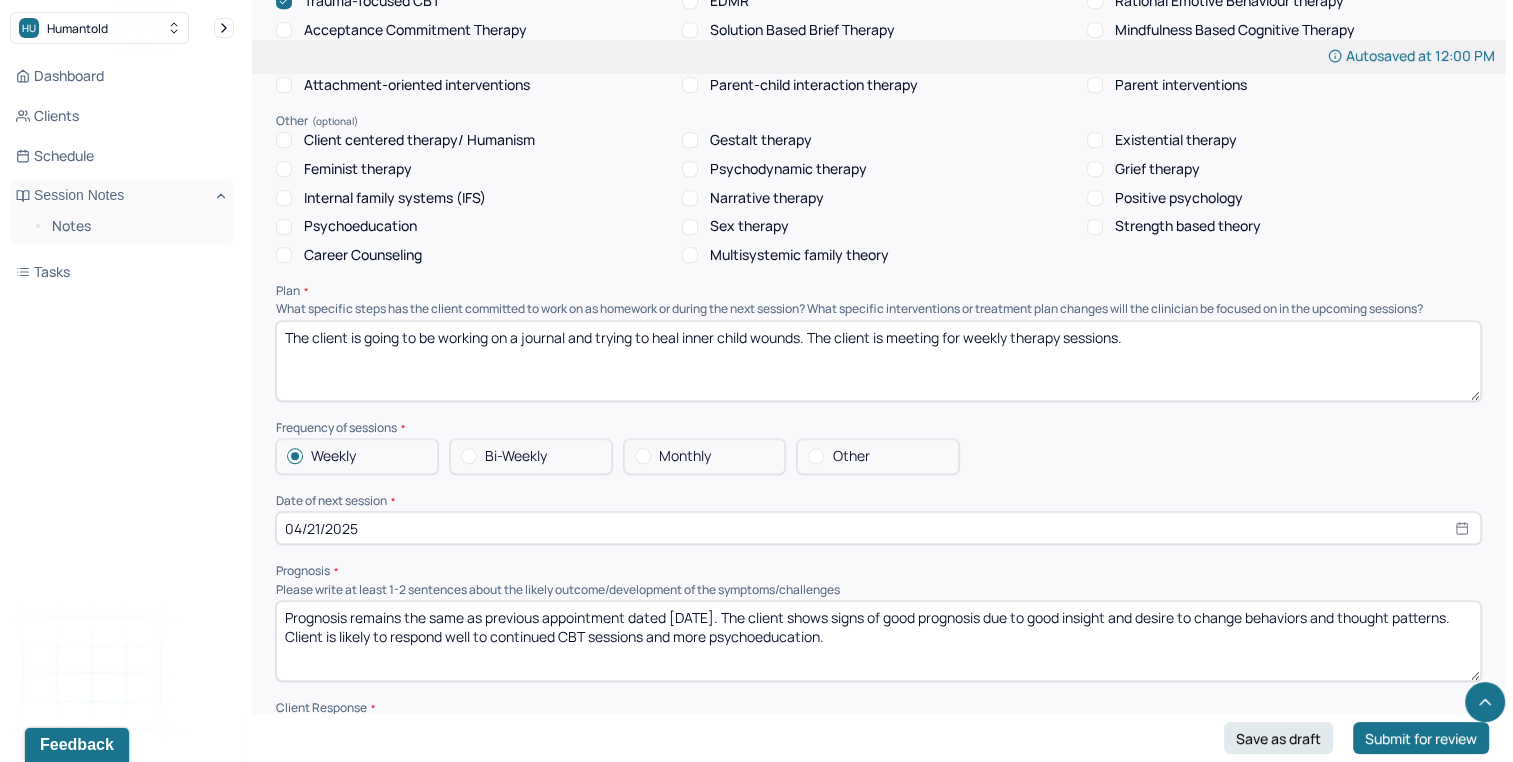 click on "04/21/2025" at bounding box center (878, 528) 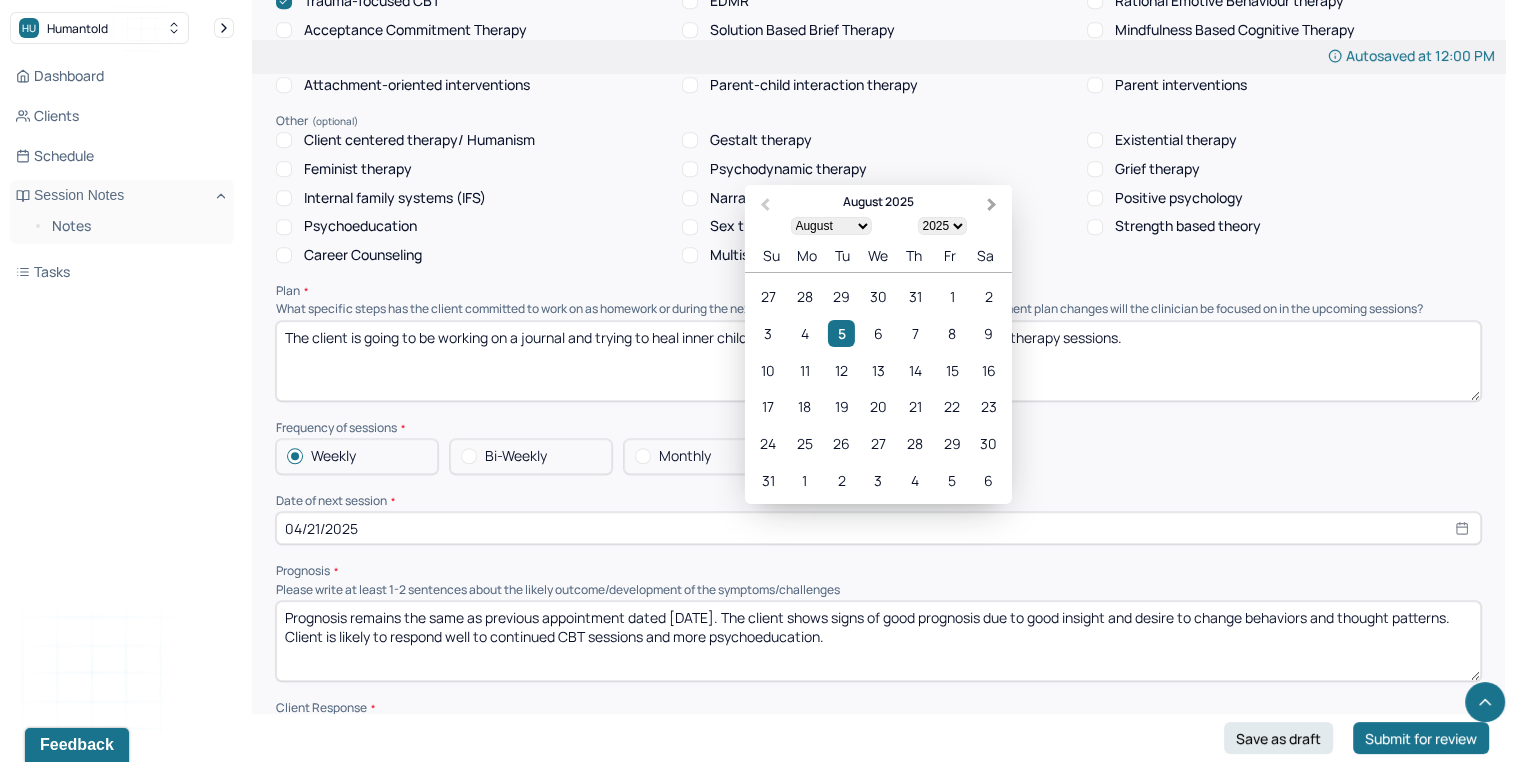click on "Next Month" at bounding box center [994, 206] 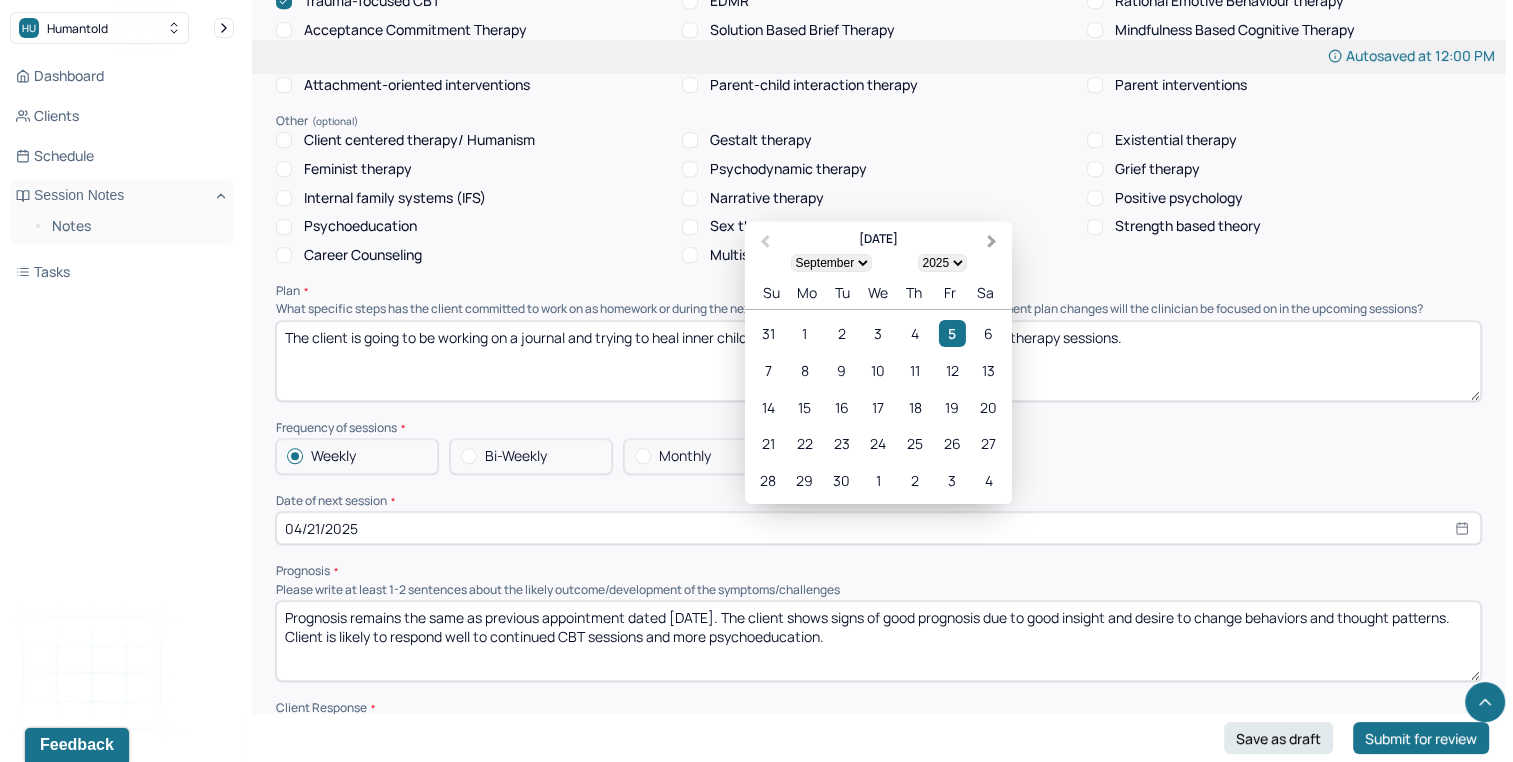 click on "Next Month" at bounding box center (992, 241) 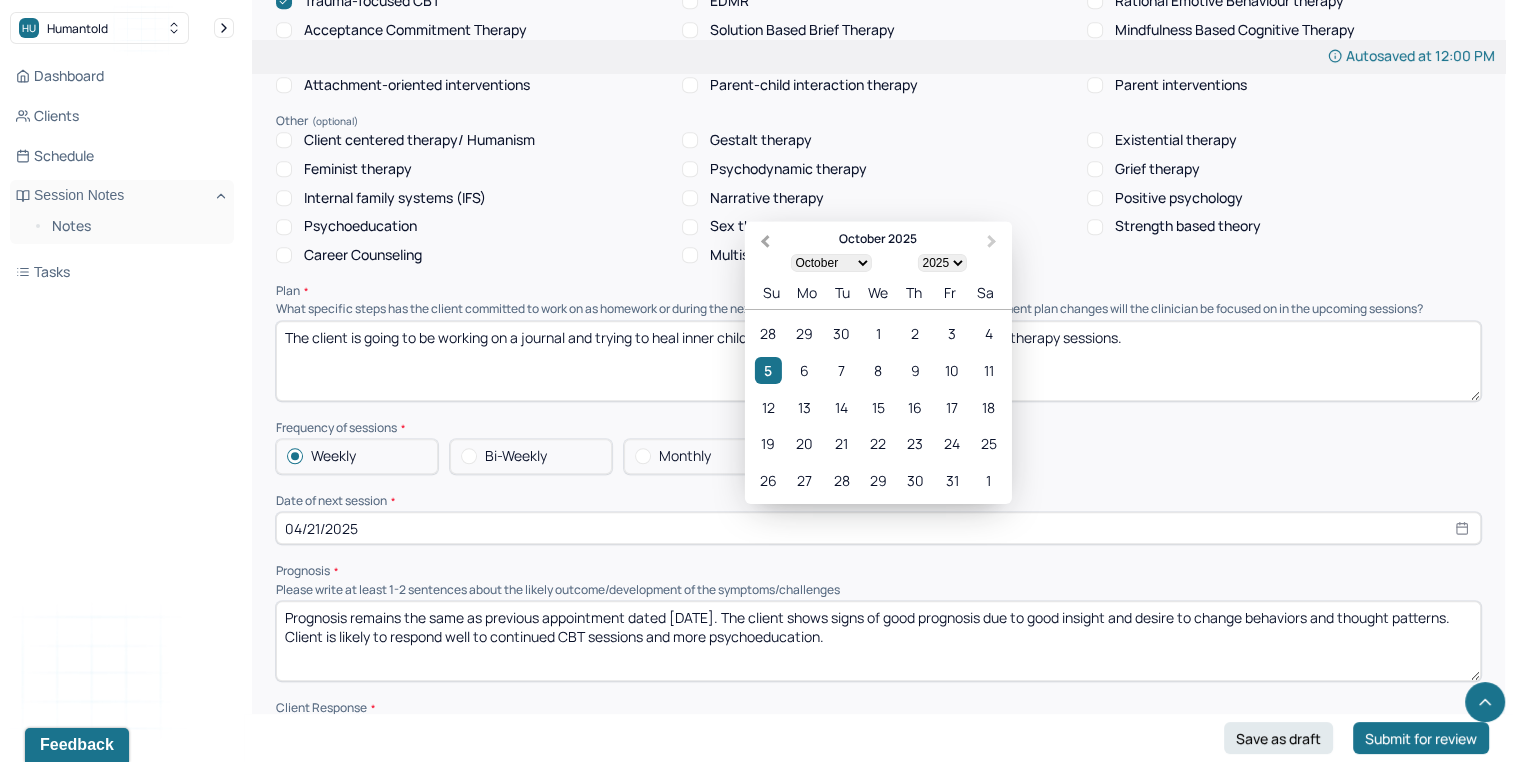 click on "Previous Month" at bounding box center (763, 243) 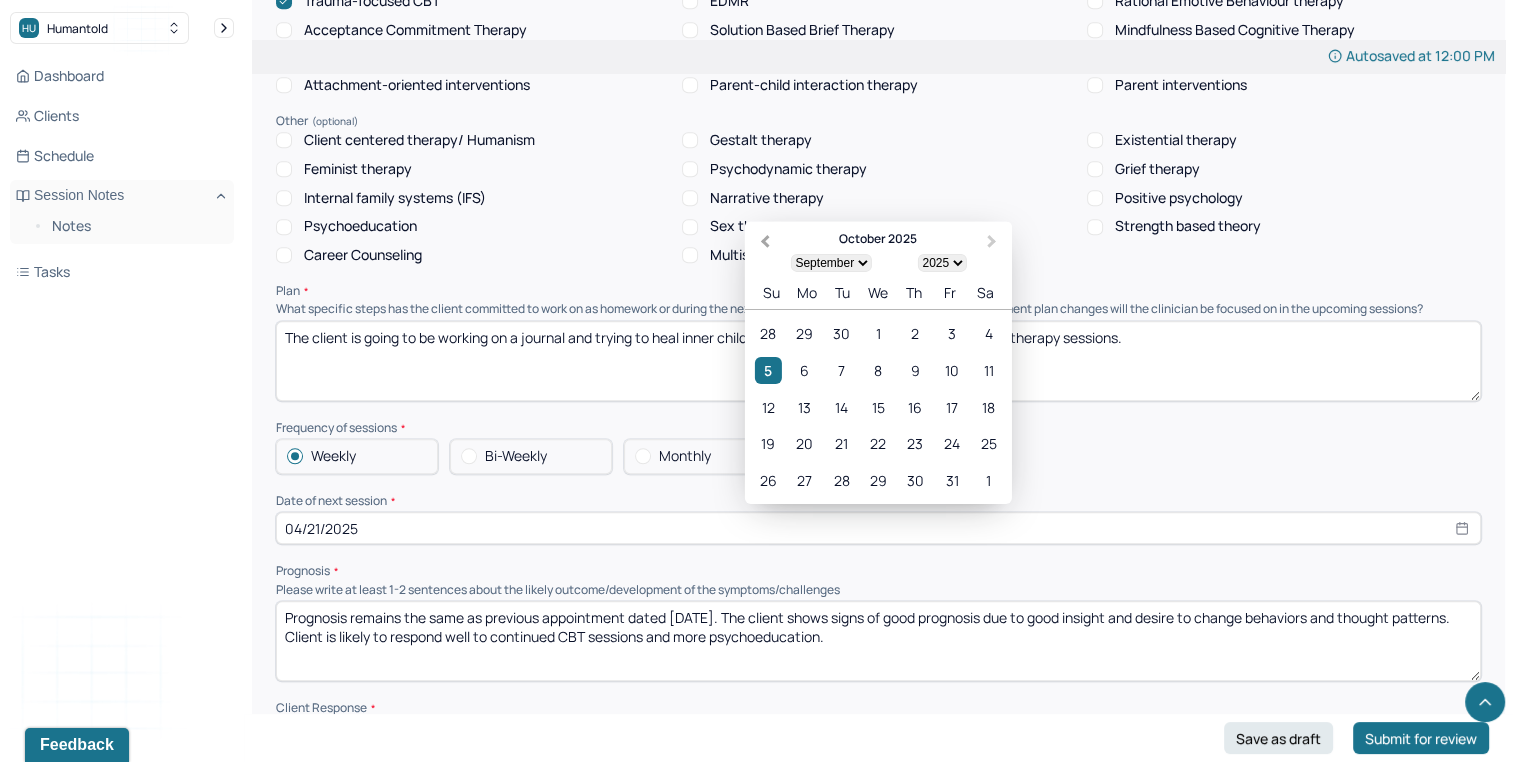 click on "Previous Month" at bounding box center (763, 243) 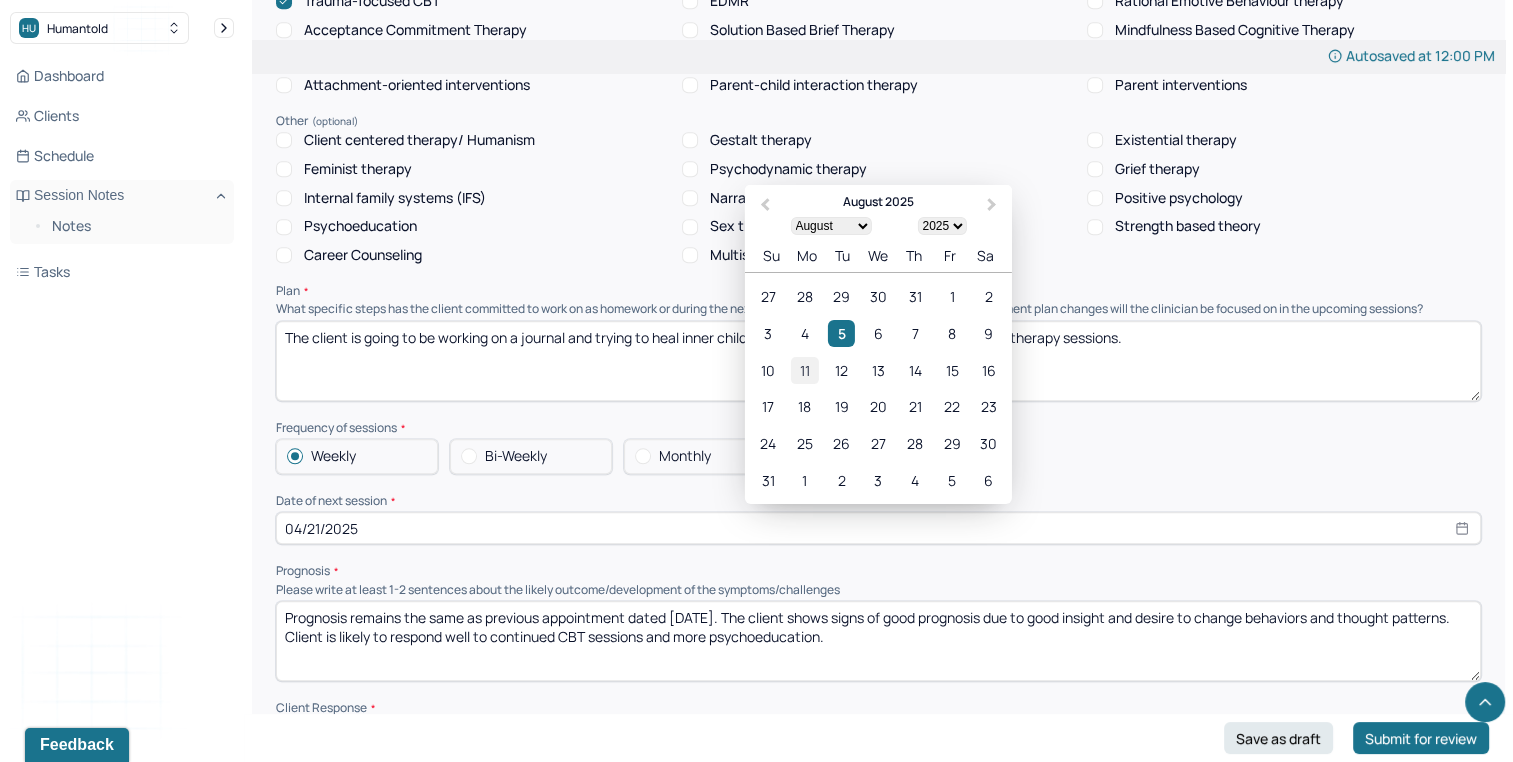 click on "11" at bounding box center [804, 369] 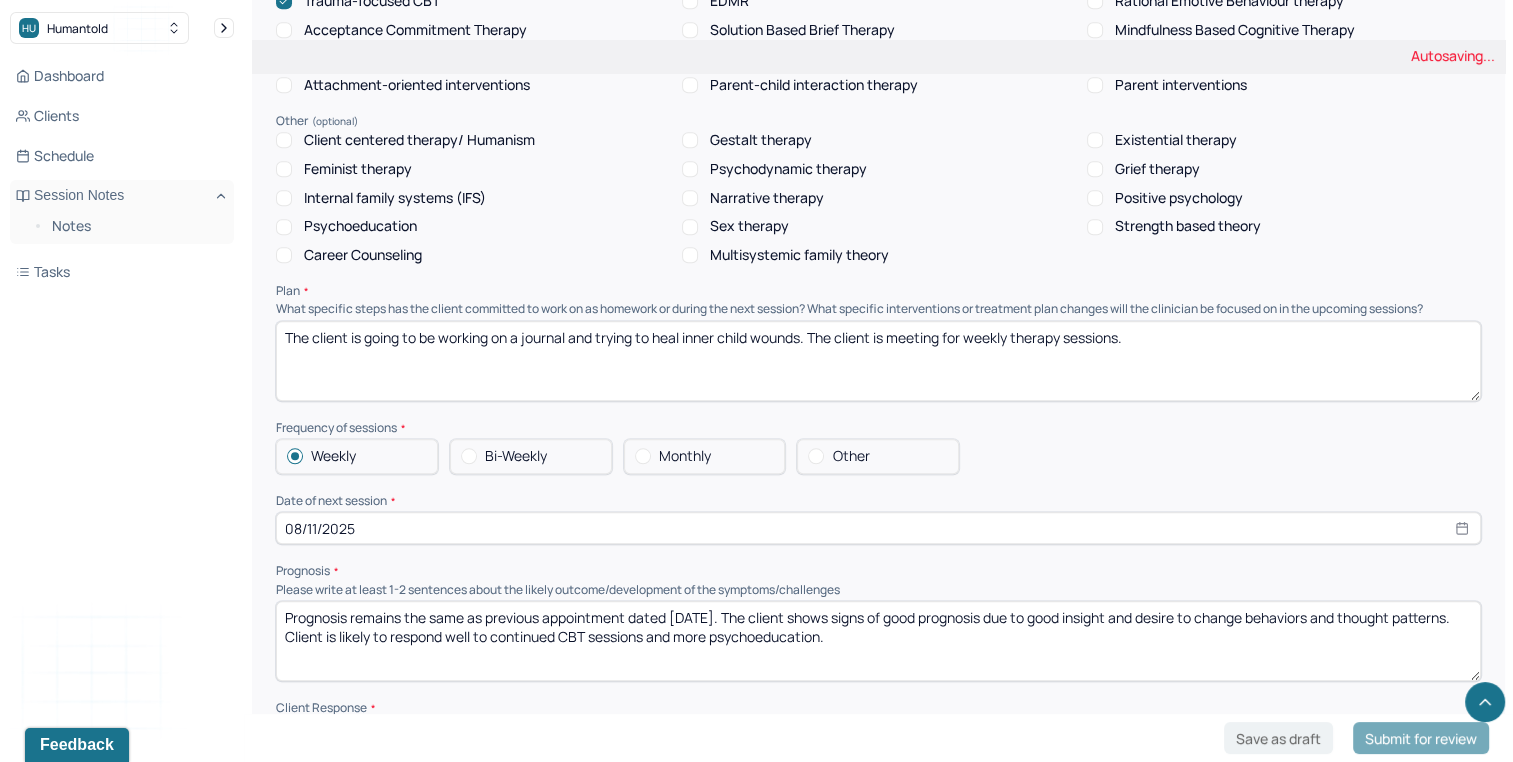 click on "08/11/2025" at bounding box center [878, 528] 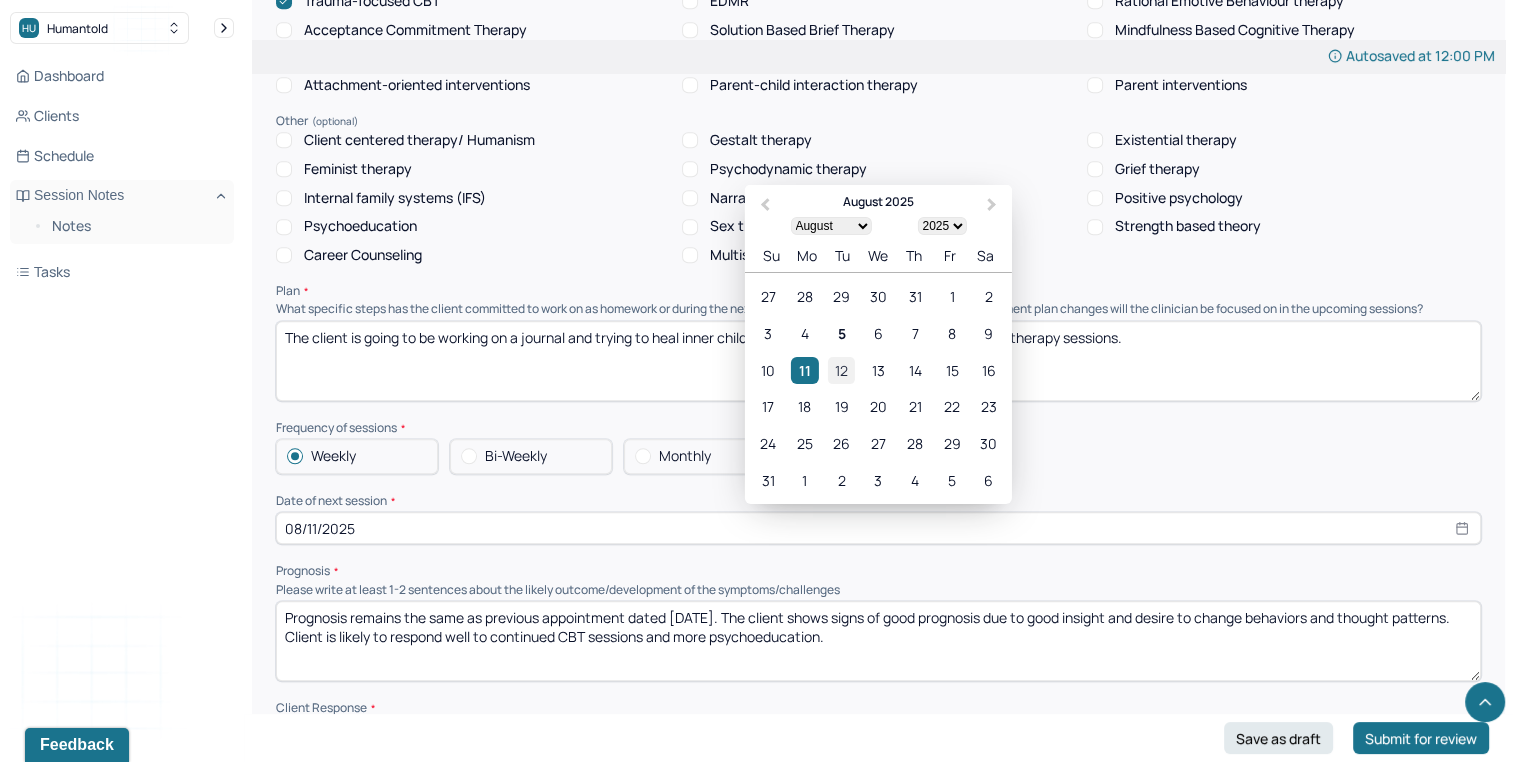 click on "12" at bounding box center (841, 369) 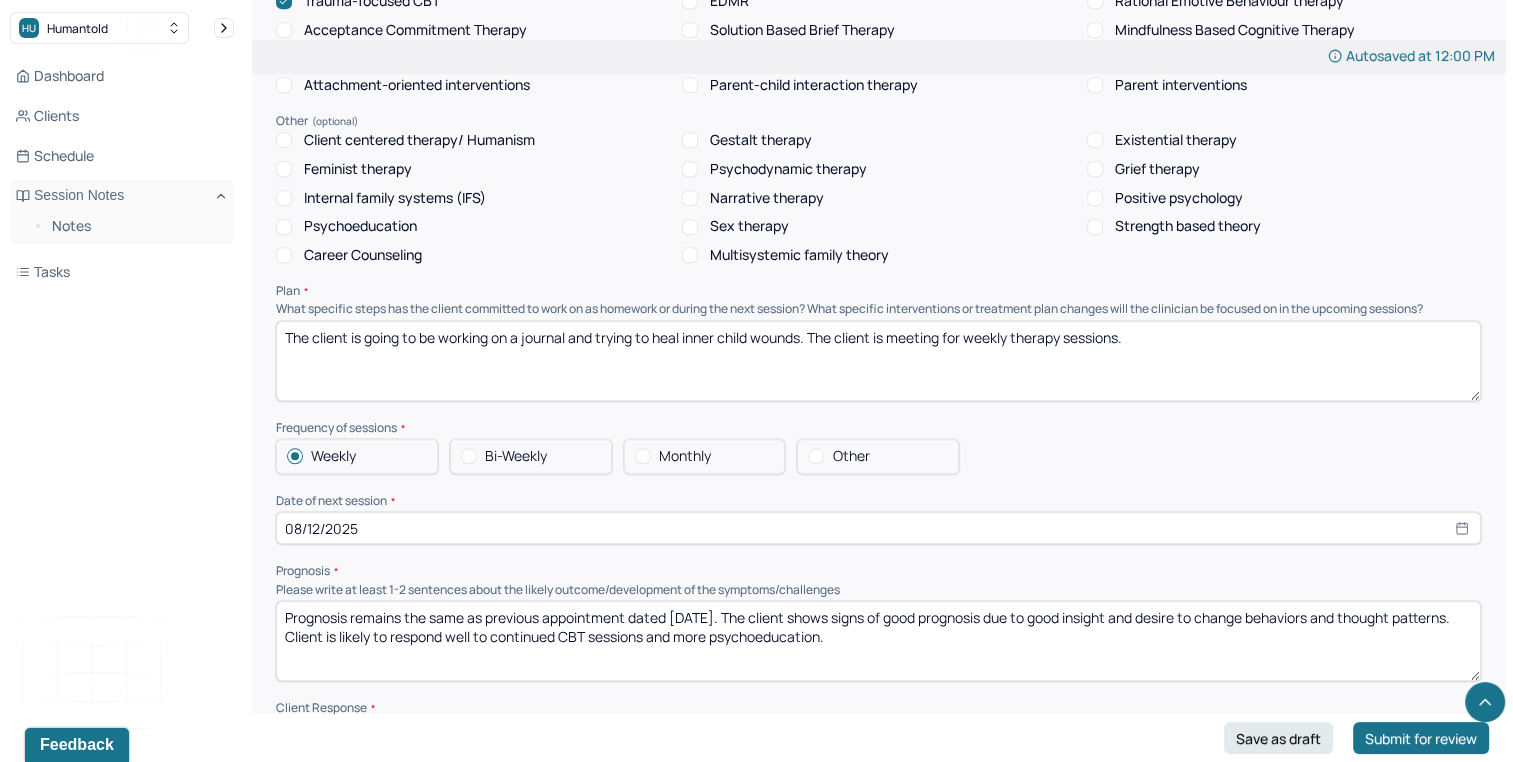 select on "7" 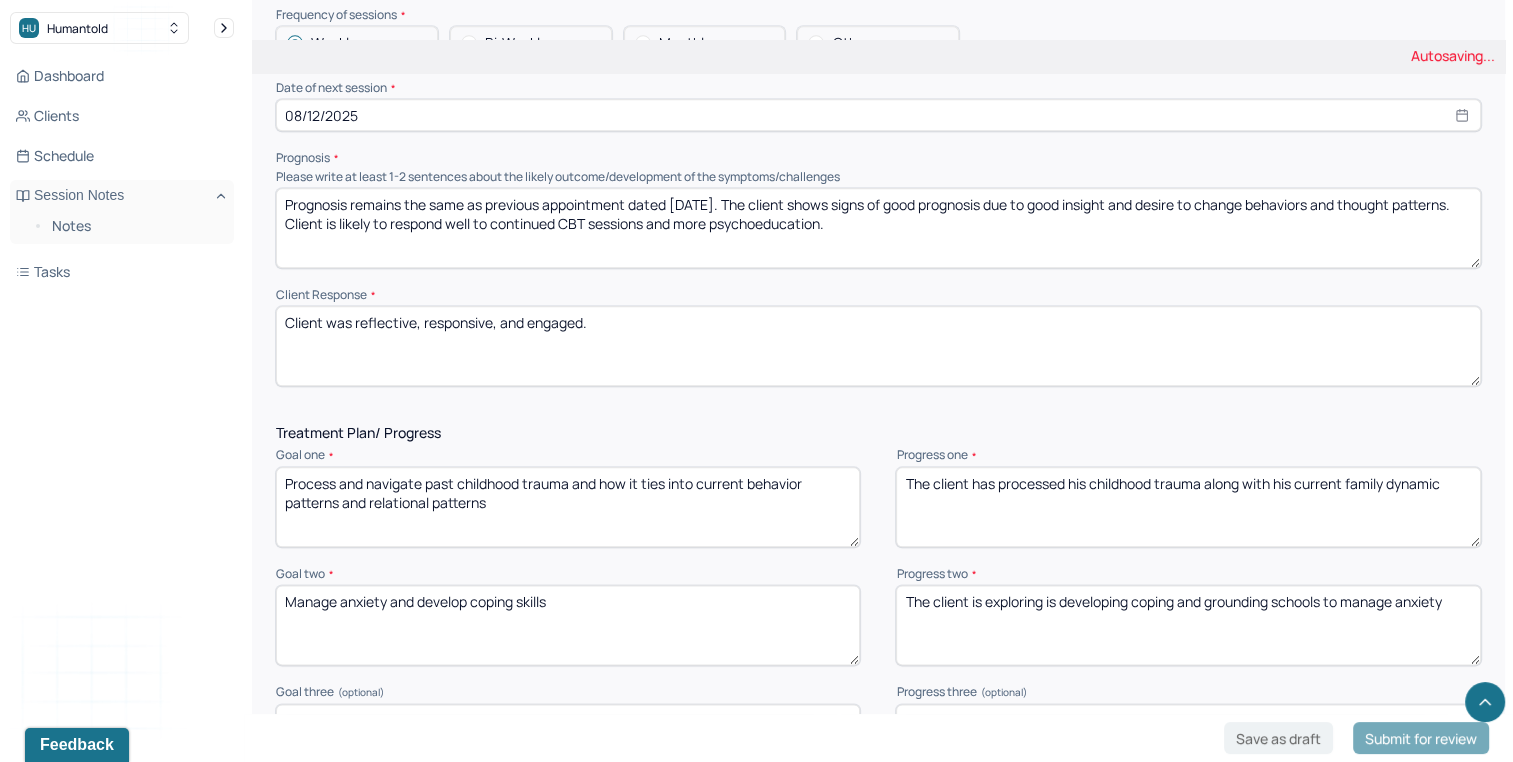 scroll, scrollTop: 2258, scrollLeft: 0, axis: vertical 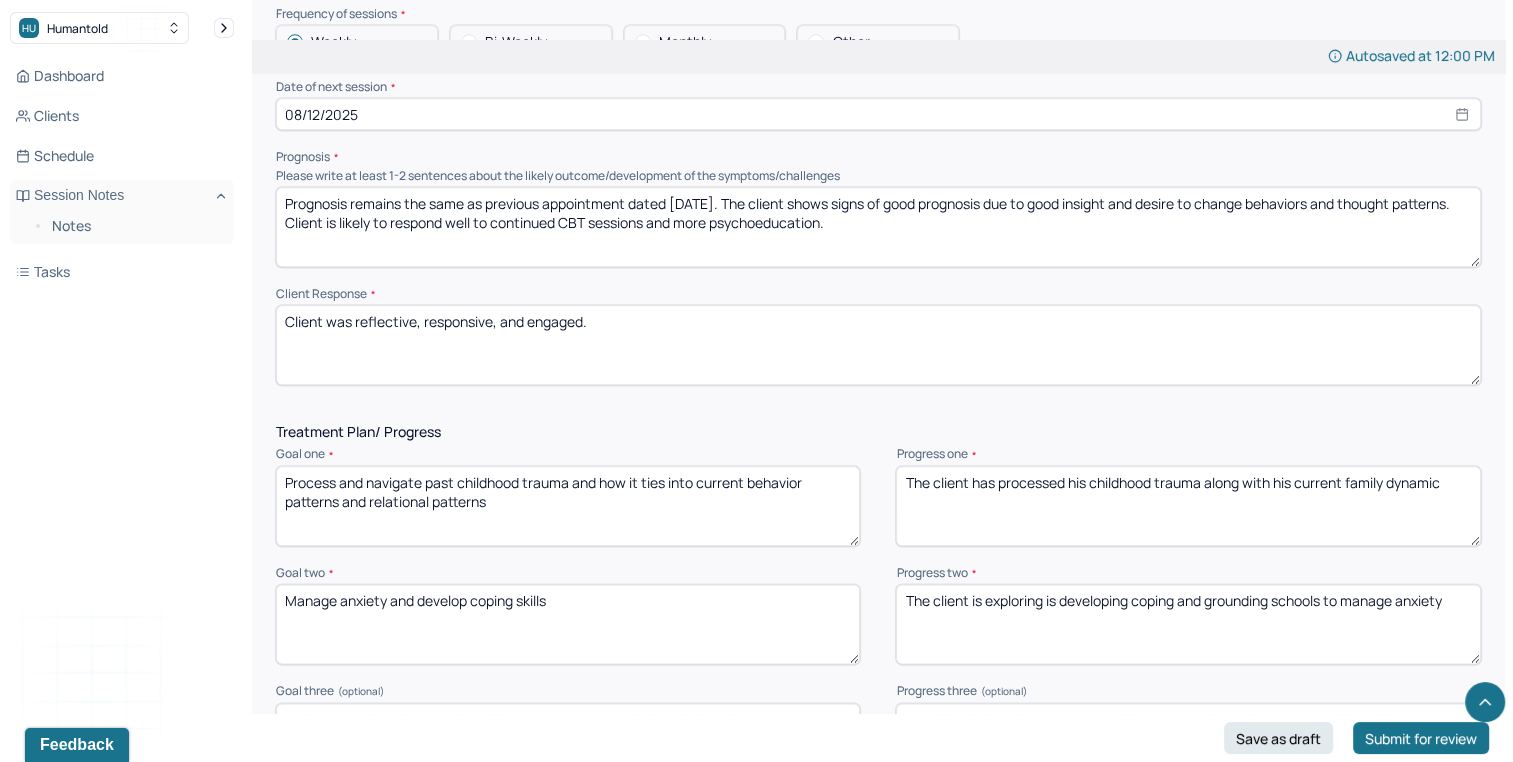 type on "Prognosis remains the same as previous appointment dated [DATE]. The client shows signs of good prognosis due to good insight and desire to change behaviors and thought patterns. Client is likely to respond well to continued CBT sessions and more psychoeducation." 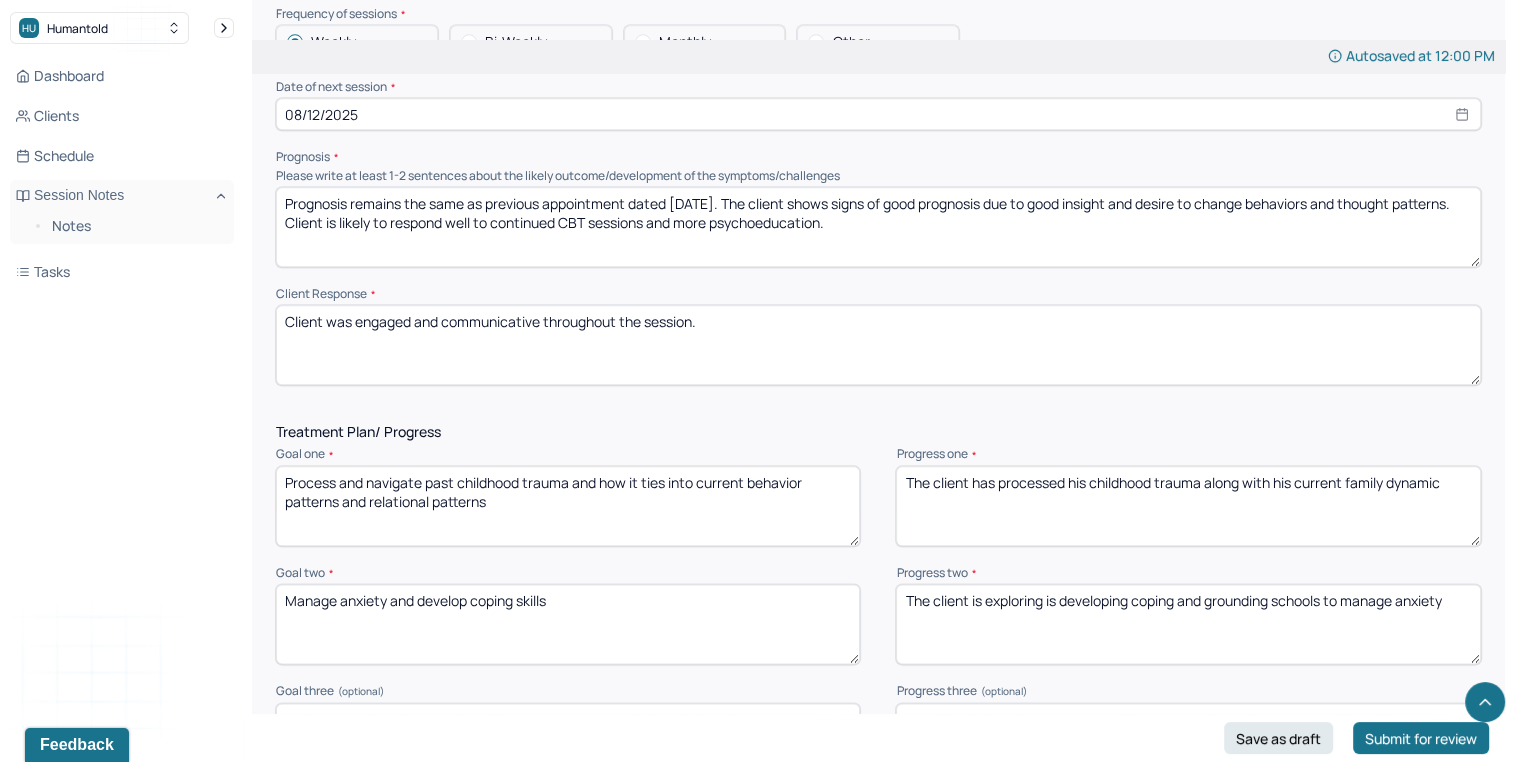 type on "Client was engaged and communicative throughout the session." 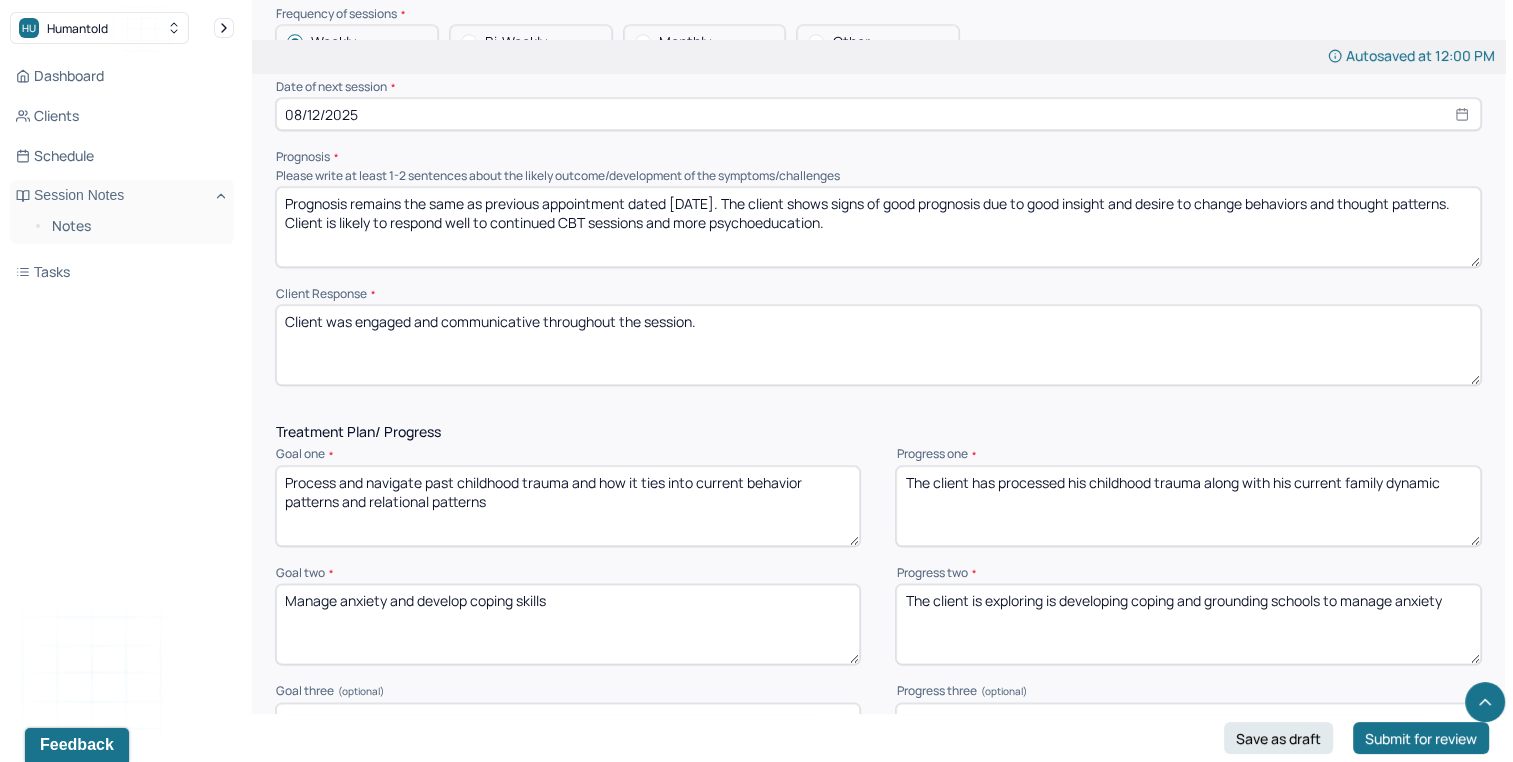 click on "The client has processed his childhood trauma along with his current family dynamic" at bounding box center [1188, 506] 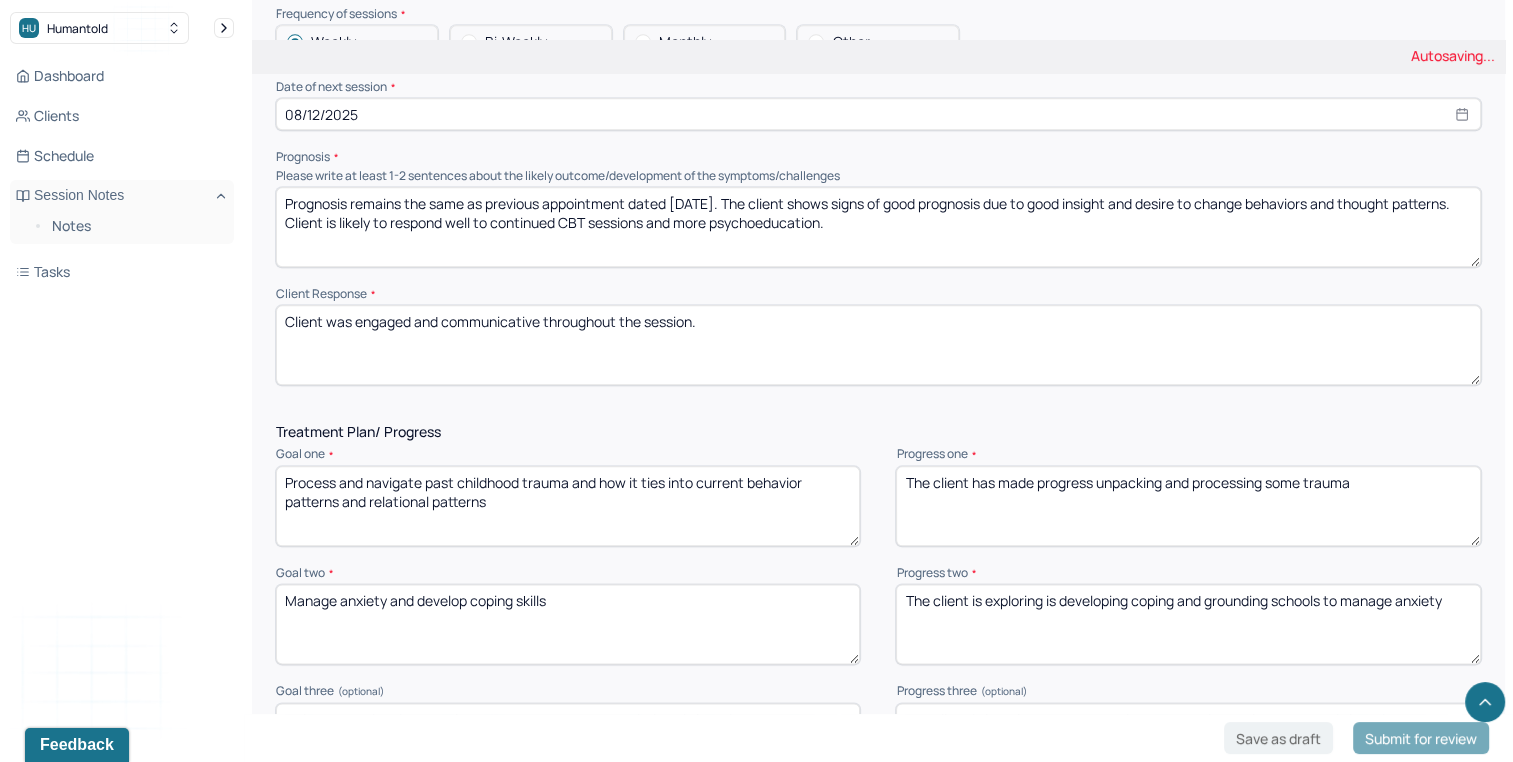 click on "The client is exploring is developing coping and grounding schools to manage anxiety" at bounding box center [1188, 624] 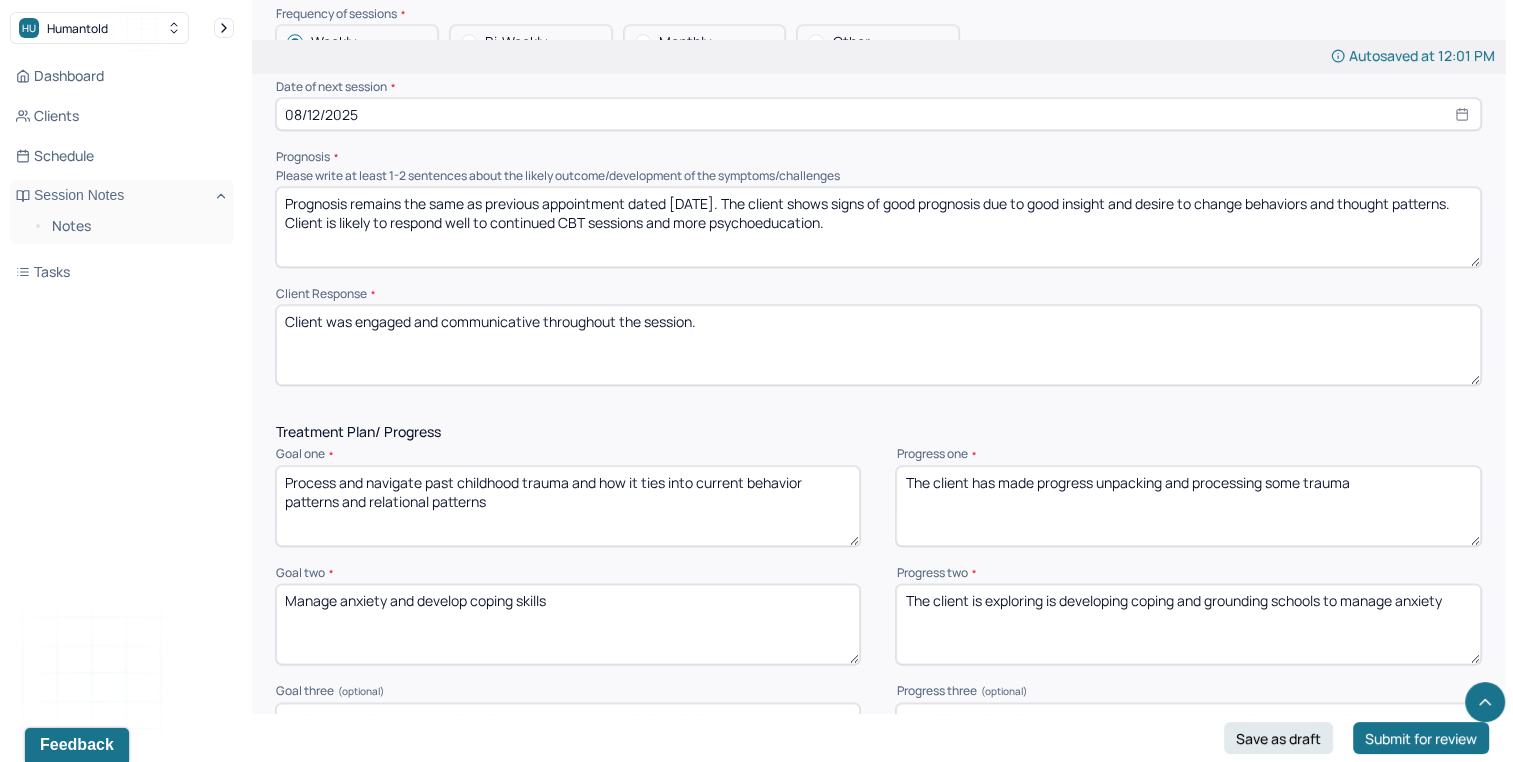 click on "The client is exploring is developing coping and grounding schools to manage anxiety" at bounding box center (1188, 624) 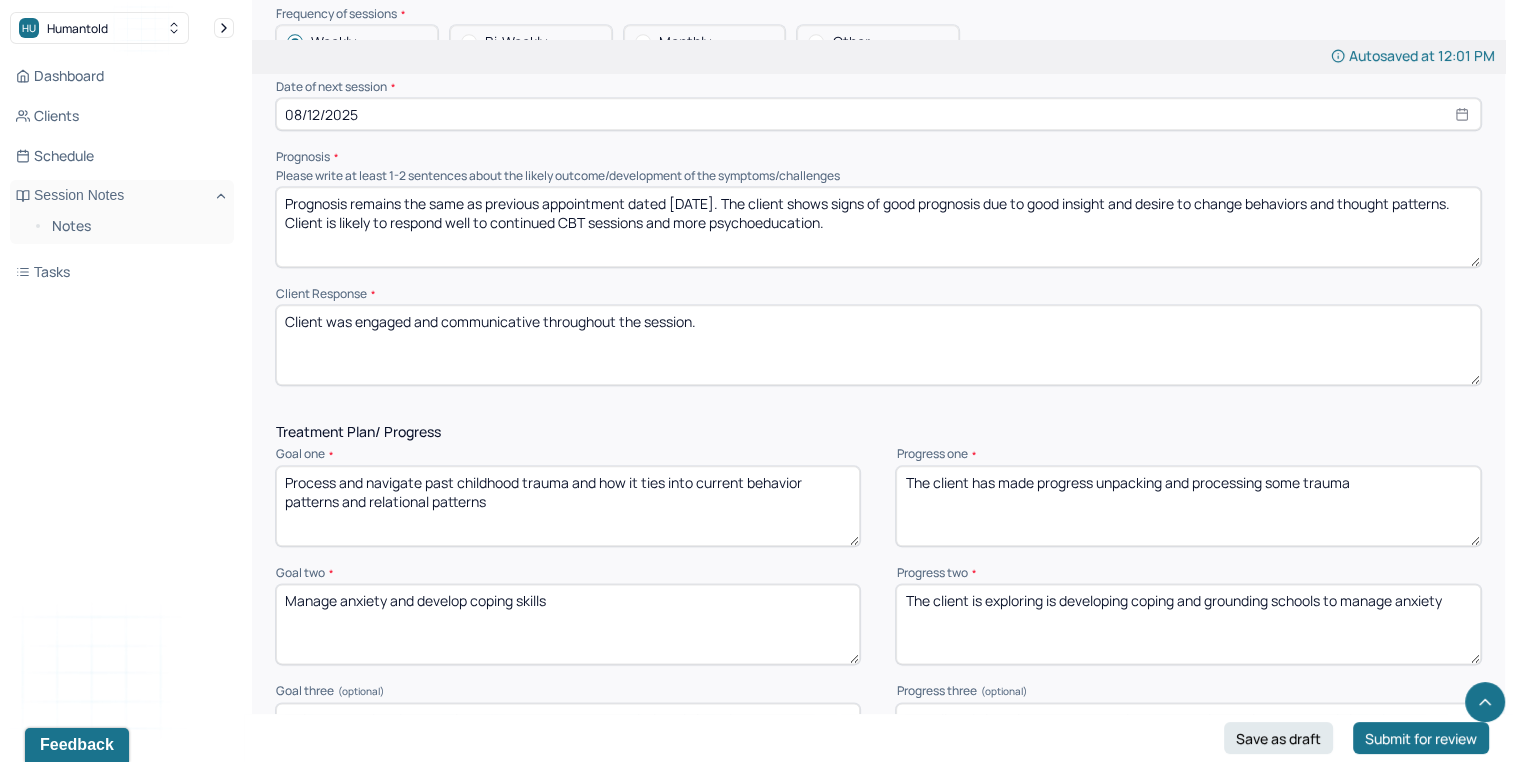 type on "The client has made progress unpacking and processing some trauma" 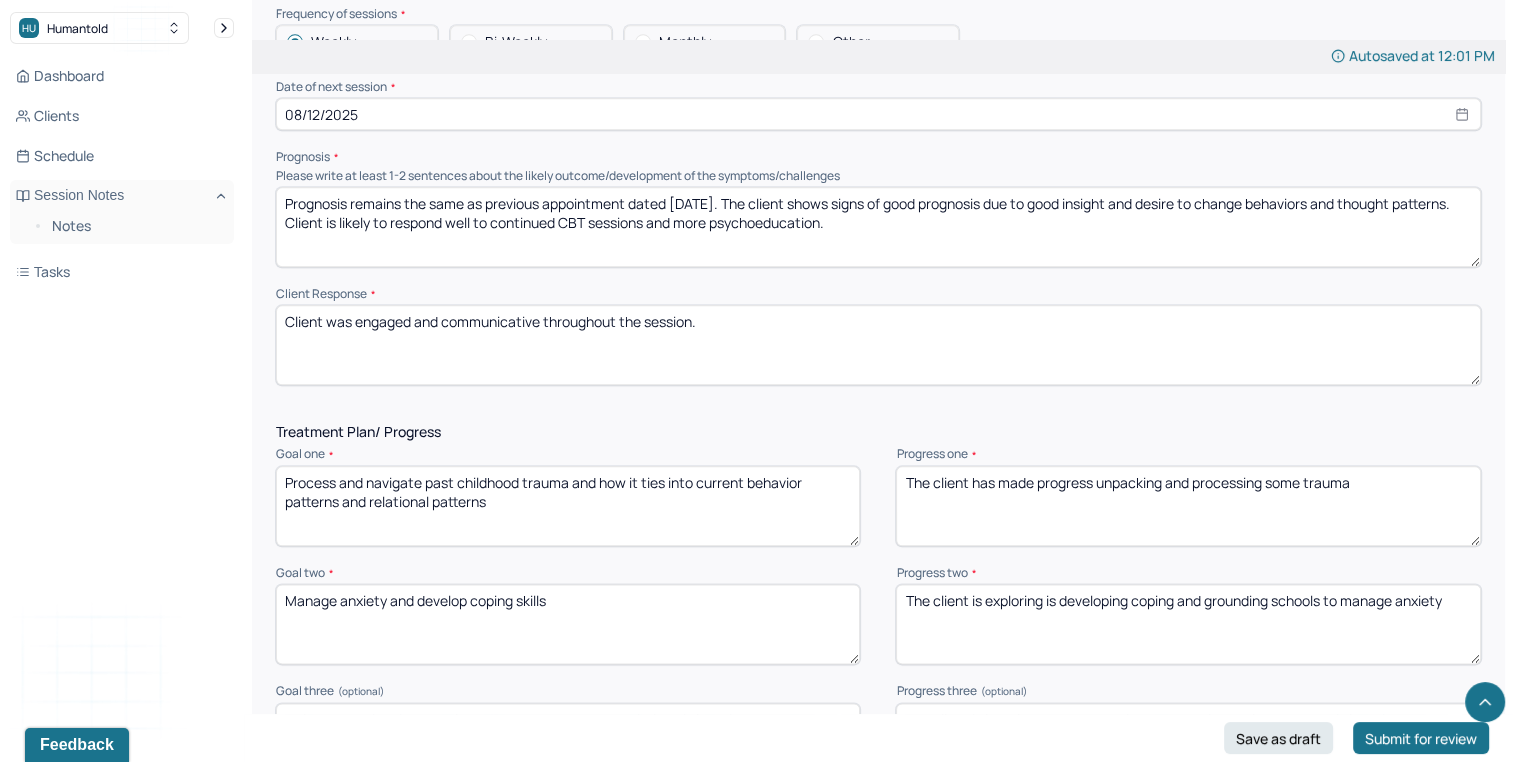 click on "The client is exploring is developing coping and grounding schools to manage anxiety" at bounding box center [1188, 624] 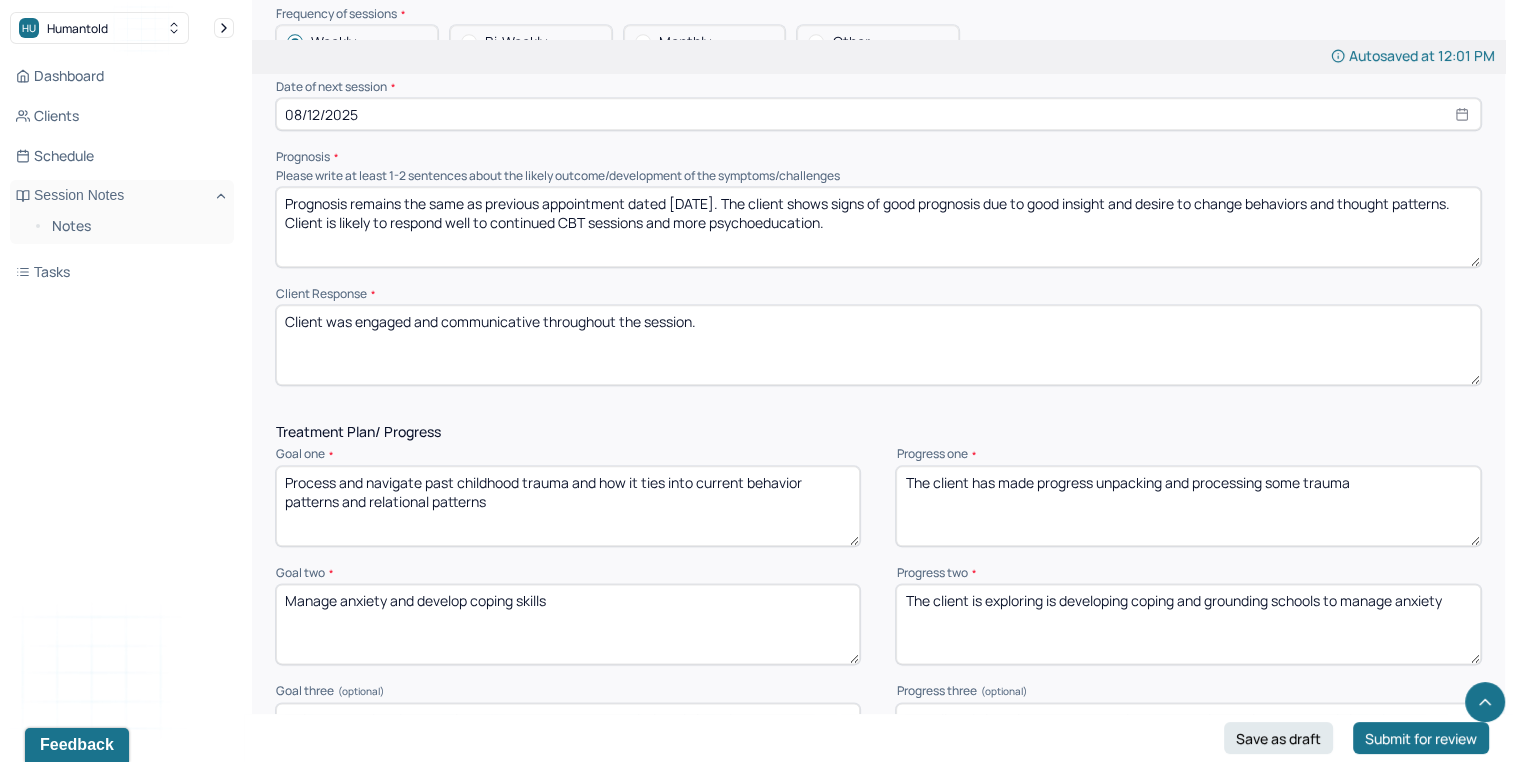 drag, startPoint x: 976, startPoint y: 615, endPoint x: 1531, endPoint y: 614, distance: 555.0009 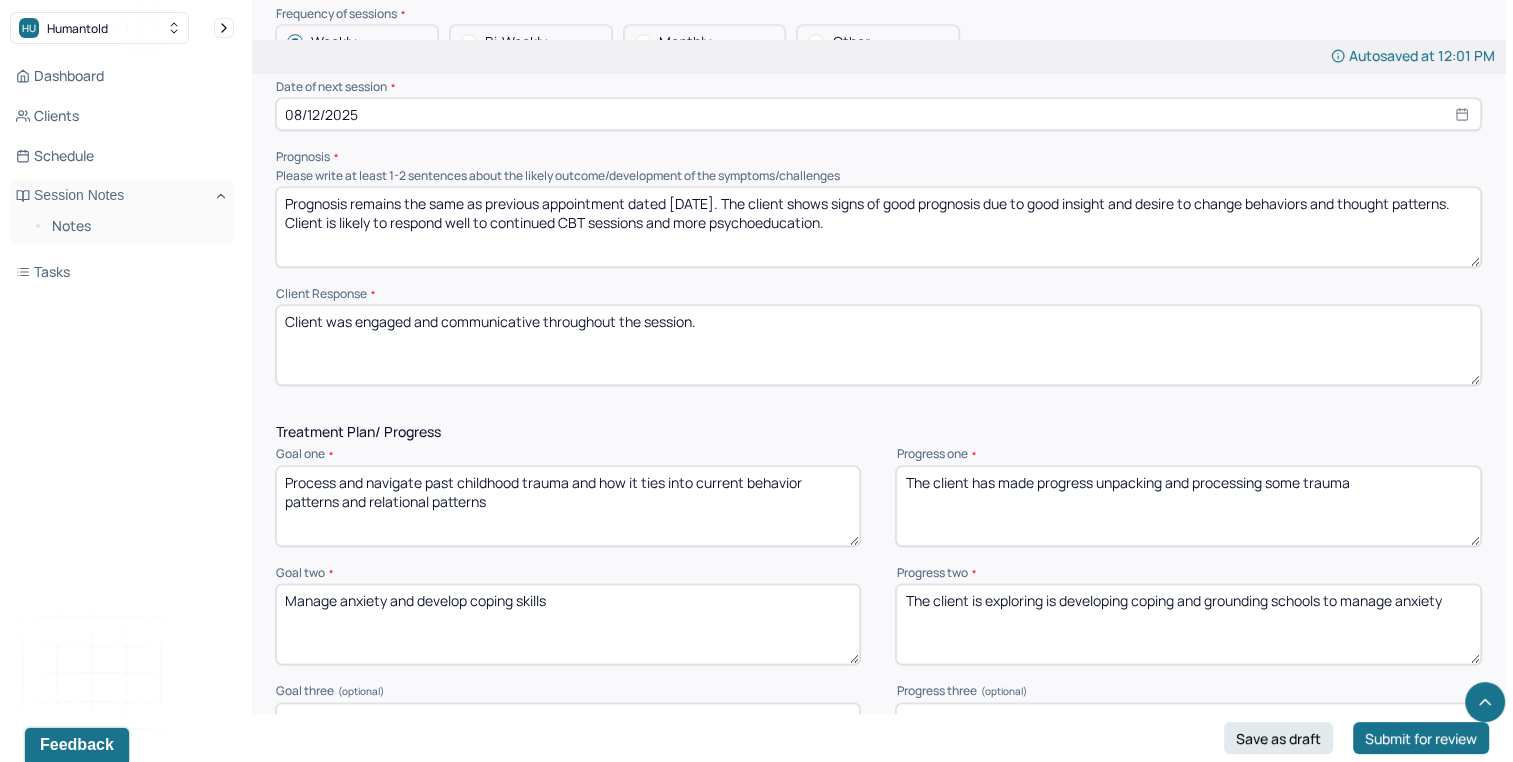 click on "HU Humantold Dashboard Clients Schedule Session Notes Notes Tasks KD Kristina   Damiano provider Logout   New Theme Coming This Week! Soon, you’ll be able to switch between the default White Theme and a new Green Theme using the Theme Button in the top right corner of the app.  Edit Note Search by client name, chart number  FAQs Theme KD Kristina   Damiano Autosaved at 12:01 PM Appointment Details Client name [FIRST] [LAST] Date of service [DATE] Time 10:00am - 11:00am Duration 1hr Appointment type individual therapy Provider name Kristina Damiano Modifier 1 95 Telemedicine Note type Individual soap note Load previous session note Instructions The fields marked with an asterisk ( * ) are required before you can submit your notes. Before you can submit your session notes, they must be signed. You have the option to save your notes as a draft before making a submission. Appointment location * Teletherapy Client Teletherapy Location here Home Office Other Home Office Other *" at bounding box center (756, -465) 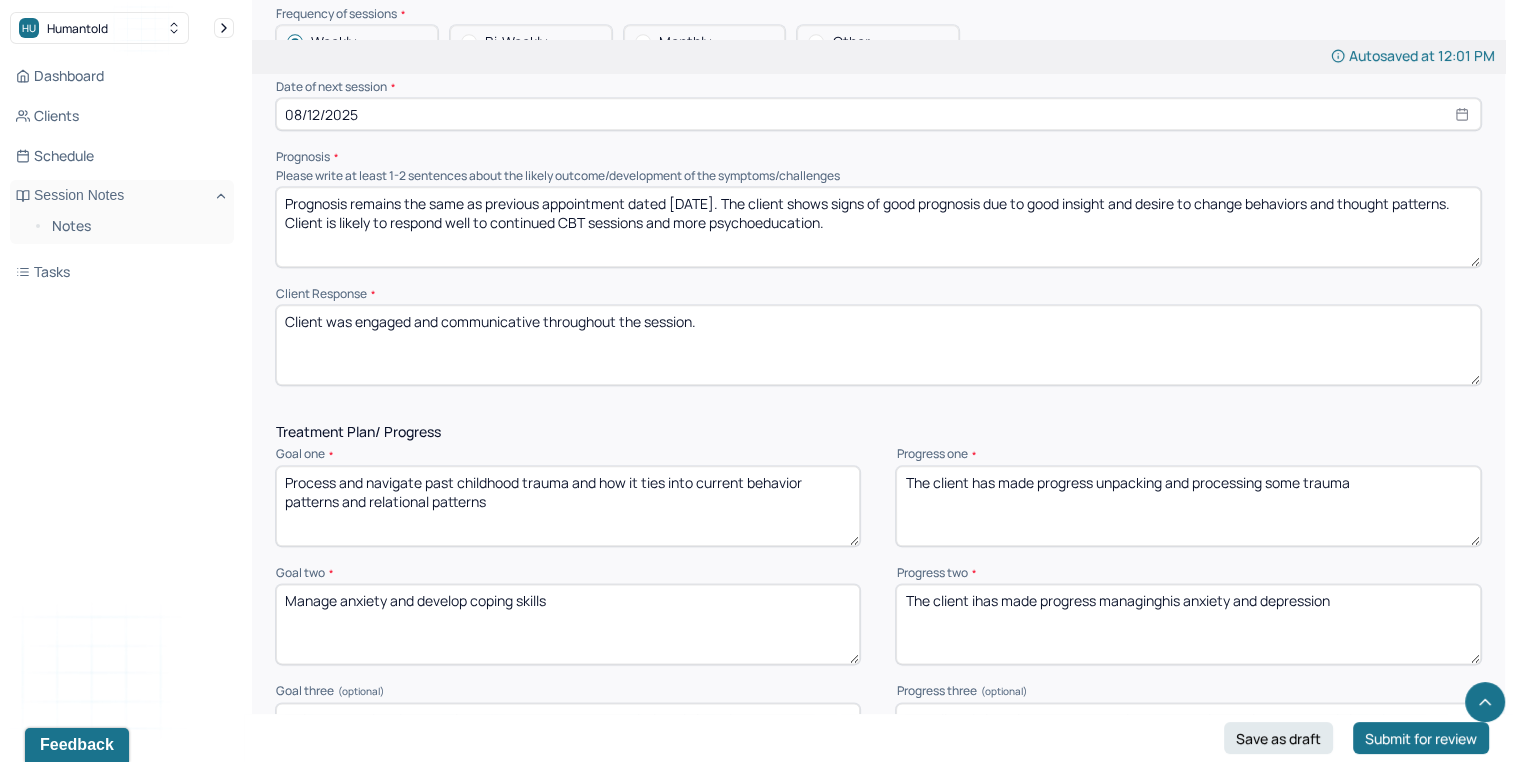 click on "The client ihas made progress managinghis anxiety and depression" at bounding box center [1188, 624] 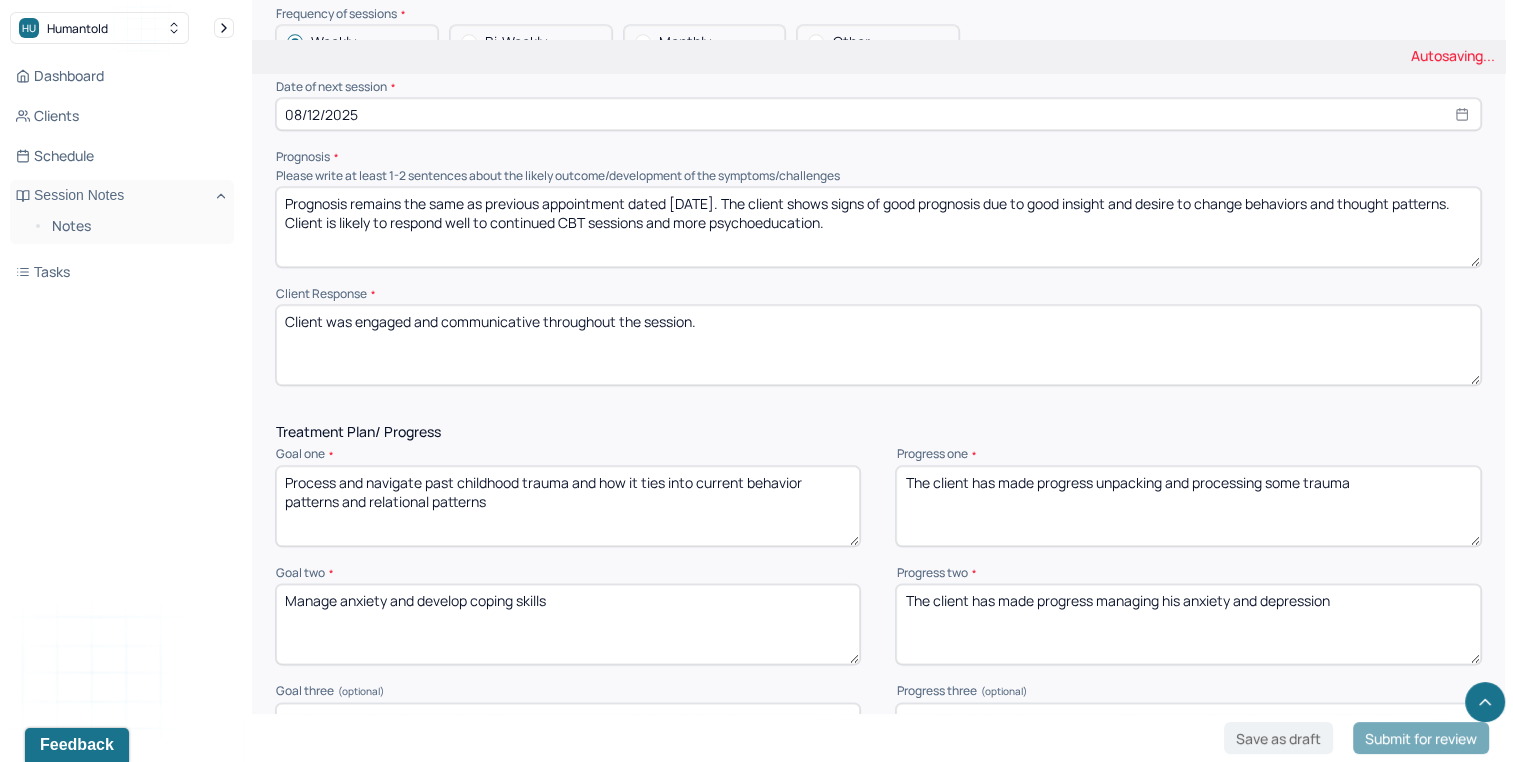 type on "The client has made progress managing his anxiety and depression" 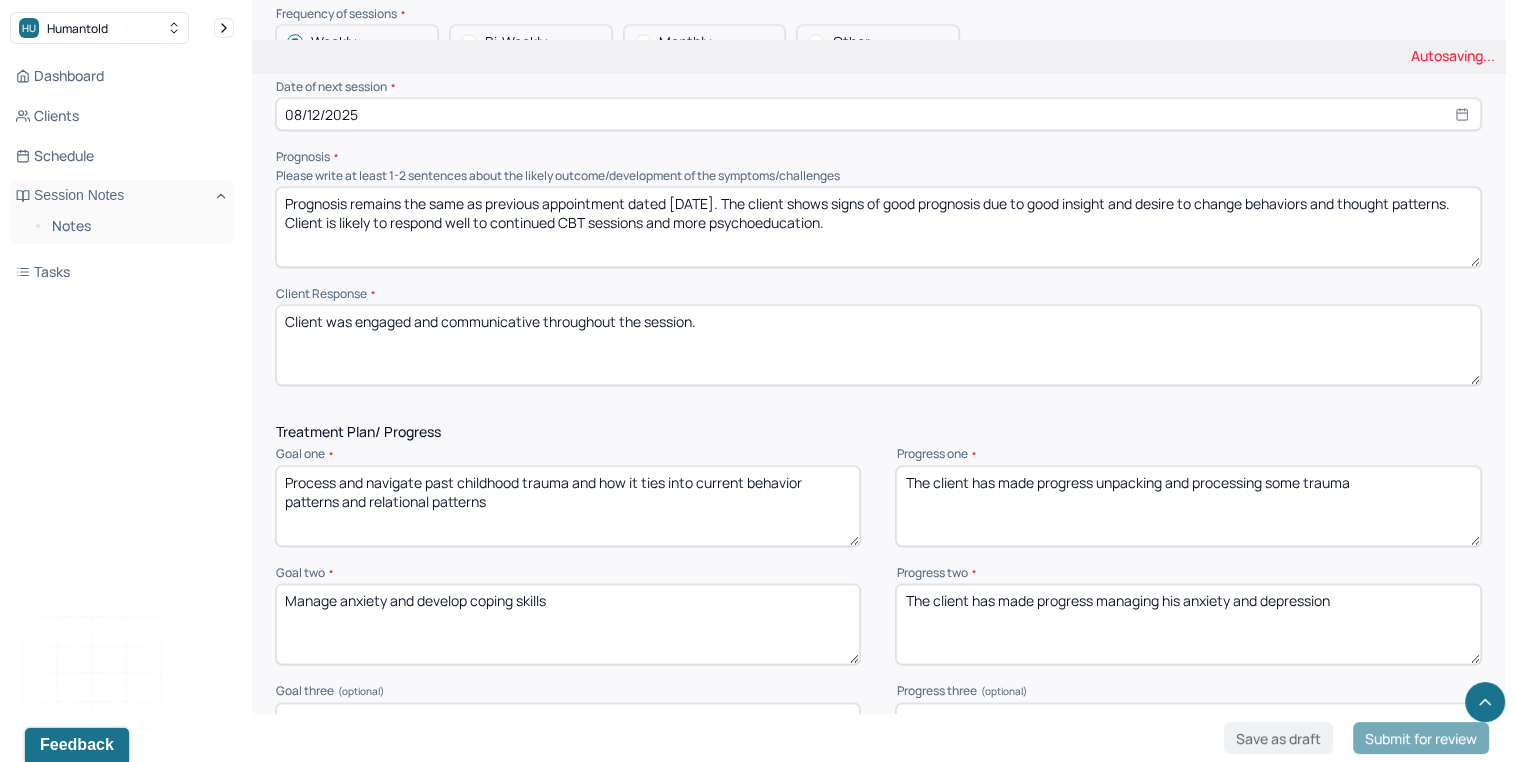 click on "Manage anxiety and develop coping skills" at bounding box center (568, 624) 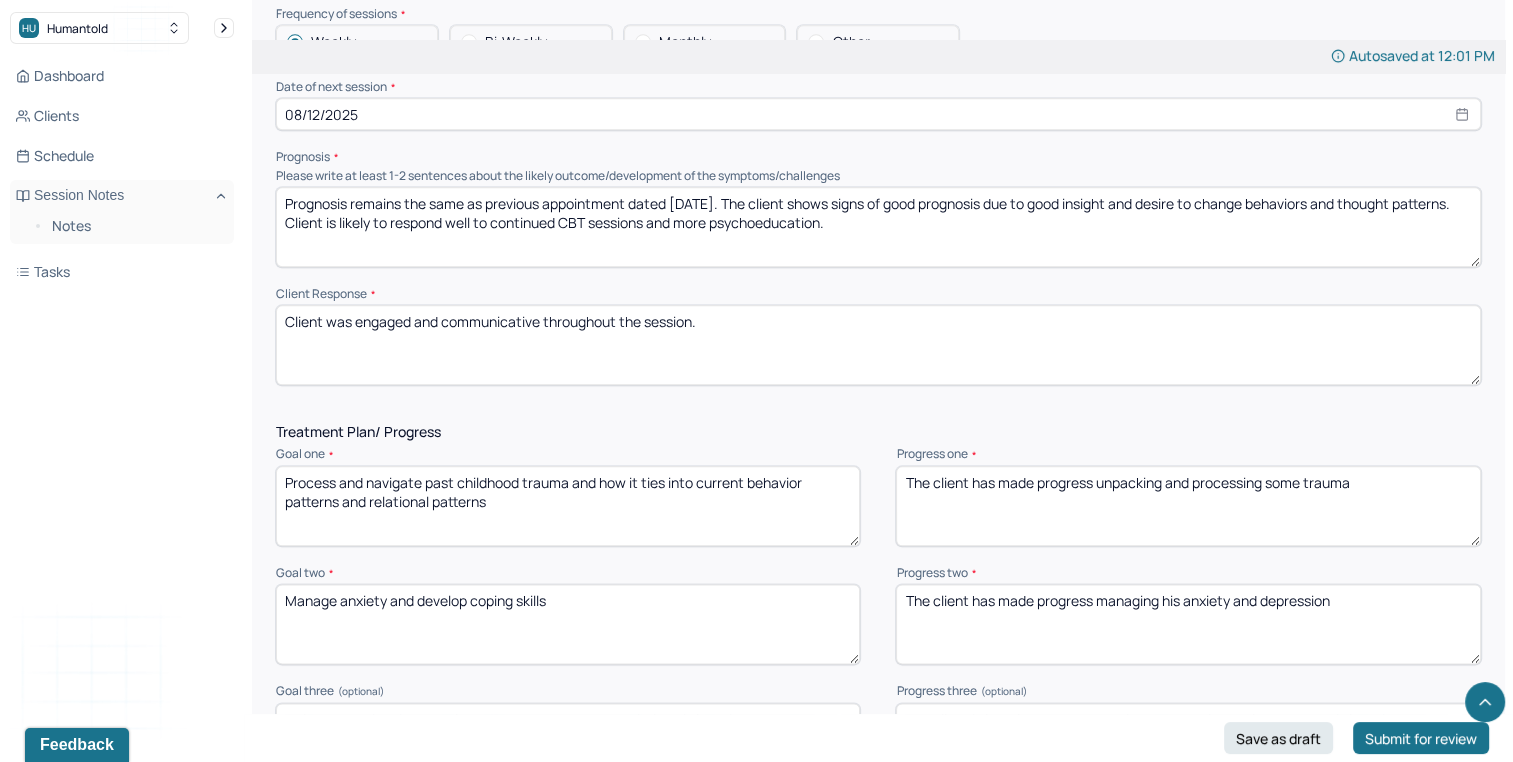 click on "Manage anxiety and develop coping skills" at bounding box center [568, 624] 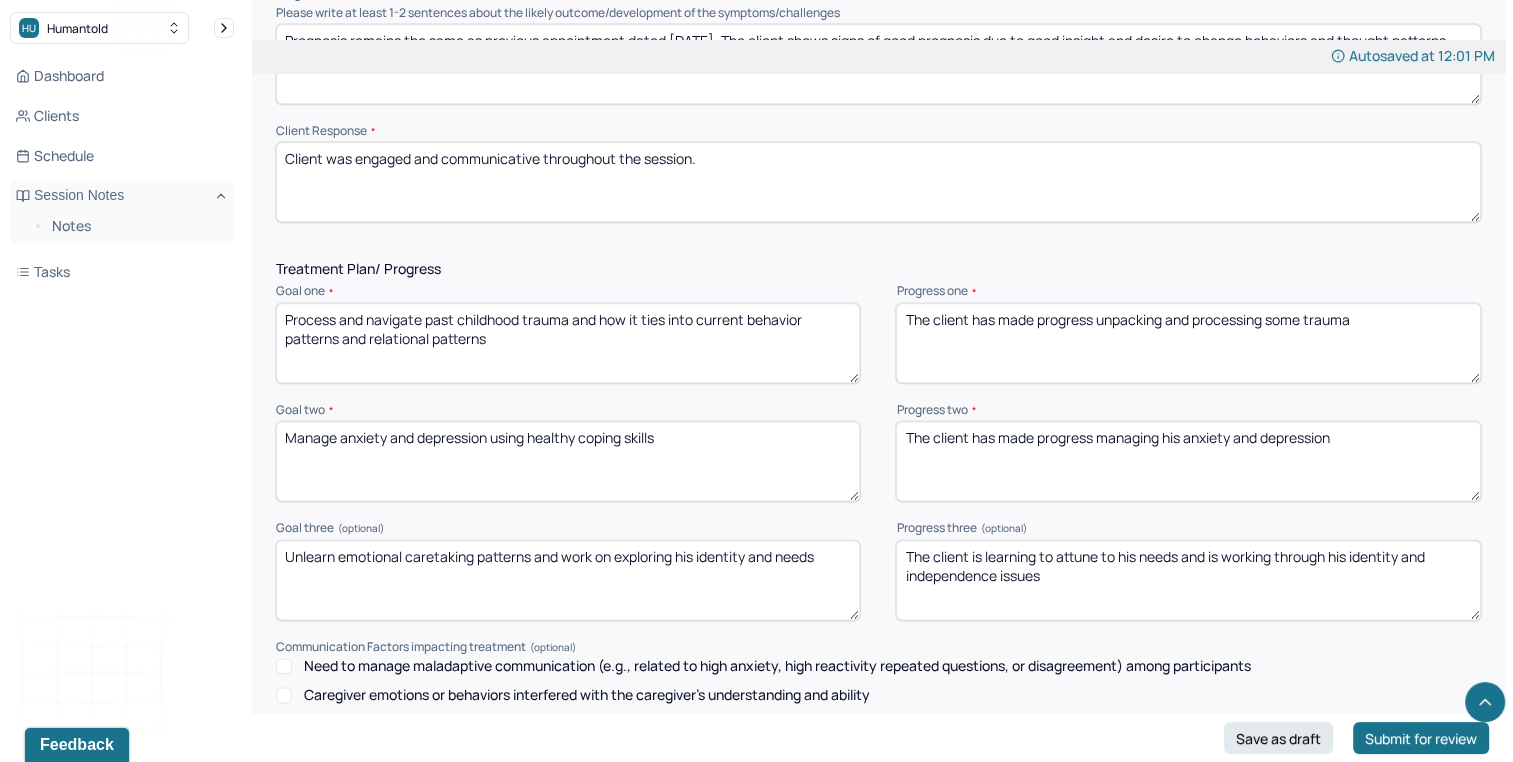 scroll, scrollTop: 2588, scrollLeft: 0, axis: vertical 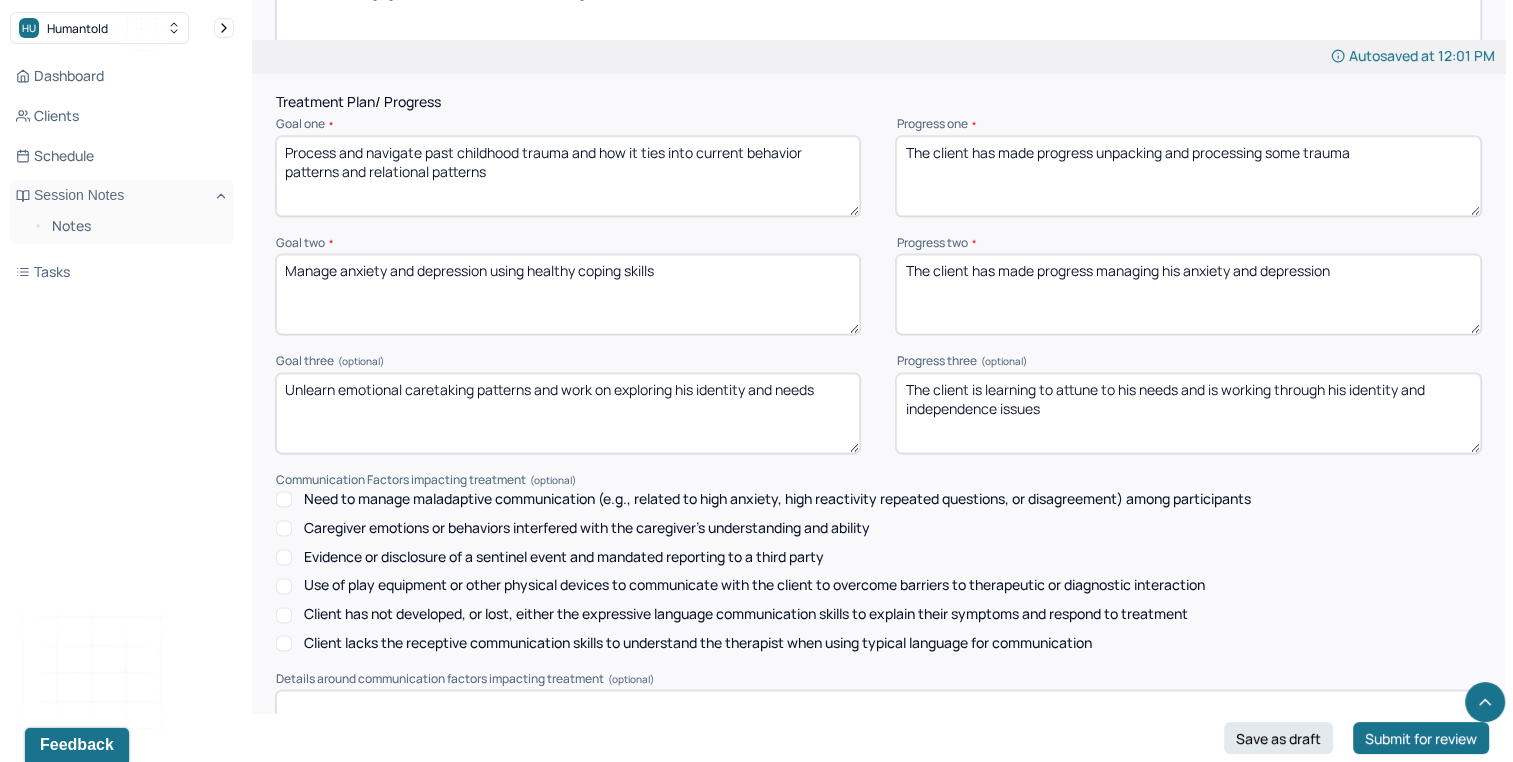 click on "Manage anxiety and depression using healthy coping skills" at bounding box center (568, 294) 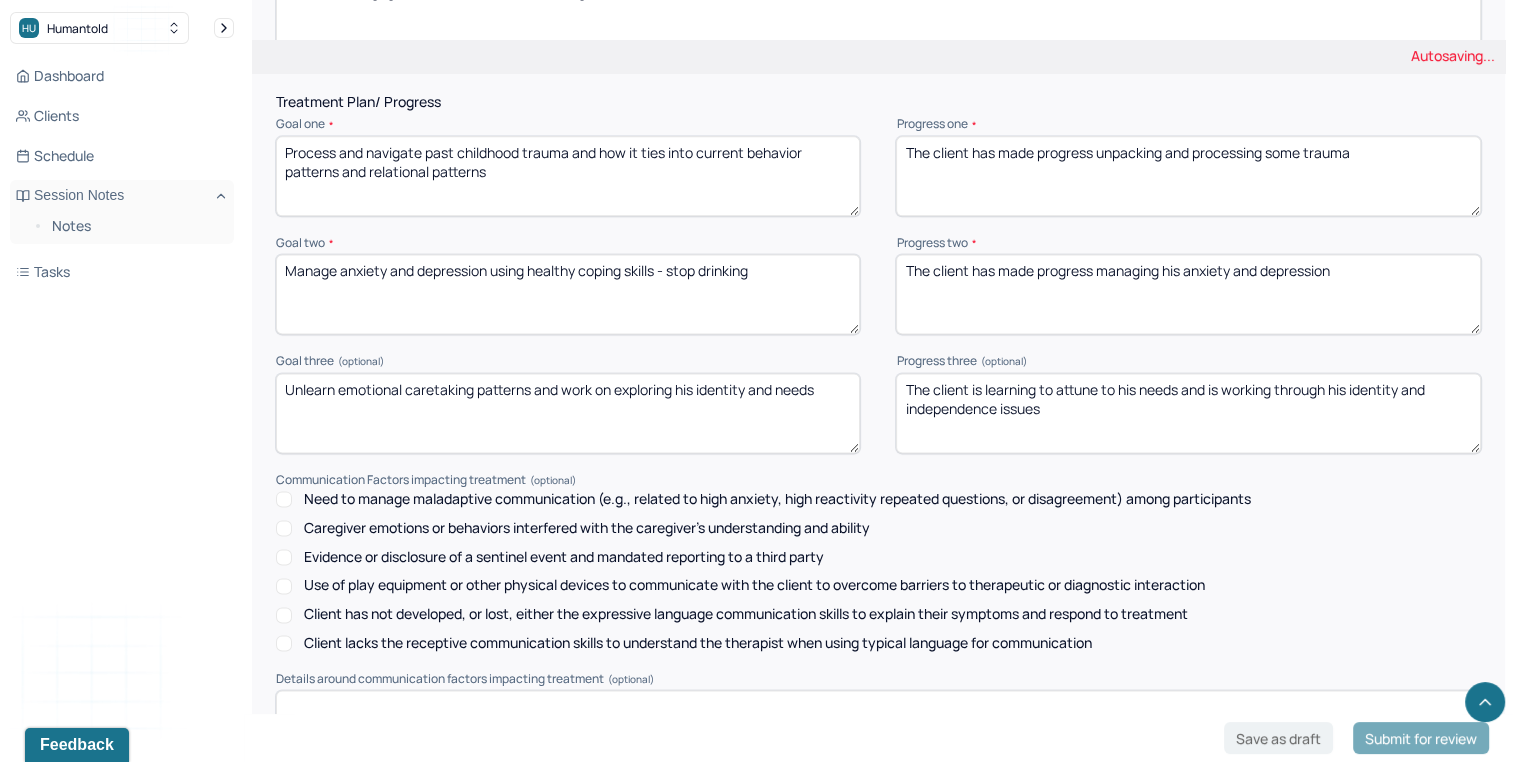 type on "Manage anxiety and depression using healthy coping skills - stop drinking" 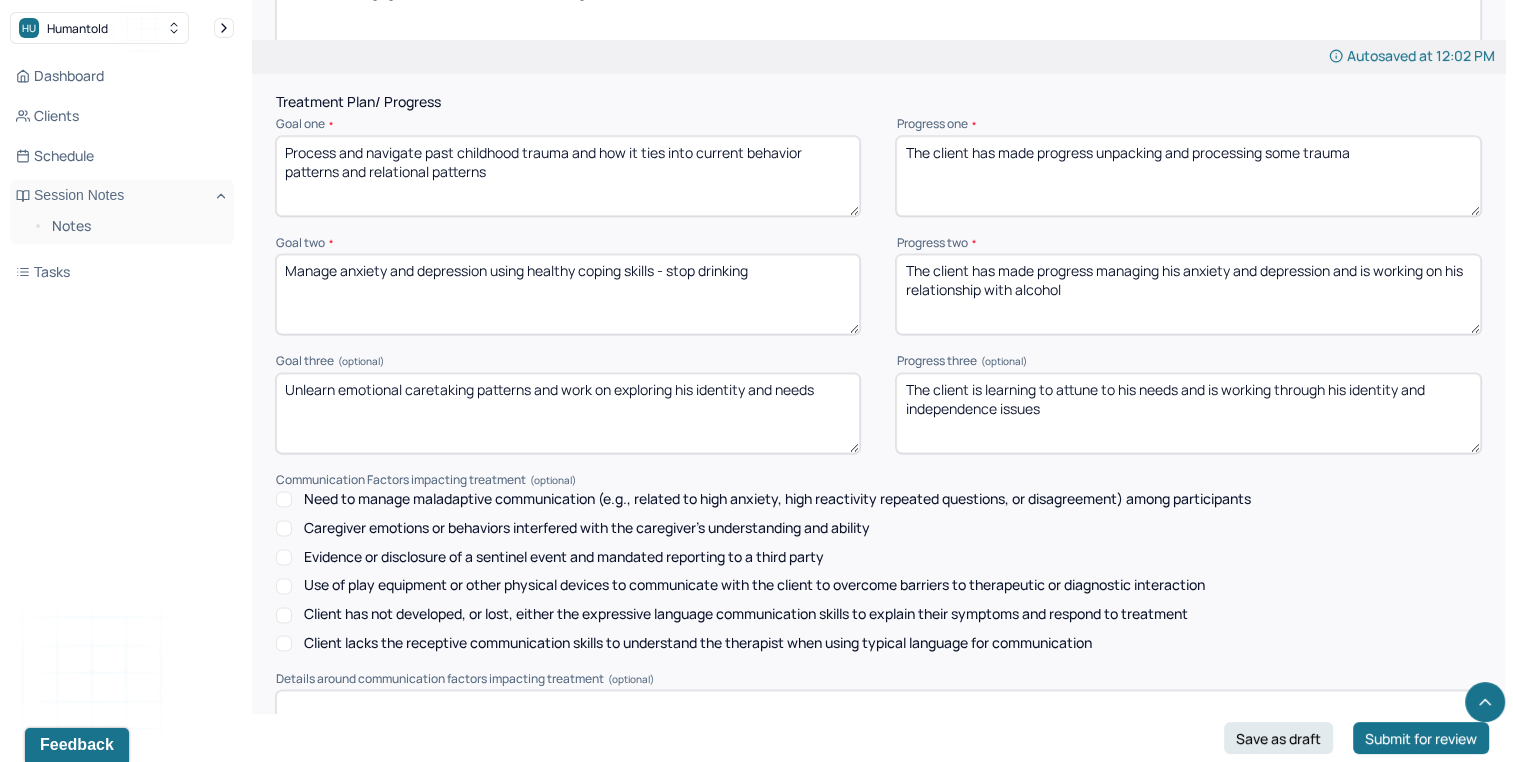 type on "The client has made progress managing his anxiety and depression and is working on his relationship with alcohol" 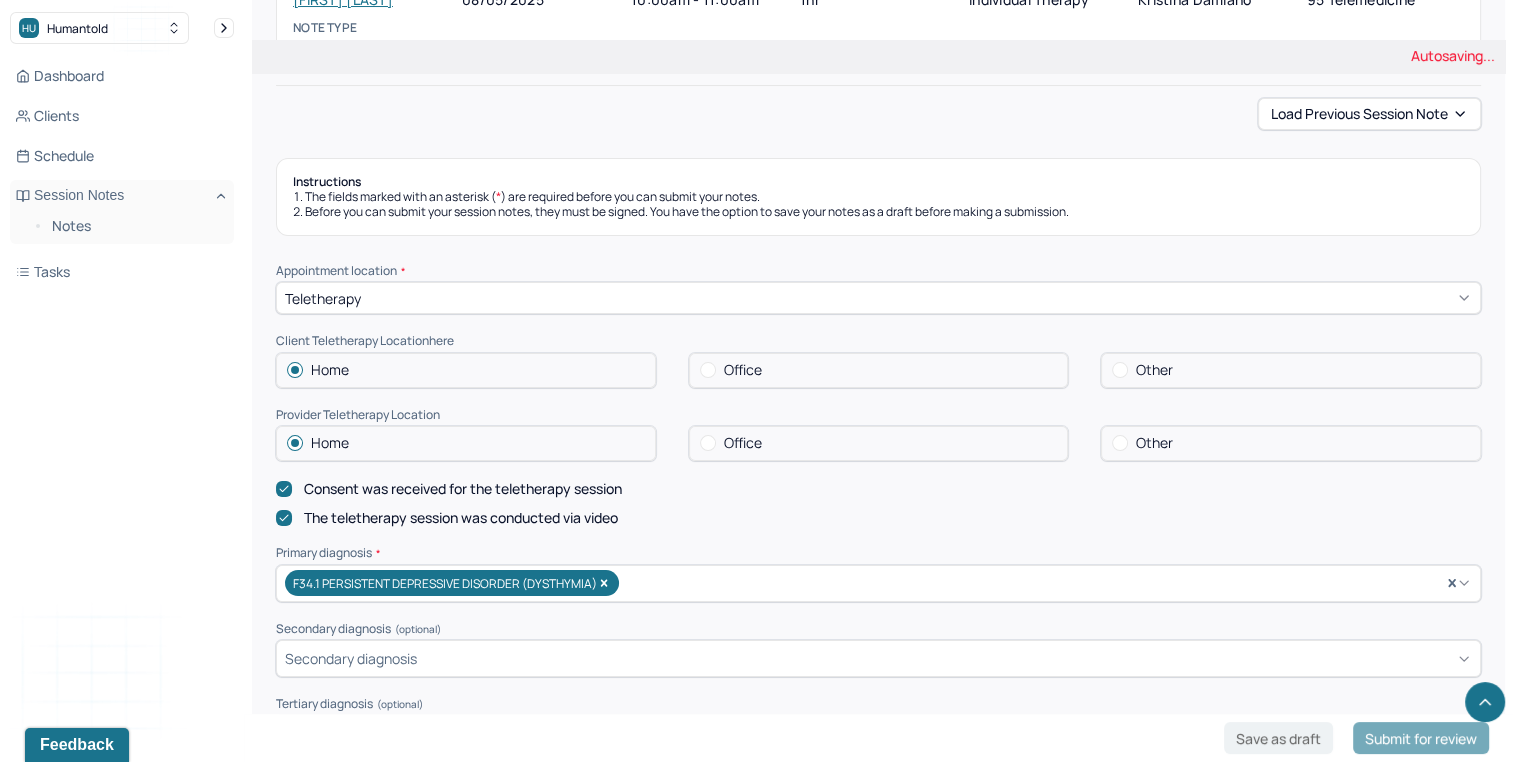 scroll, scrollTop: 0, scrollLeft: 0, axis: both 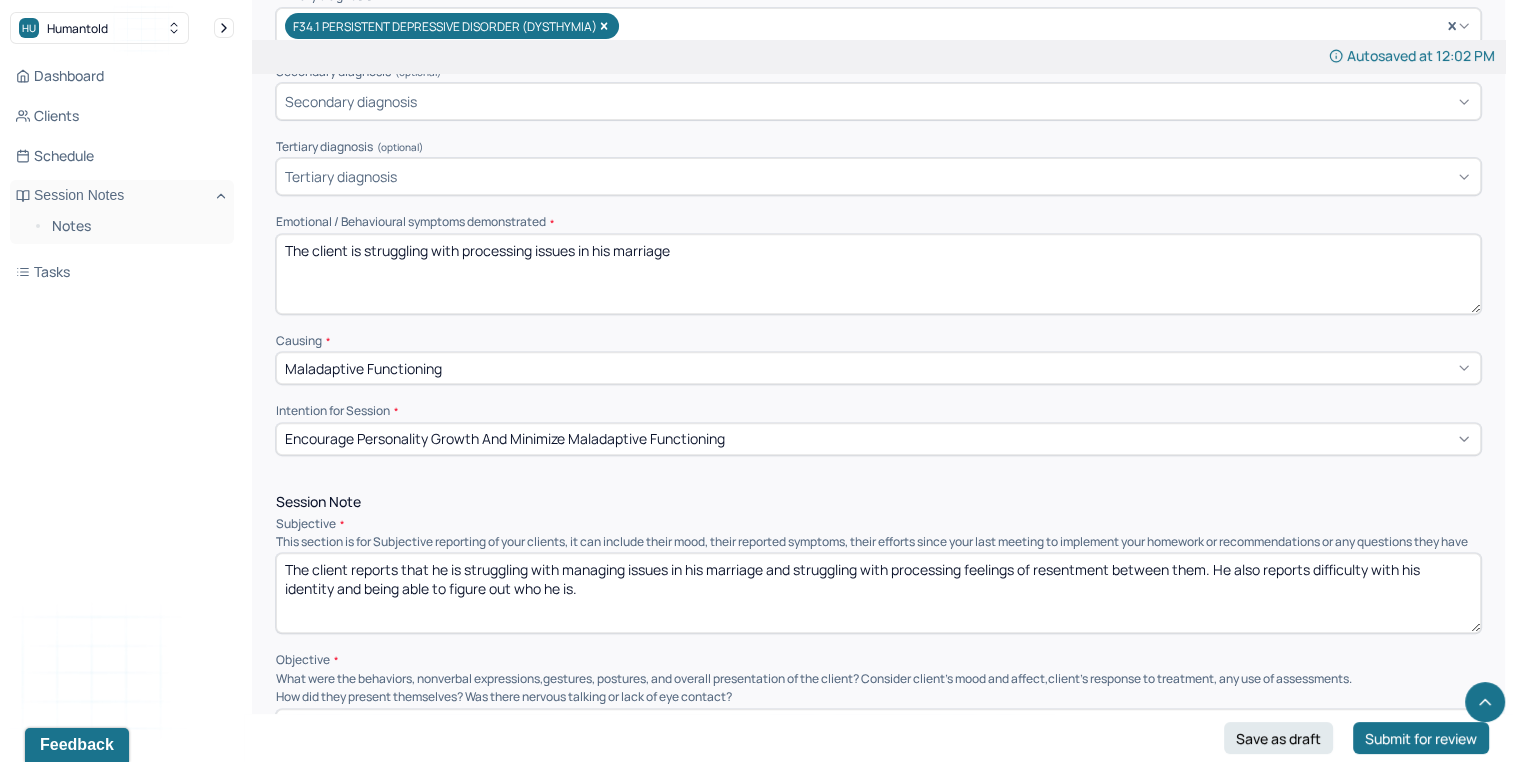 type on "The client is struggling to find his identity and worth outside of professional identity." 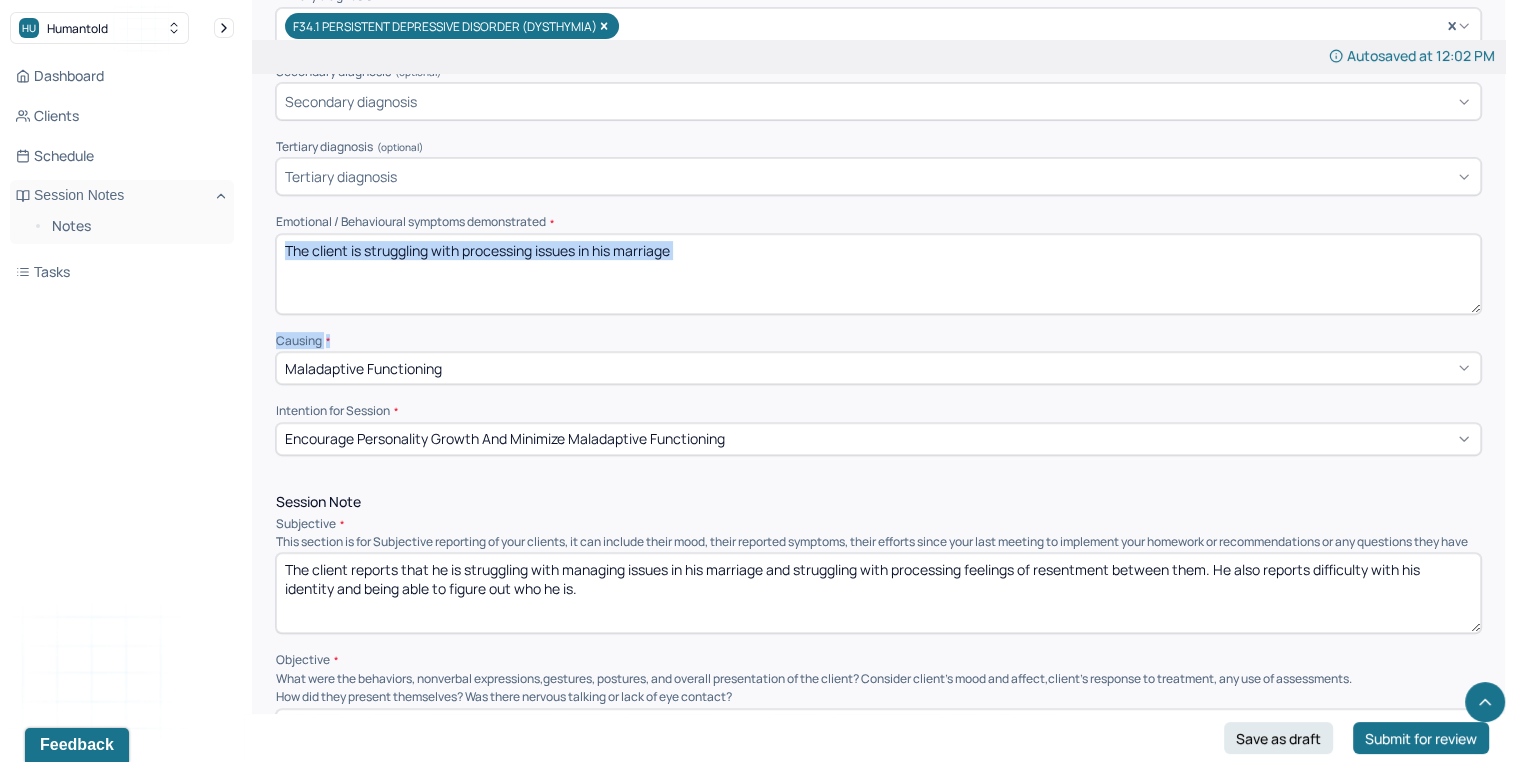 drag, startPoint x: 1486, startPoint y: 298, endPoint x: 1490, endPoint y: 346, distance: 48.166378 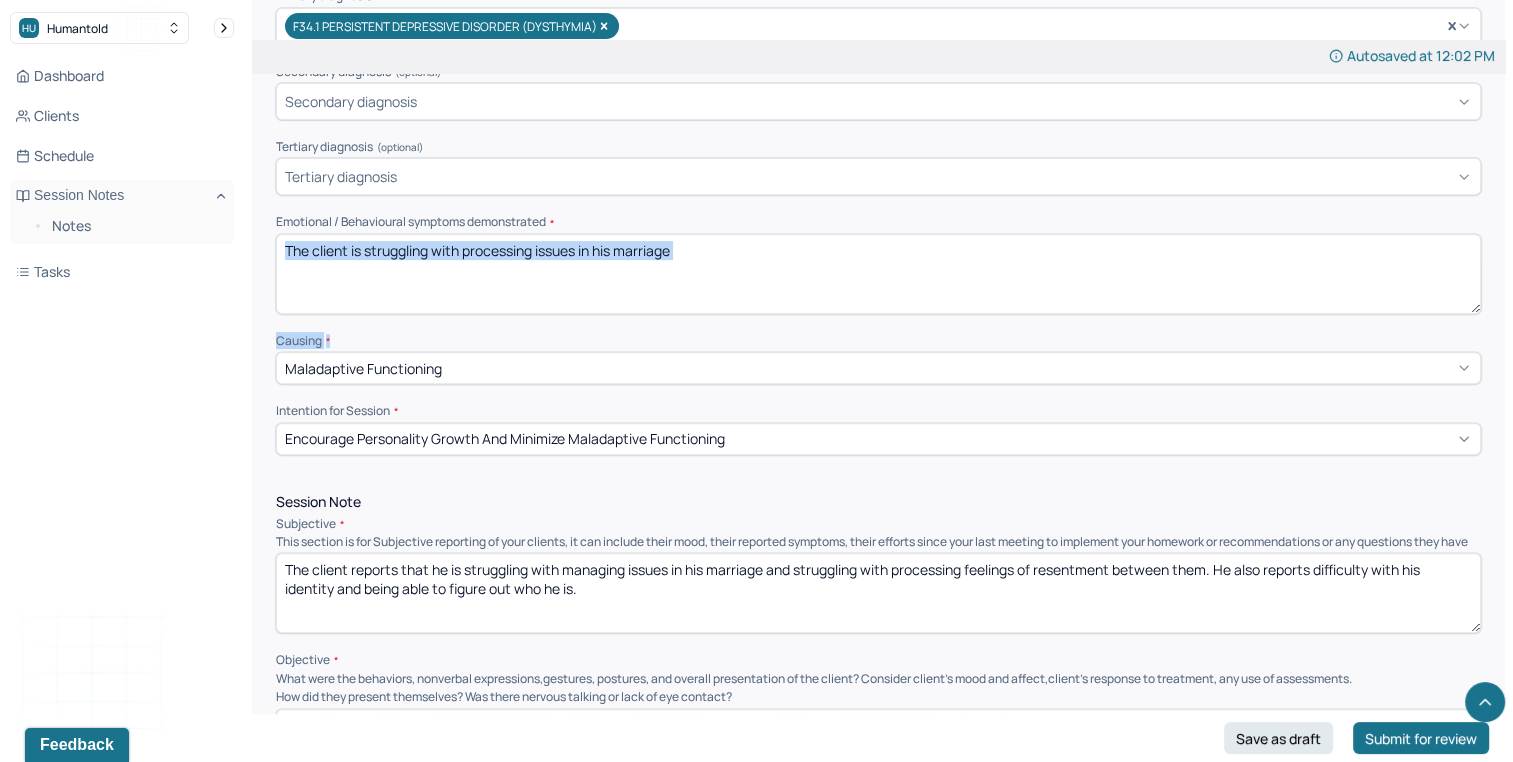 click on "Autosaved at [TIME] Appointment Details Client name [FIRST] [LAST] Date of service [DATE] Time [TIME] - [TIME] Duration 1hr Appointment type individual therapy Provider name [FIRST] [LAST] Modifier 1 95 Telemedicine Note type Individual soap note Load previous session note Instructions The fields marked with an asterisk ( * ) are required before you can submit your notes. Before you can submit your session notes, they must be signed. You have the option to save your notes as a draft before making a submission. Appointment location * Teletherapy Client Teletherapy Location here Home Office Other Provider Teletherapy Location Home Office Other Consent was received for the teletherapy session The teletherapy session was conducted via video Primary diagnosis * F34.1 PERSISTENT DEPRESSIVE DISORDER (DYSTHYMIA) Secondary diagnosis (optional) Secondary diagnosis Tertiary diagnosis (optional) Tertiary diagnosis Emotional / Behavioural symptoms demonstrated * Causing * Maladaptive Functioning * Session Note EDMR" at bounding box center [878, 1063] 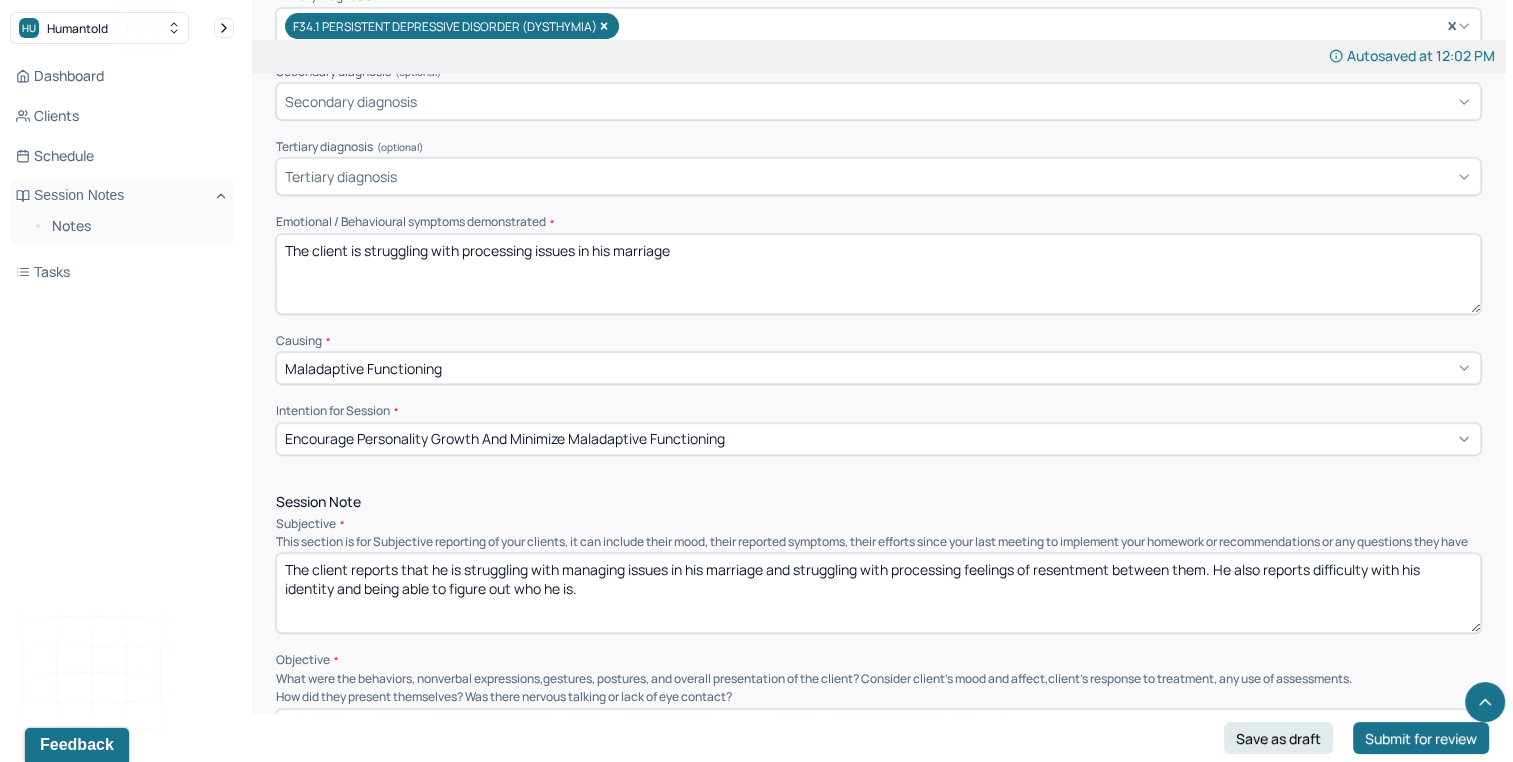click on "Autosaved at [TIME] Appointment Details Client name [FIRST] [LAST] Date of service [DATE] Time [TIME] - [TIME] Duration 1hr Appointment type individual therapy Provider name [FIRST] [LAST] Modifier 1 95 Telemedicine Note type Individual soap note Load previous session note Instructions The fields marked with an asterisk ( * ) are required before you can submit your notes. Before you can submit your session notes, they must be signed. You have the option to save your notes as a draft before making a submission. Appointment location * Teletherapy Client Teletherapy Location here Home Office Other Provider Teletherapy Location Home Office Other Consent was received for the teletherapy session The teletherapy session was conducted via video Primary diagnosis * F34.1 PERSISTENT DEPRESSIVE DISORDER (DYSTHYMIA) Secondary diagnosis (optional) Secondary diagnosis Tertiary diagnosis (optional) Tertiary diagnosis Emotional / Behavioural symptoms demonstrated * Causing * Maladaptive Functioning * Session Note EDMR" at bounding box center (878, 1063) 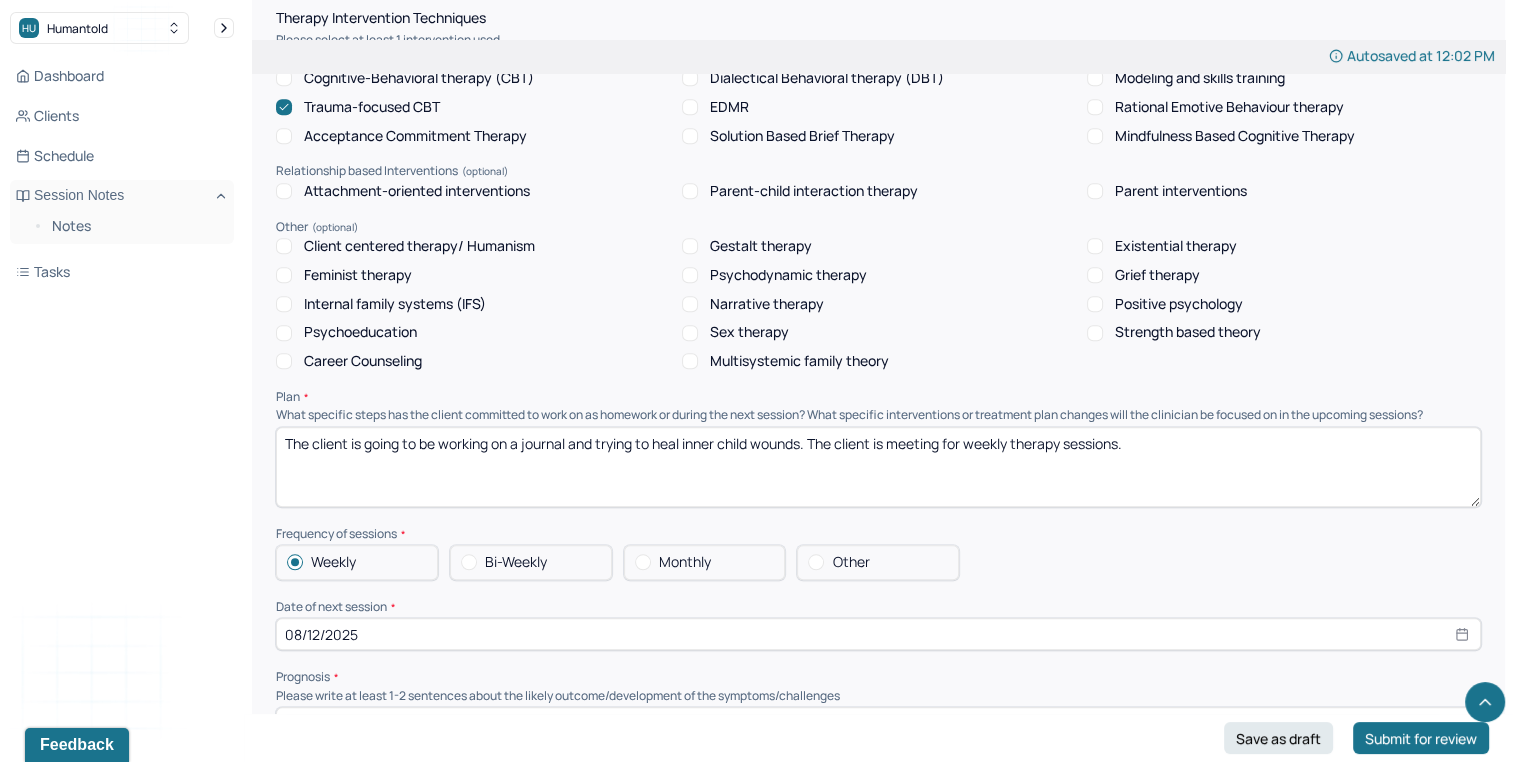 scroll, scrollTop: 1898, scrollLeft: 0, axis: vertical 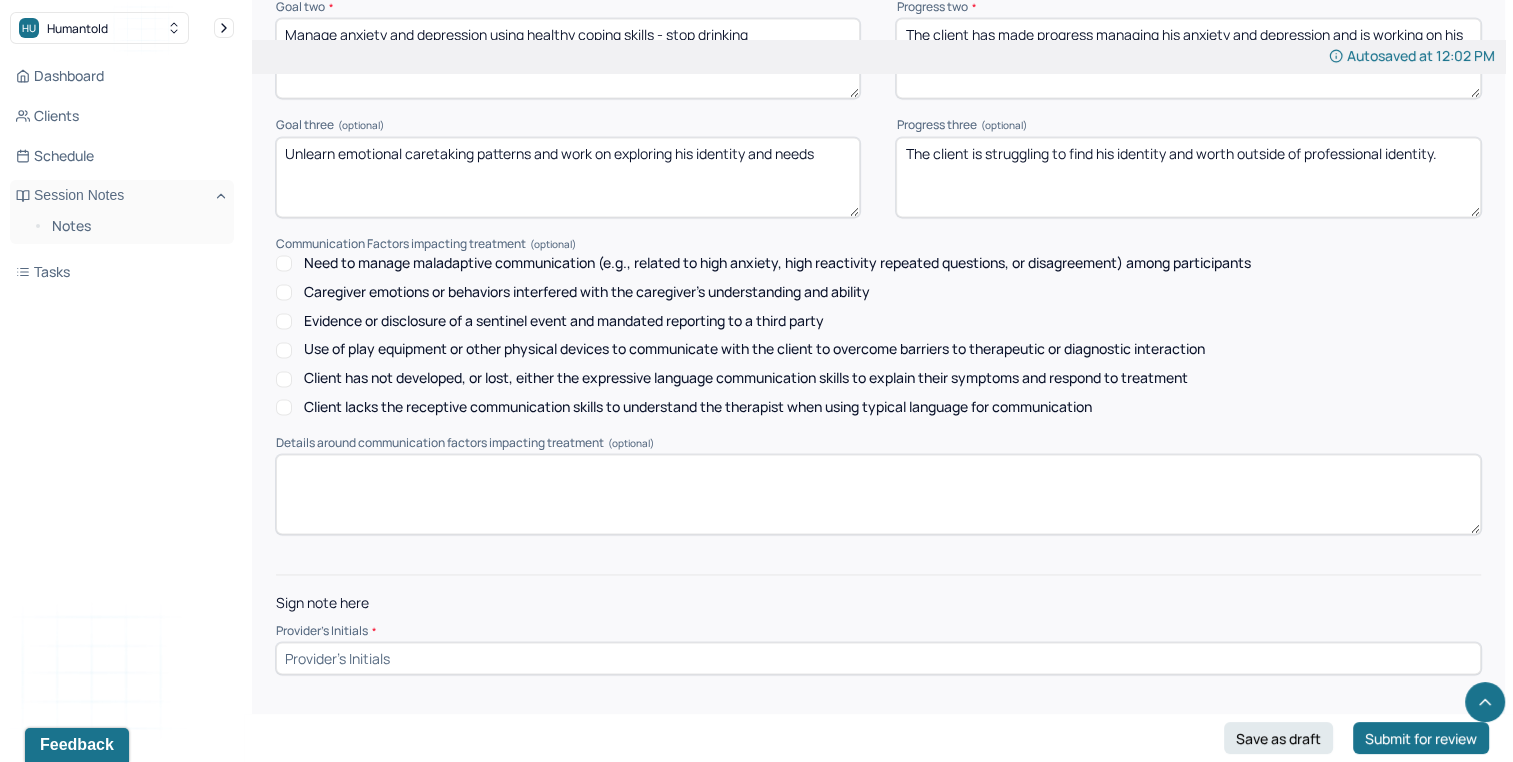 click at bounding box center [878, 658] 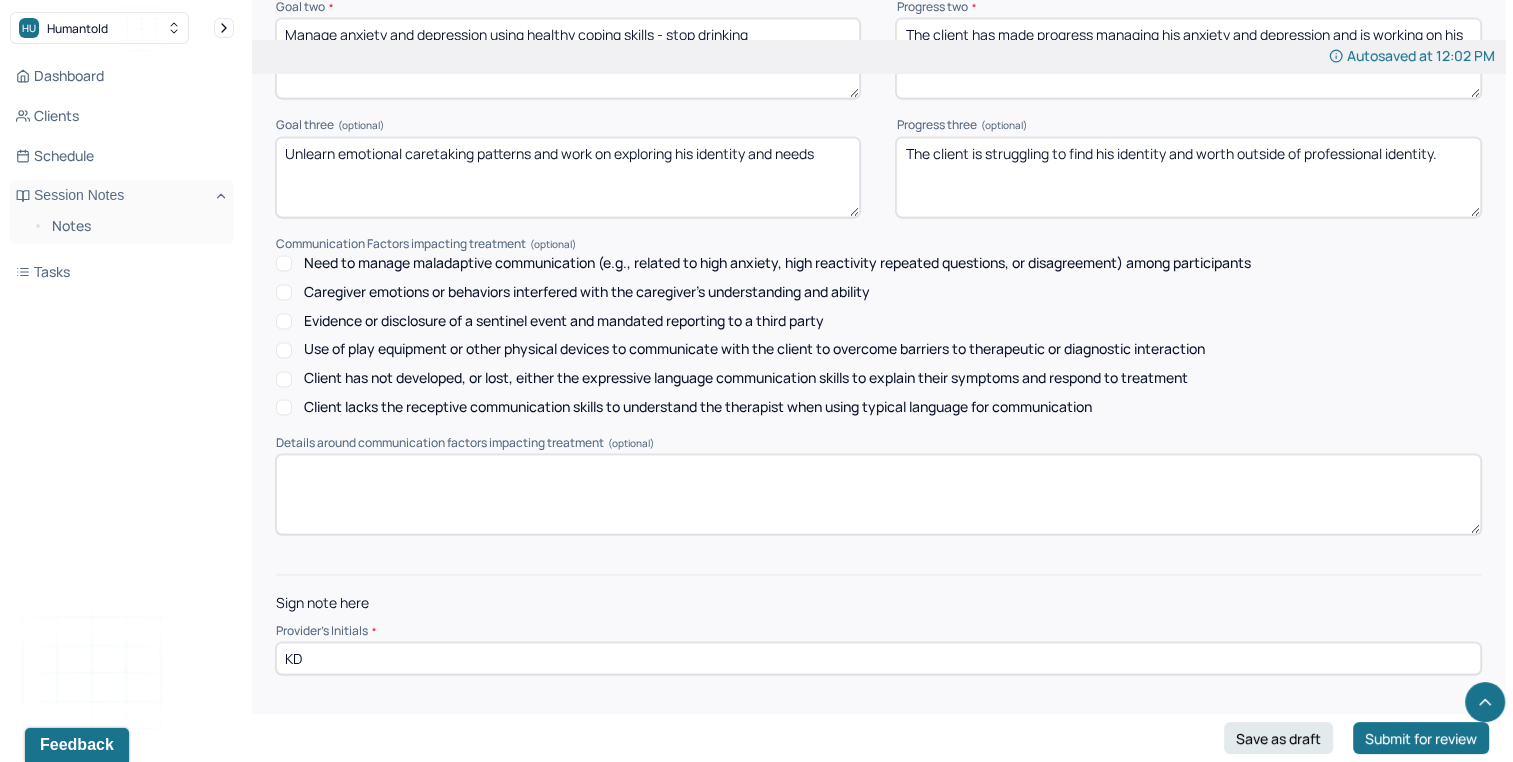 type on "KD" 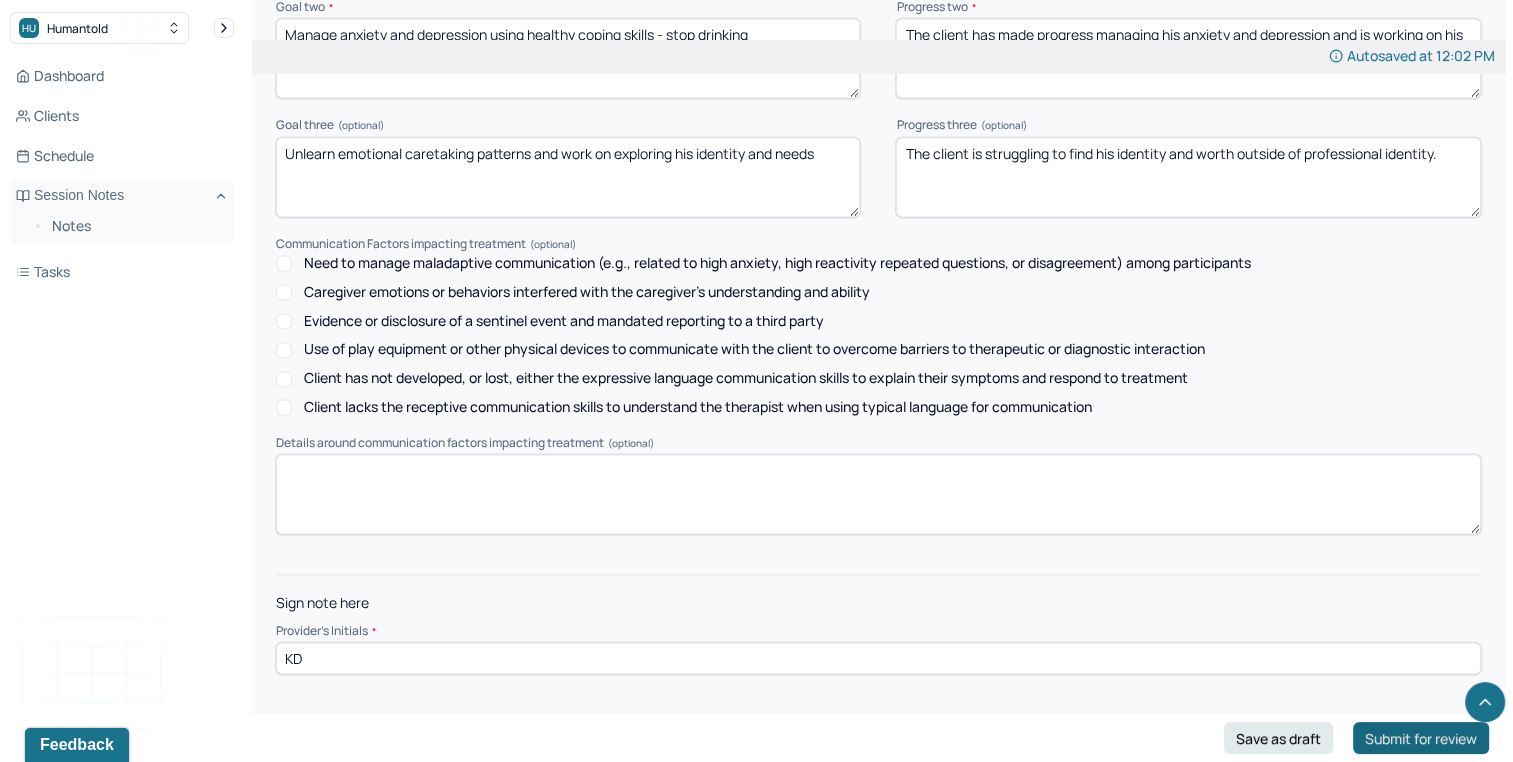 click on "Submit for review" at bounding box center [1421, 738] 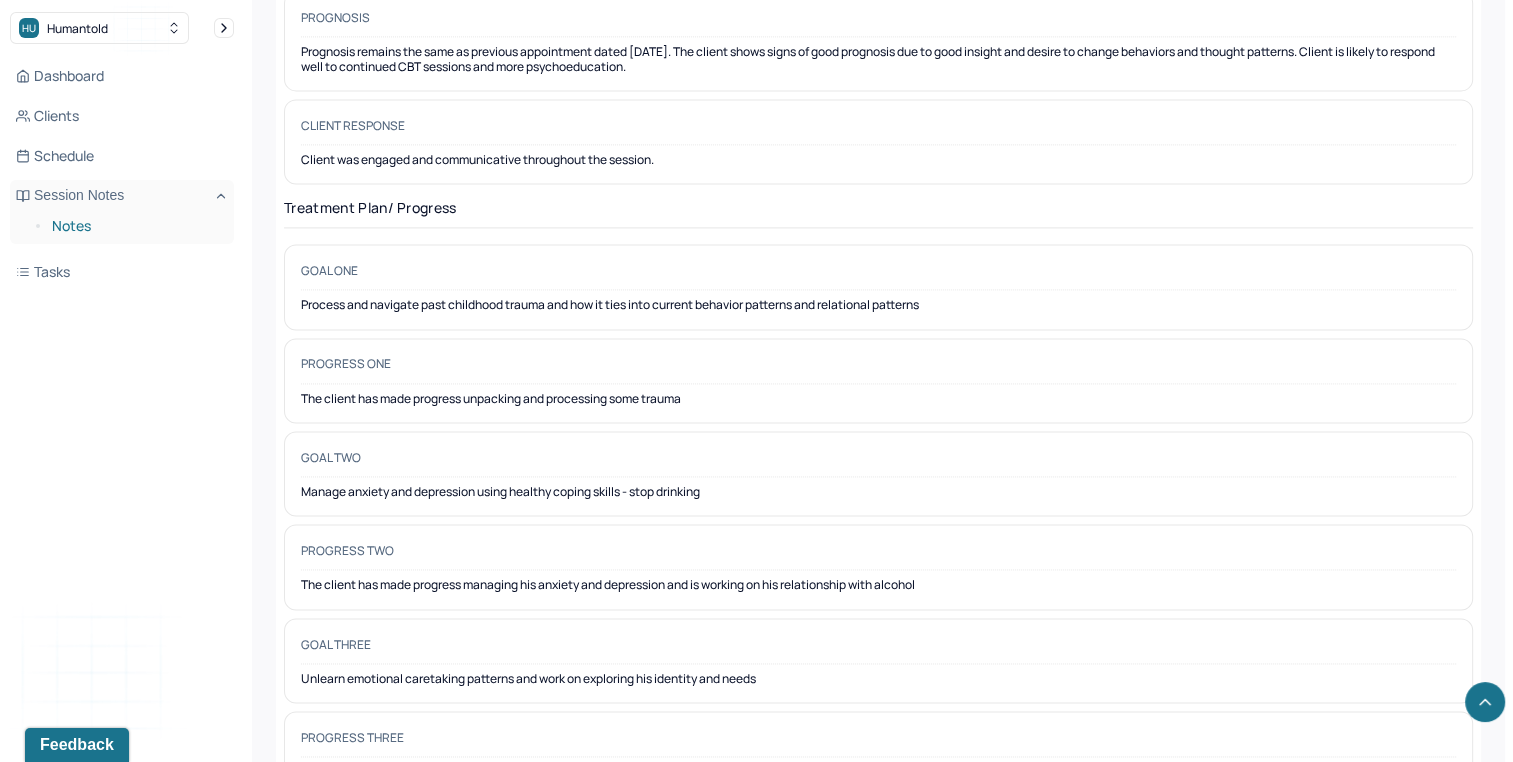 click on "Notes" at bounding box center [135, 226] 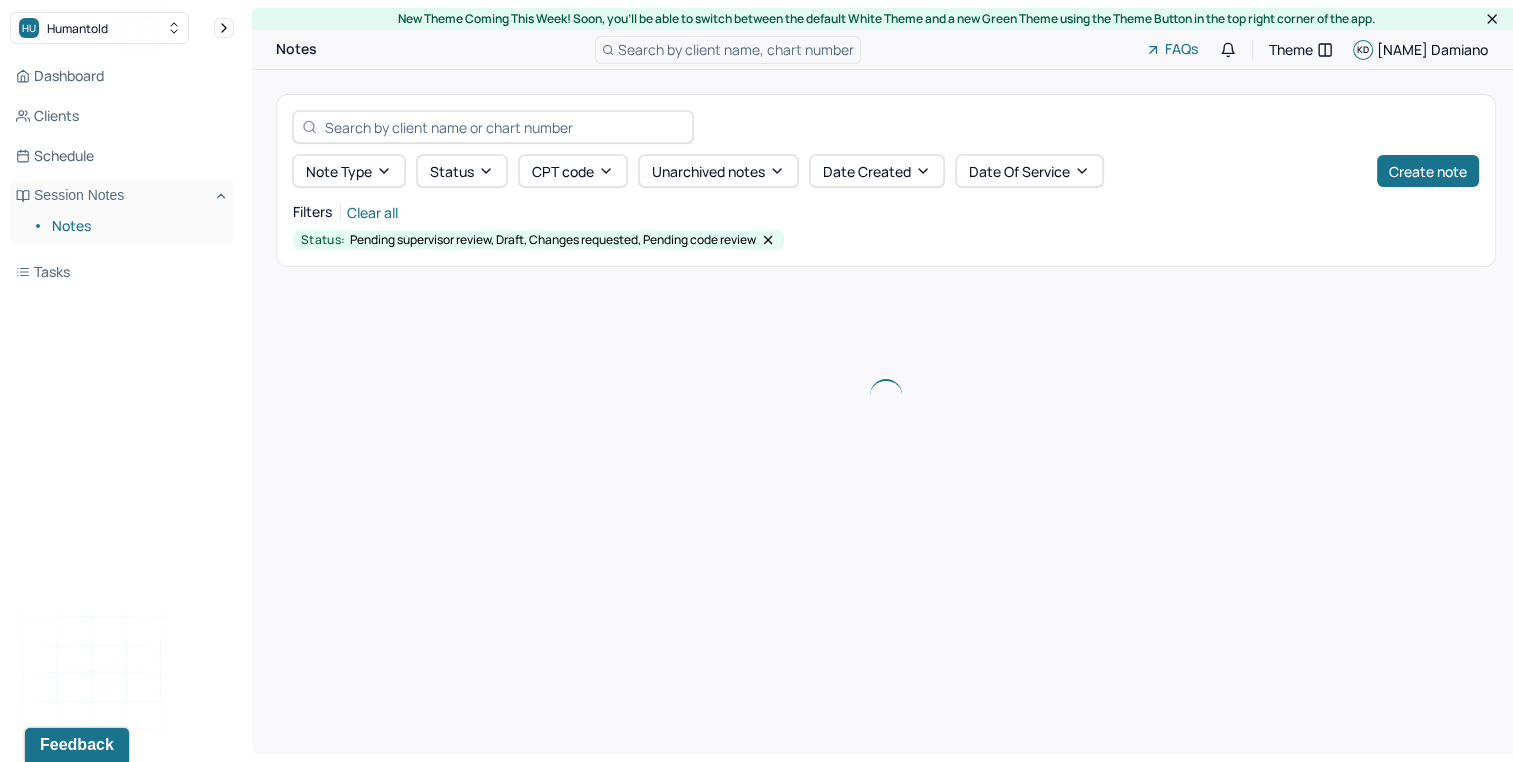 scroll, scrollTop: 0, scrollLeft: 0, axis: both 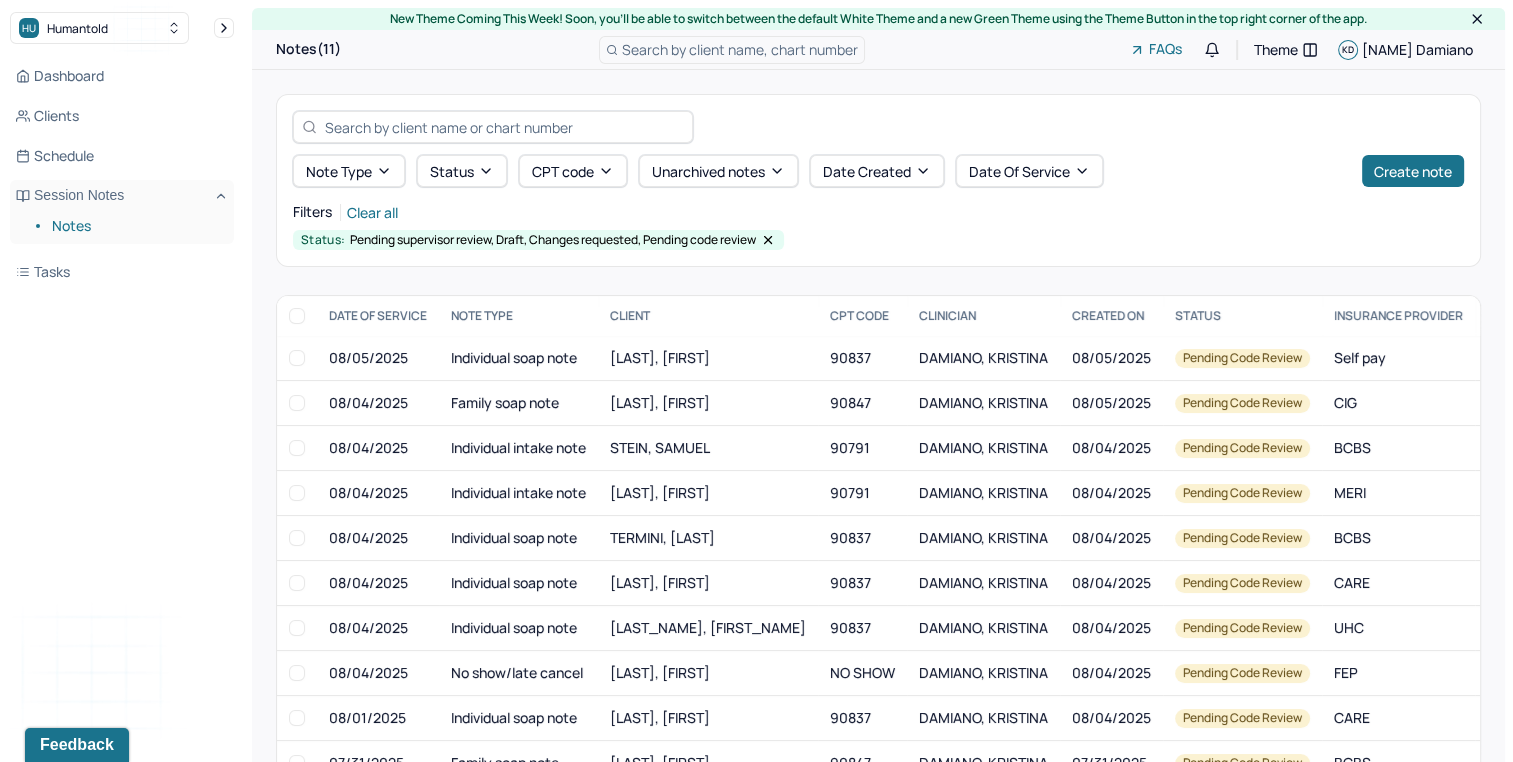 click on "Search by client name, chart number" at bounding box center [740, 49] 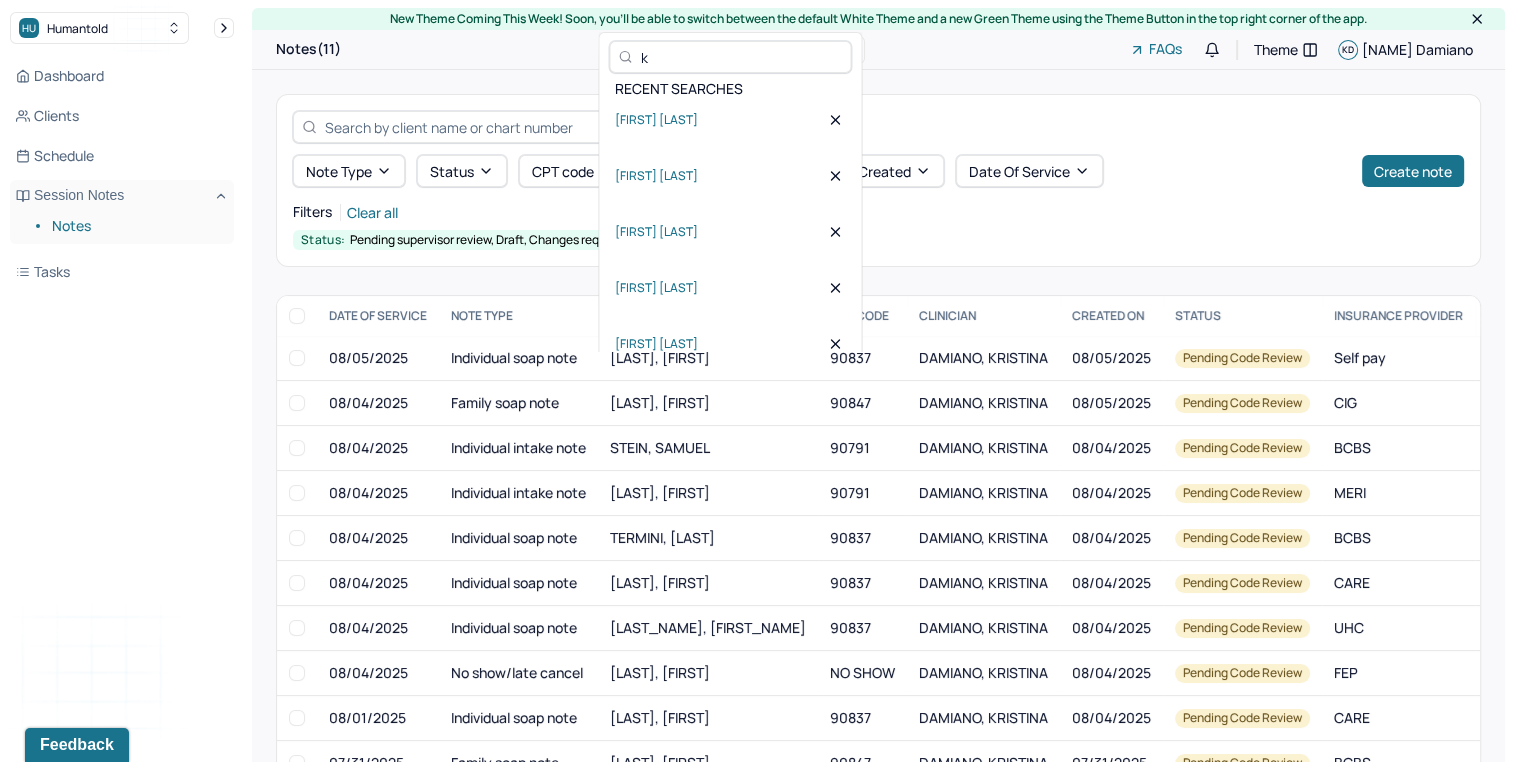 click on "k" at bounding box center [742, 57] 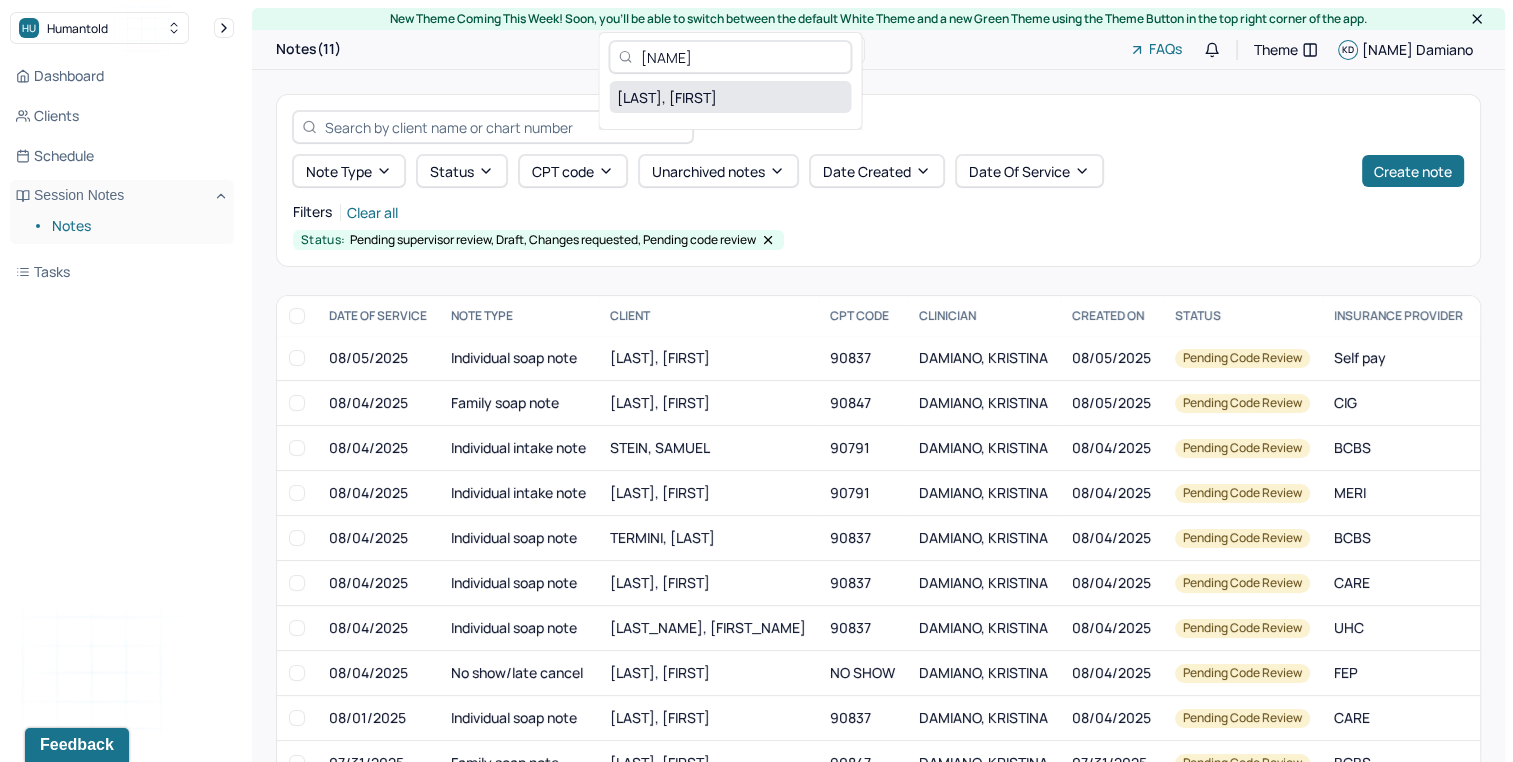 type on "[NAME]" 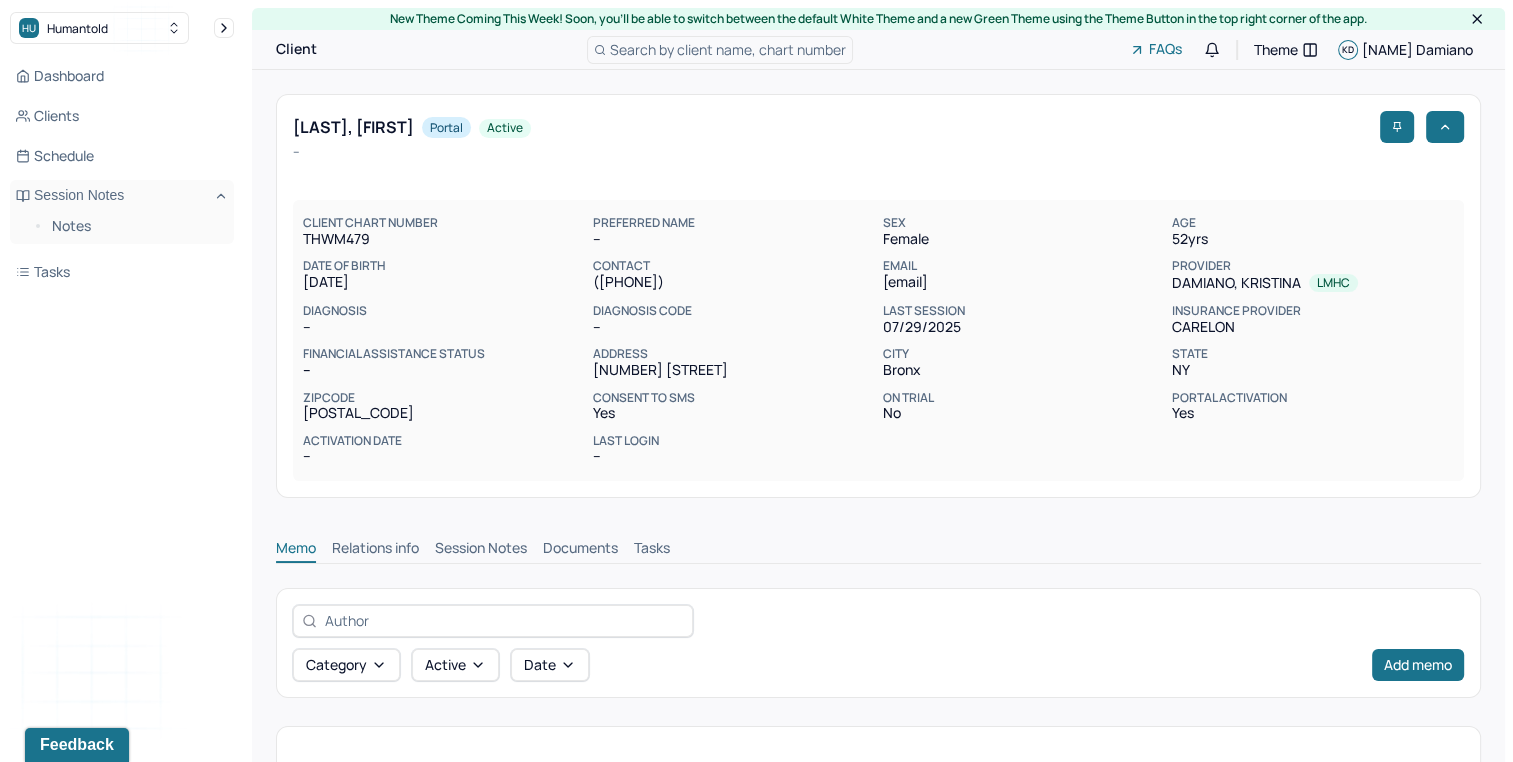 click on "Session Notes" at bounding box center [481, 550] 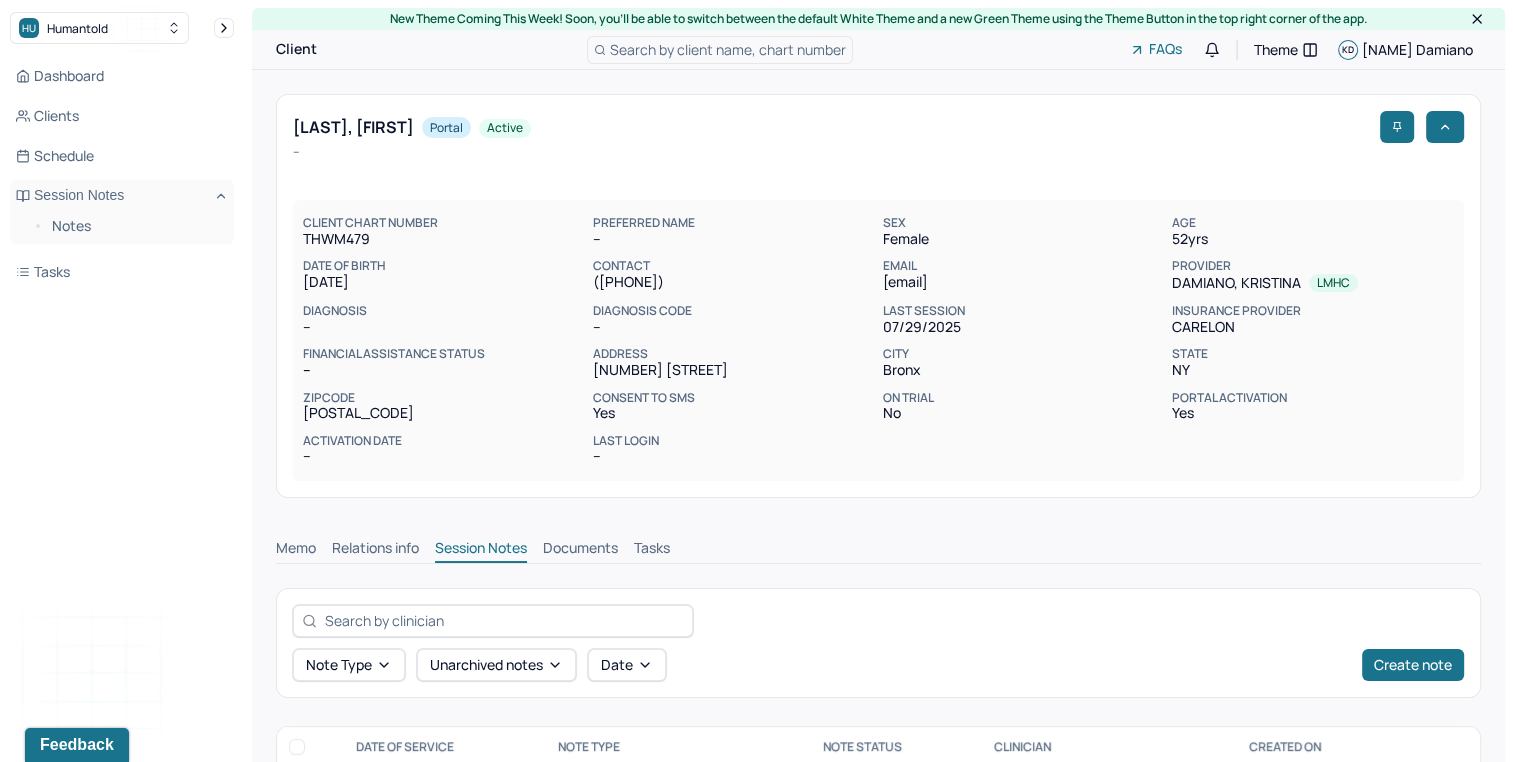 scroll, scrollTop: 81, scrollLeft: 0, axis: vertical 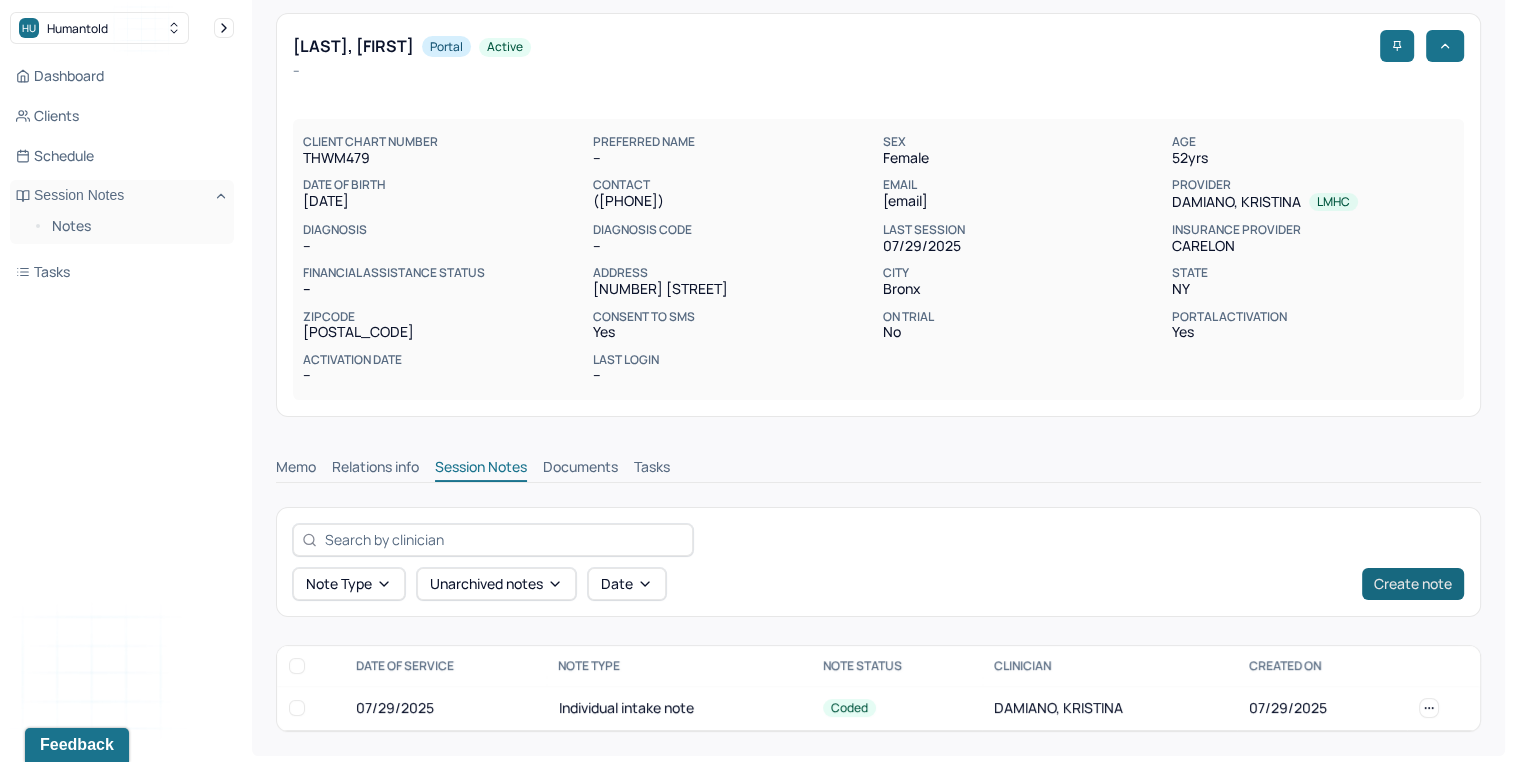 click on "Create note" at bounding box center [1413, 584] 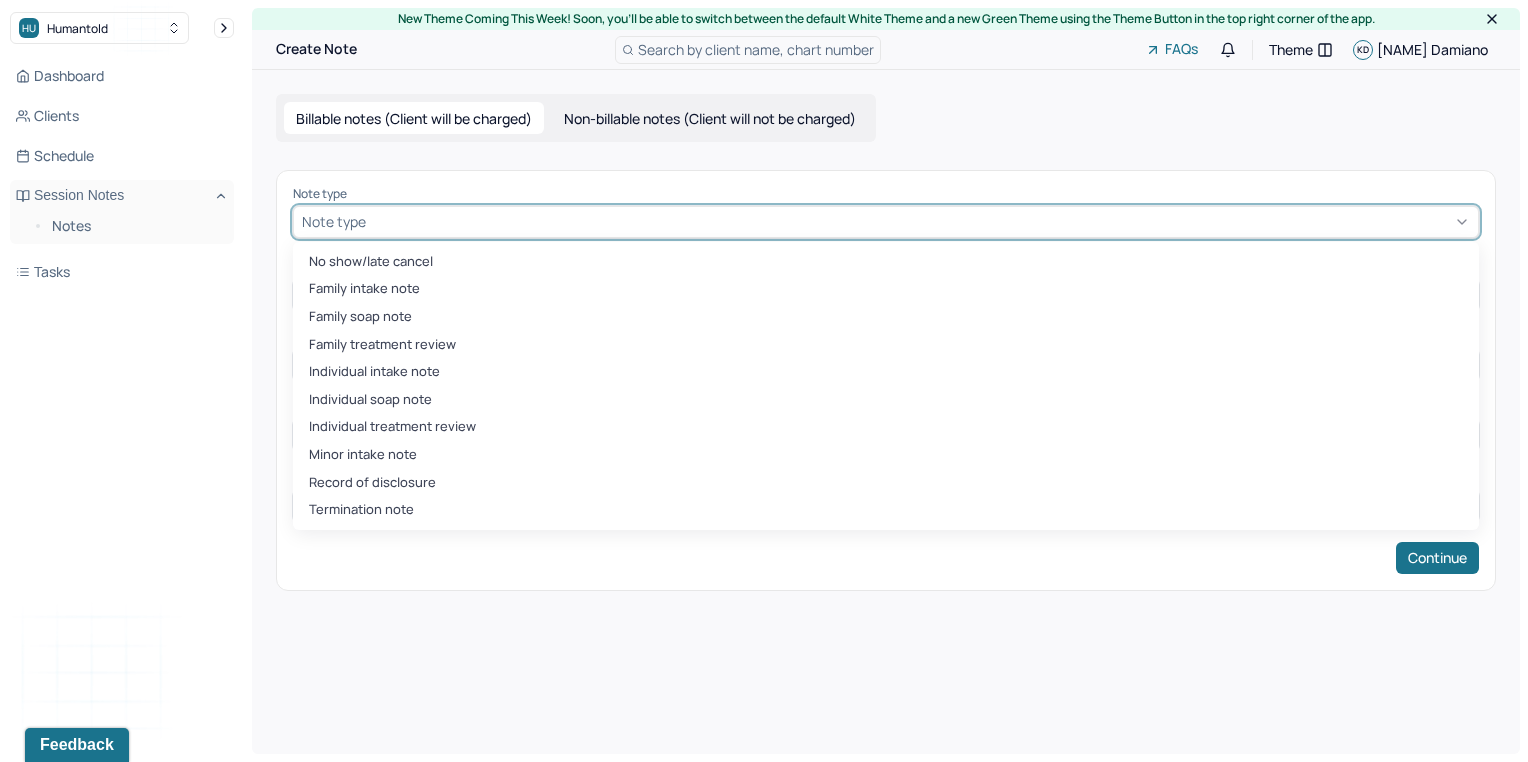 click on "Note type" at bounding box center [886, 222] 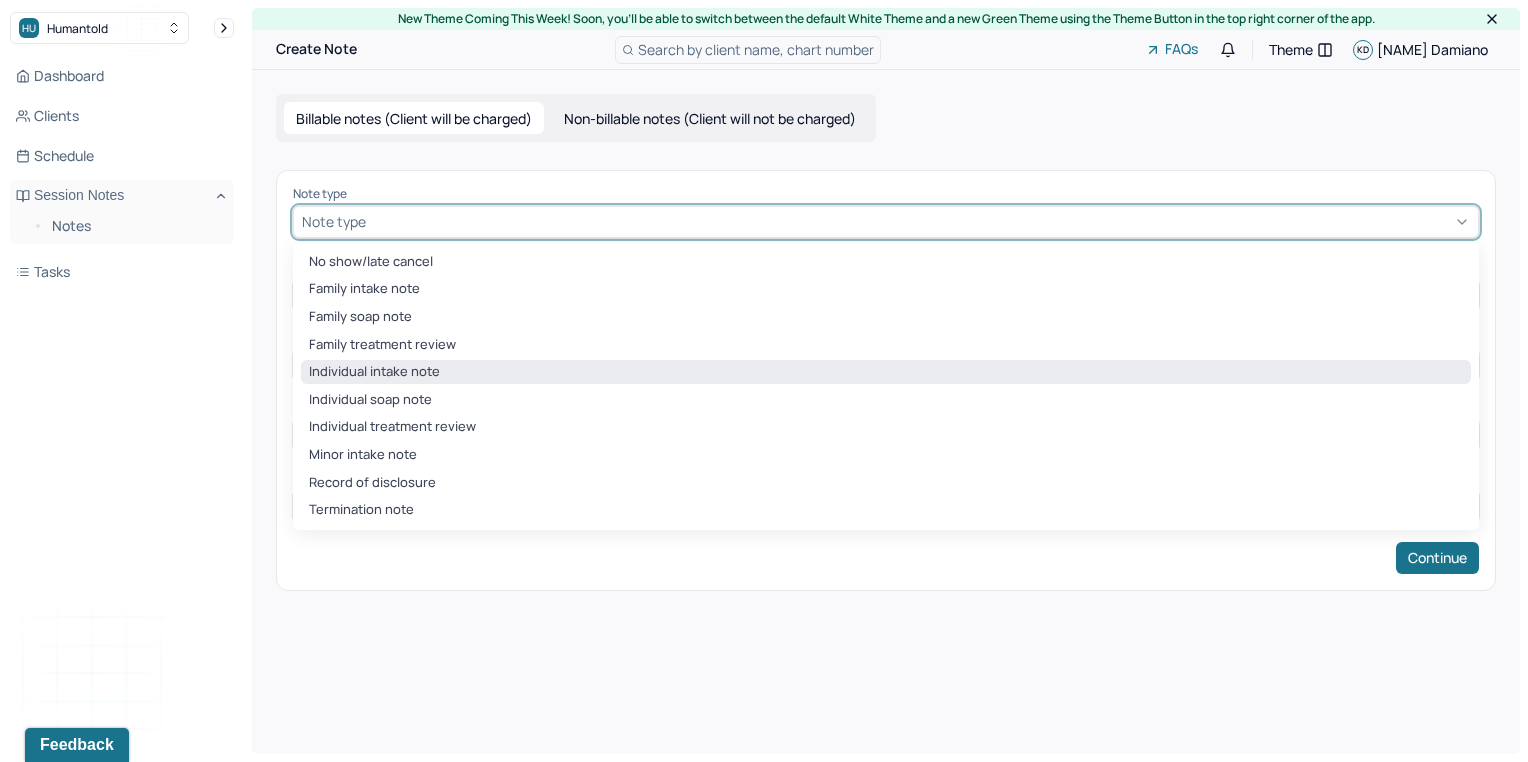 click on "Individual intake note" at bounding box center [886, 372] 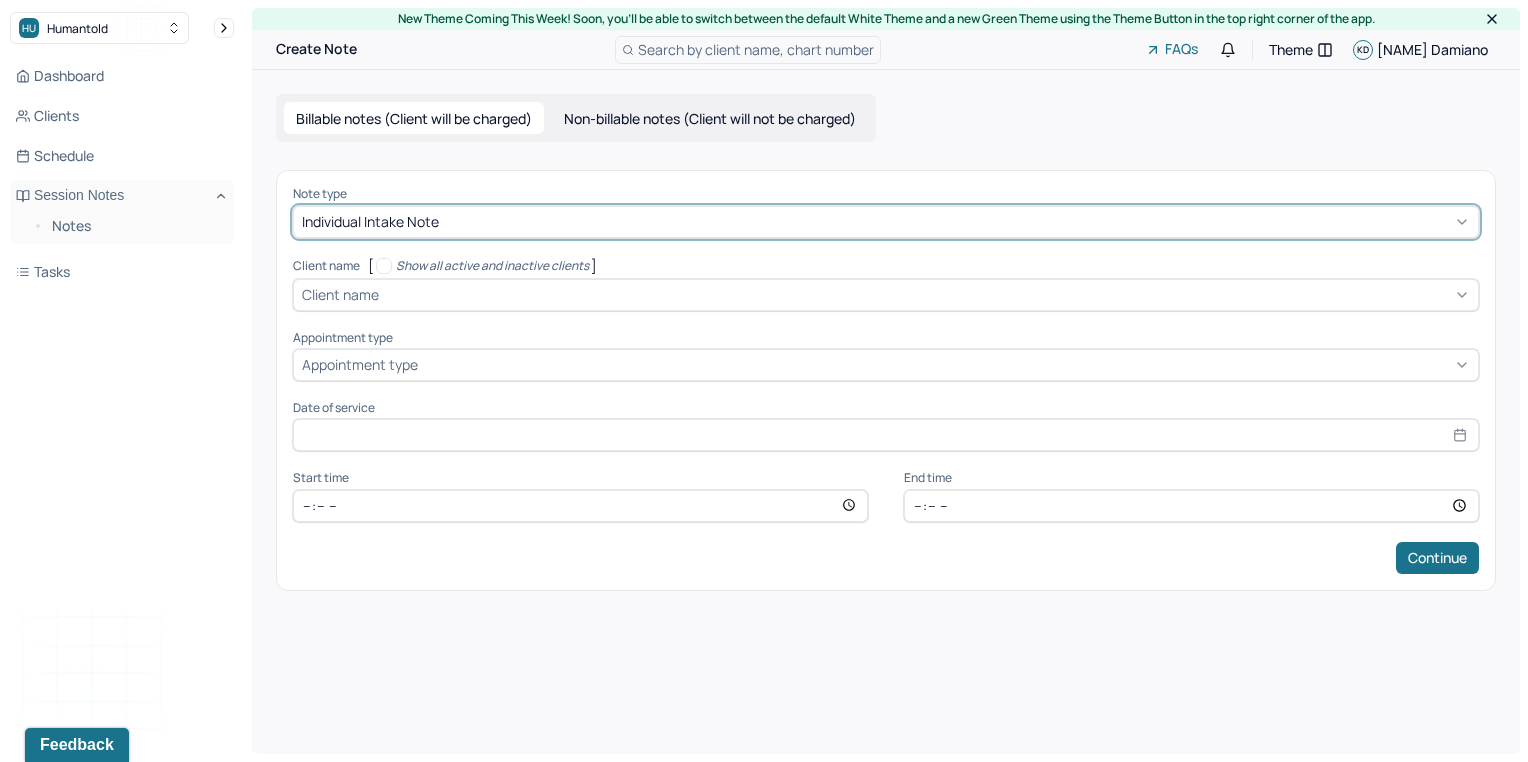 click at bounding box center [926, 294] 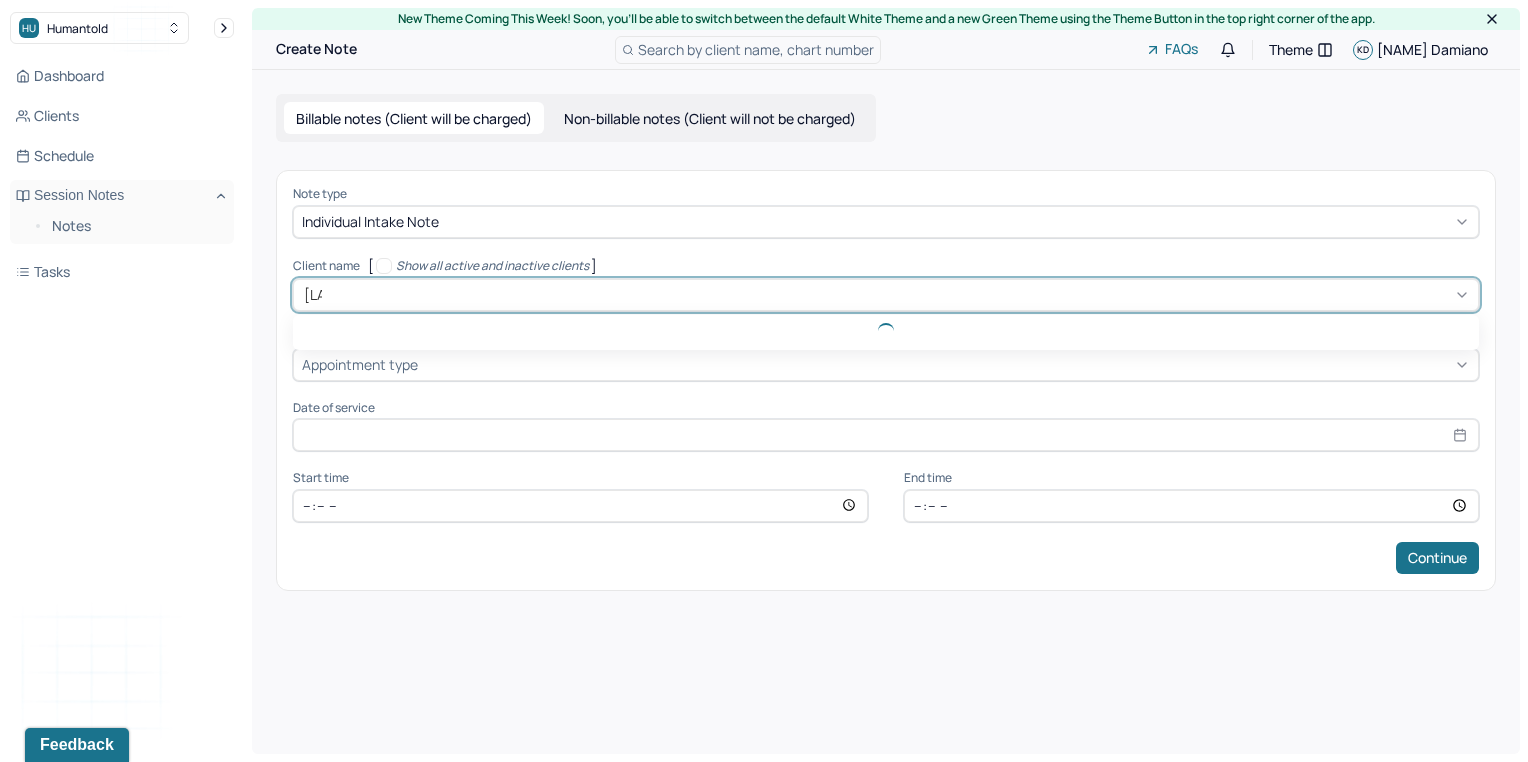 type on "[NAME]" 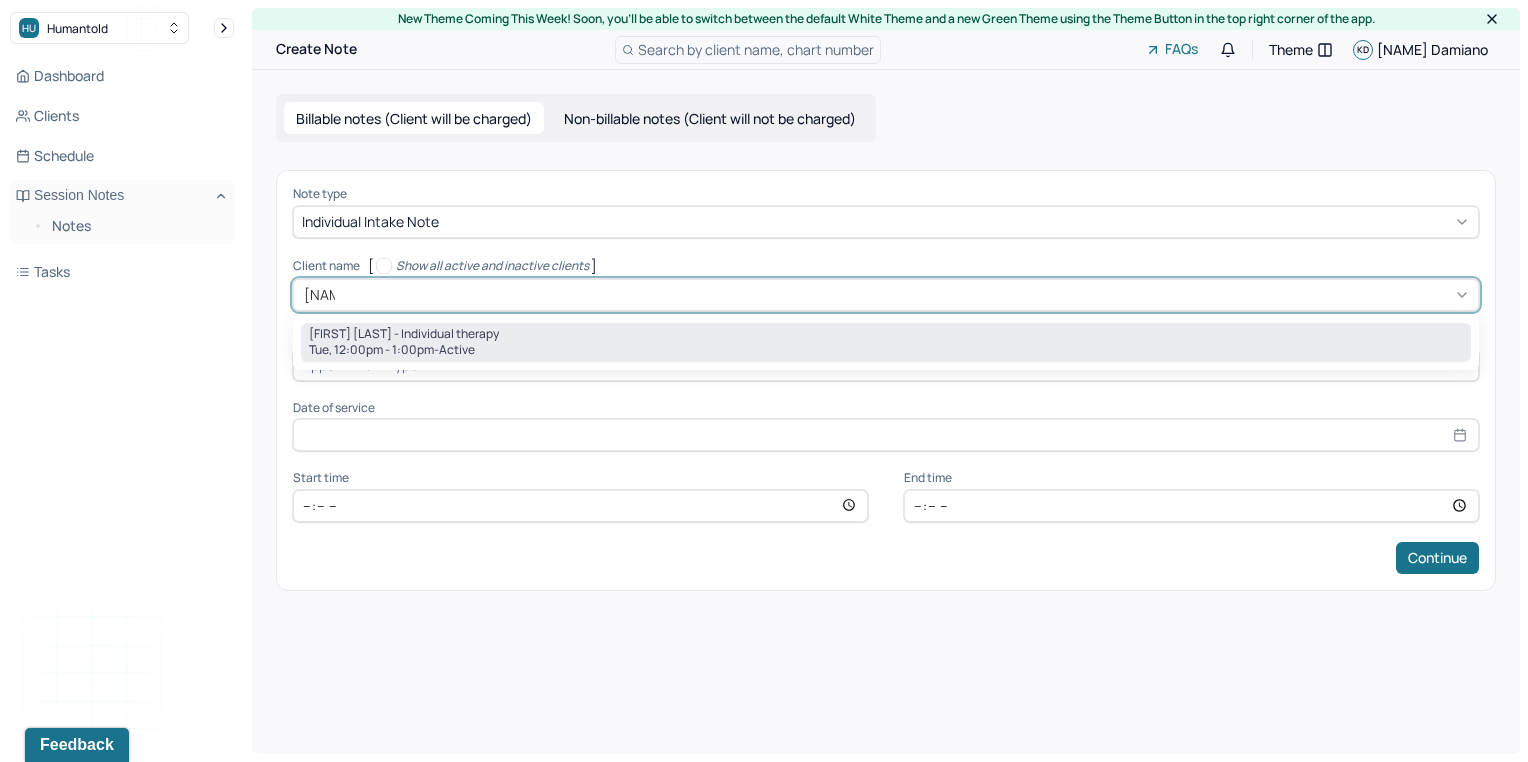 click on "active" at bounding box center [457, 350] 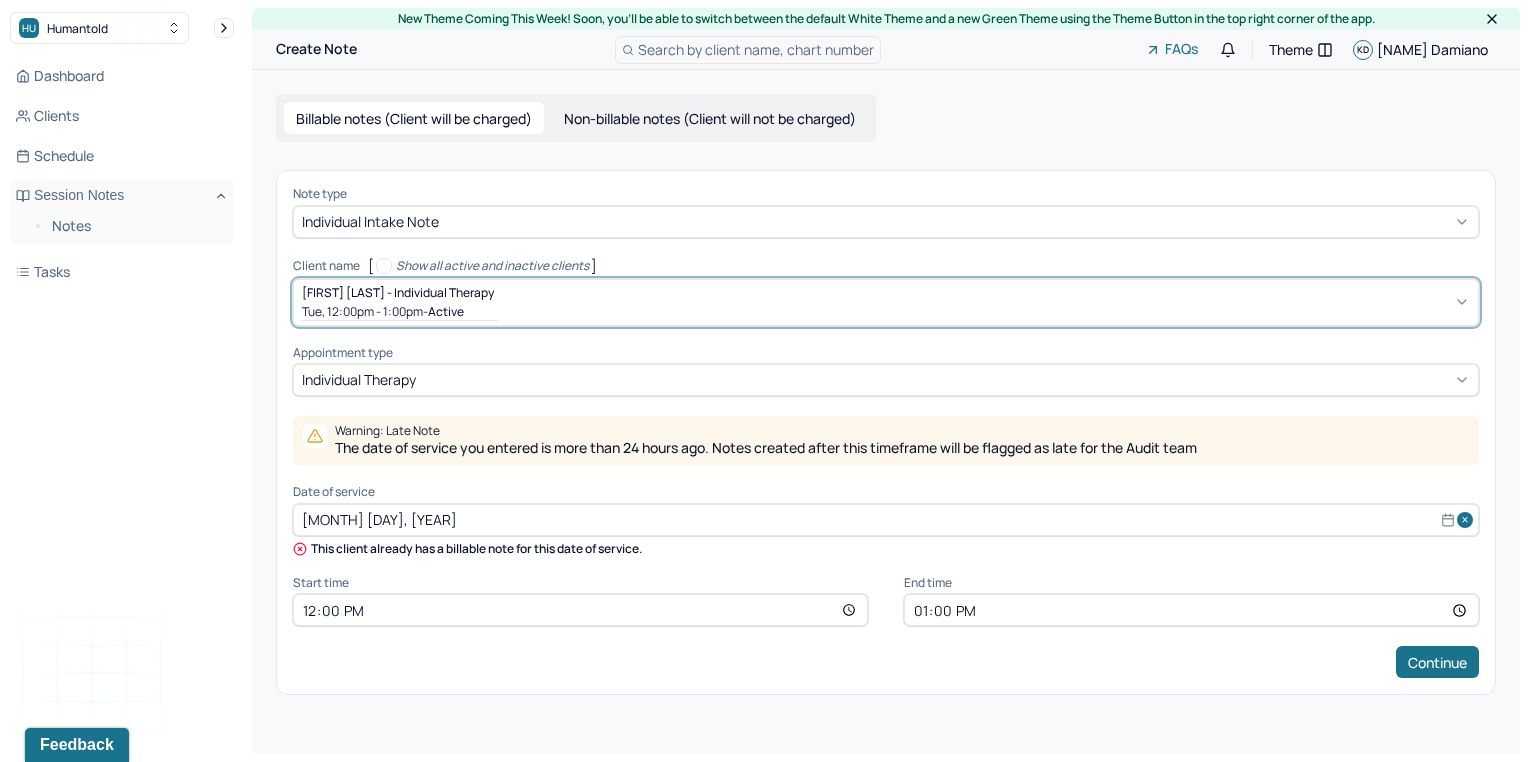 select on "6" 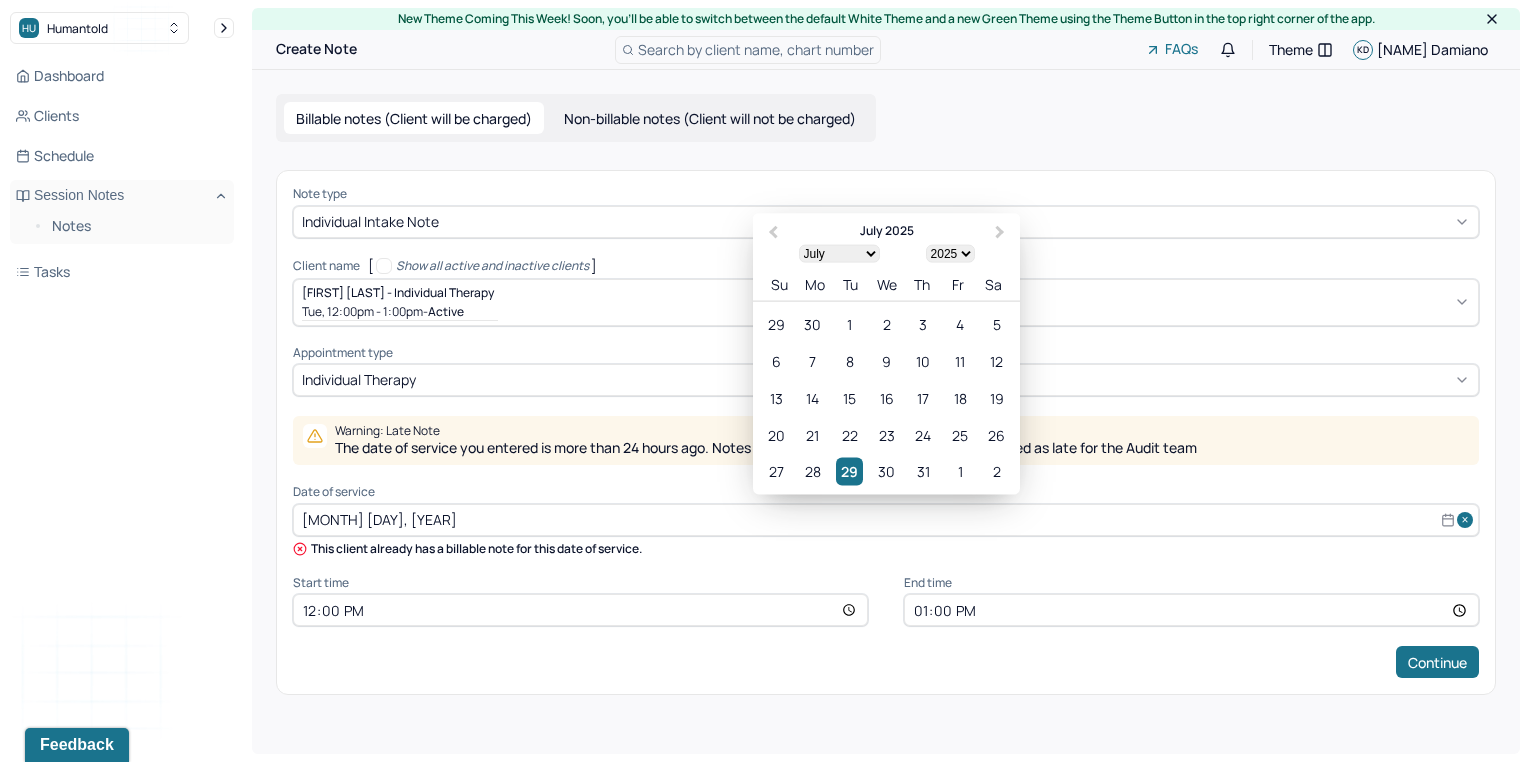 click on "[MONTH] [DAY], [YEAR]" at bounding box center (886, 520) 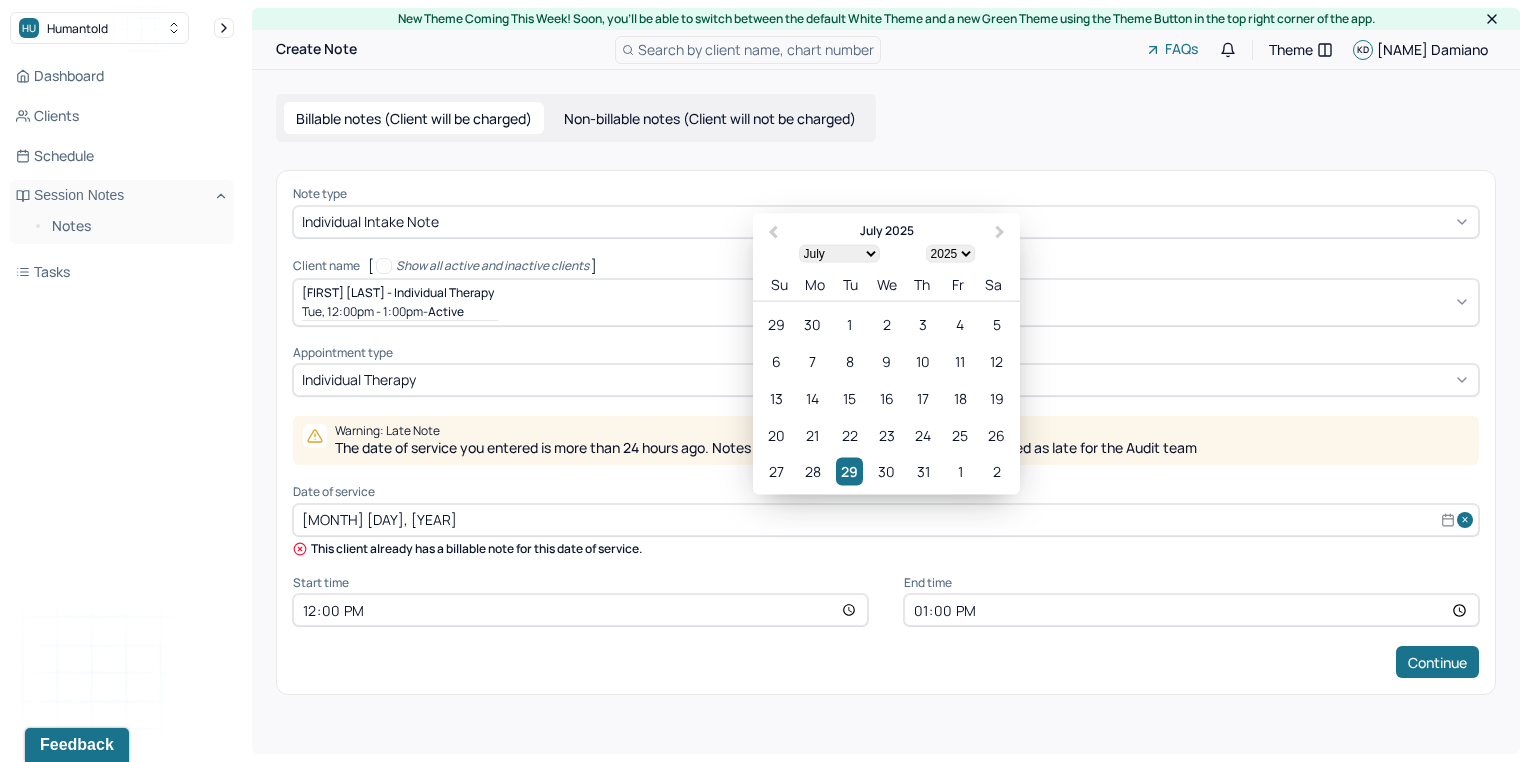 click on "[MONTH] [DAY], [YEAR]" at bounding box center (886, 520) 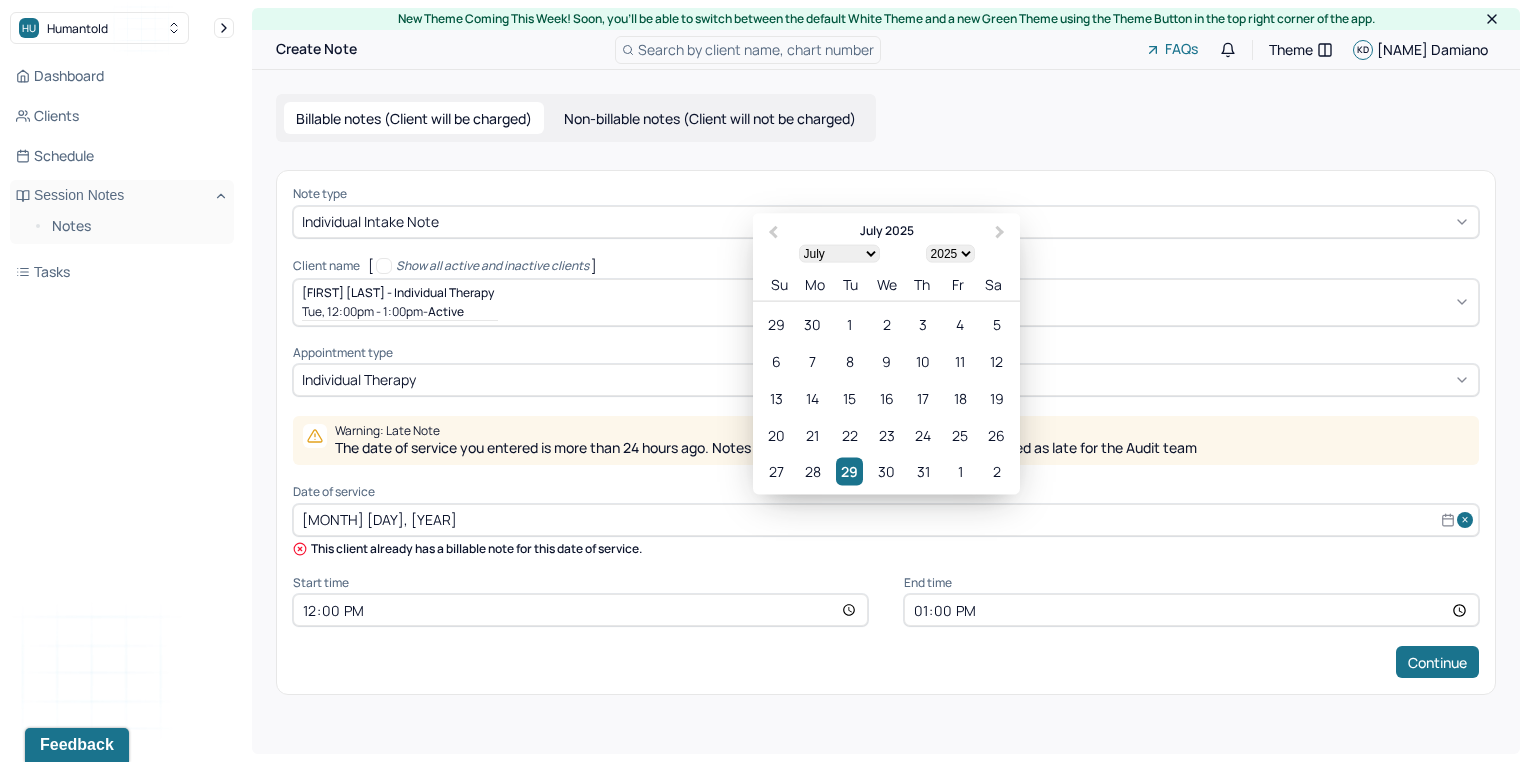 click on "[MONTH] [DAY], [YEAR]" at bounding box center (886, 520) 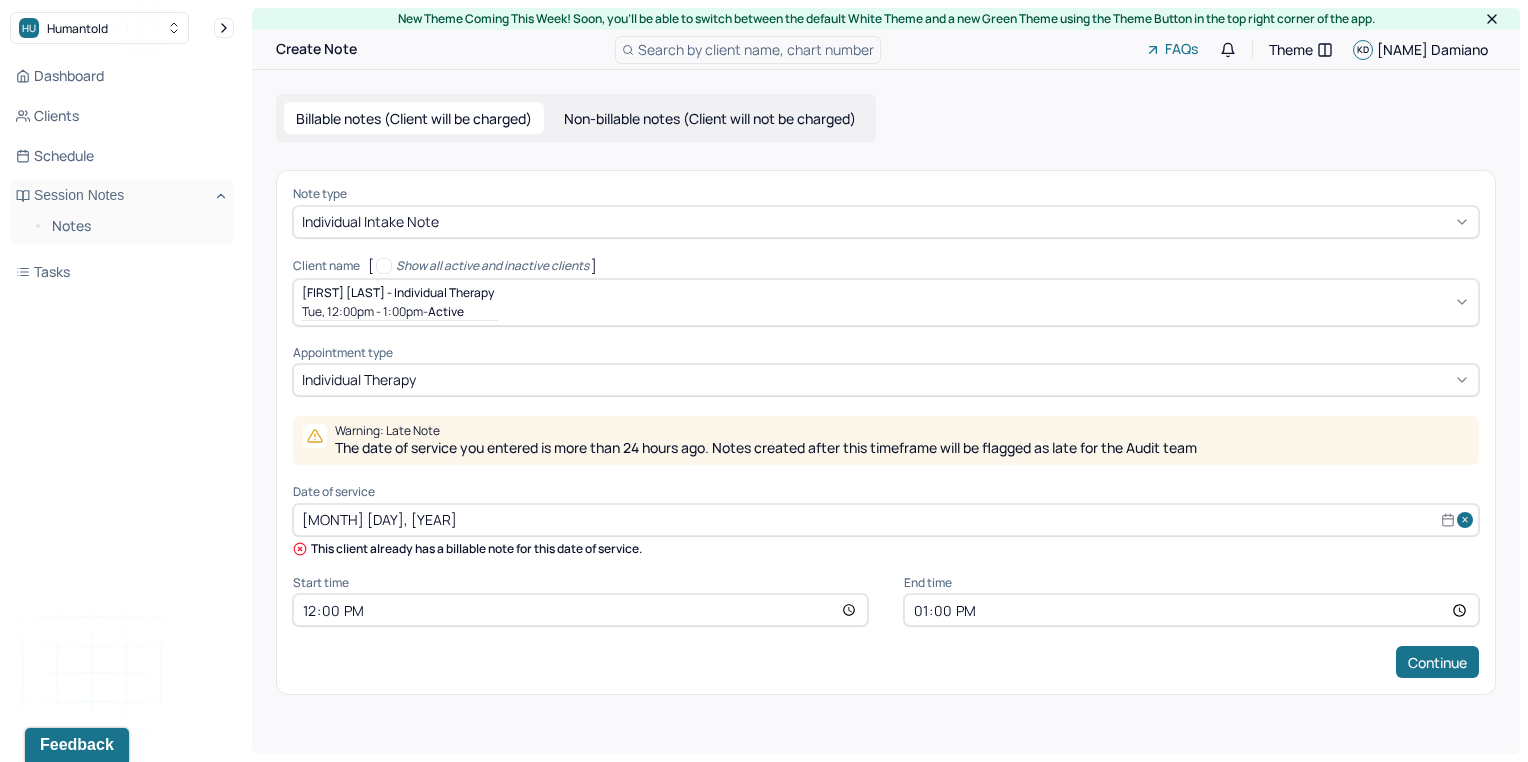 click at bounding box center (1468, 520) 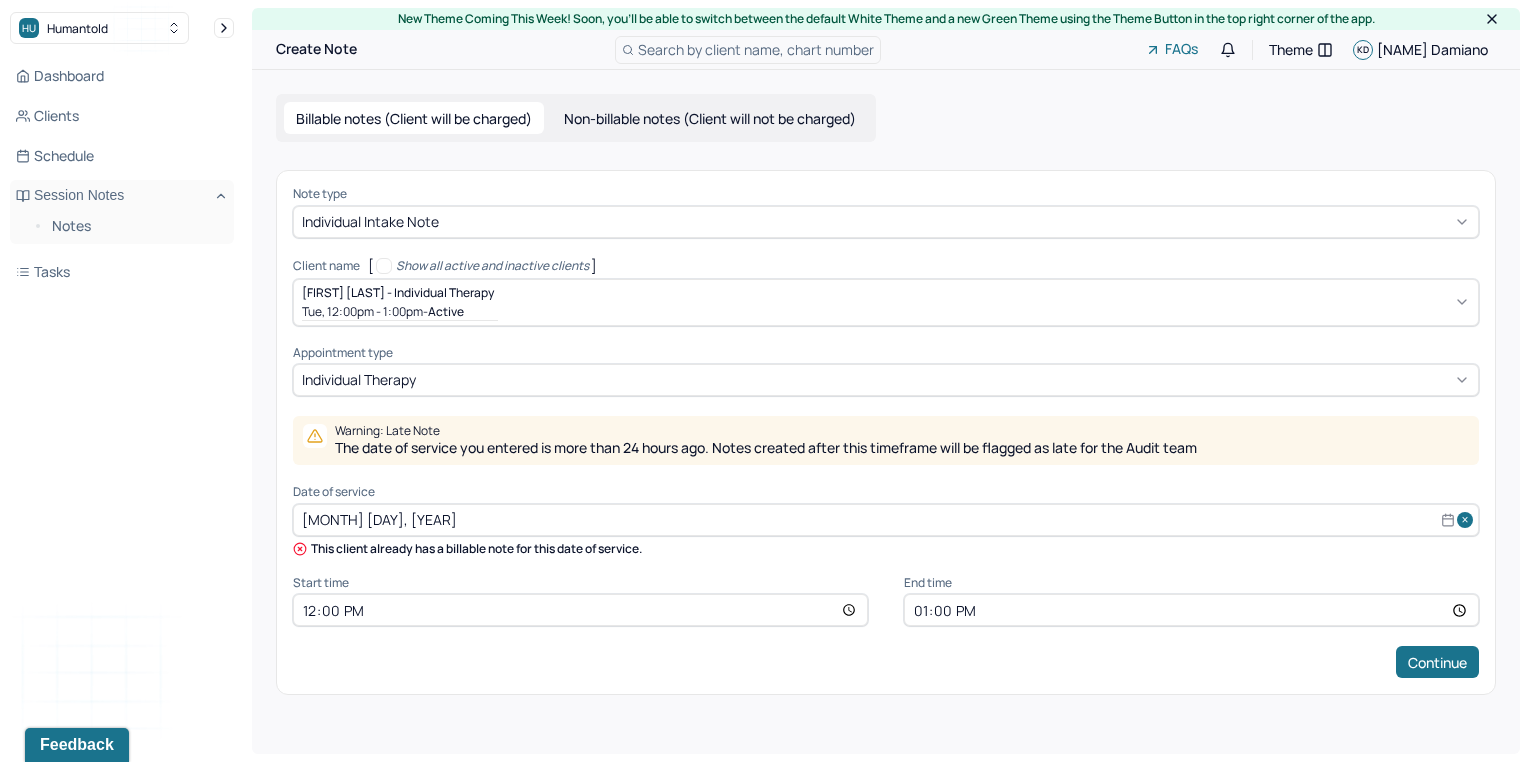 type 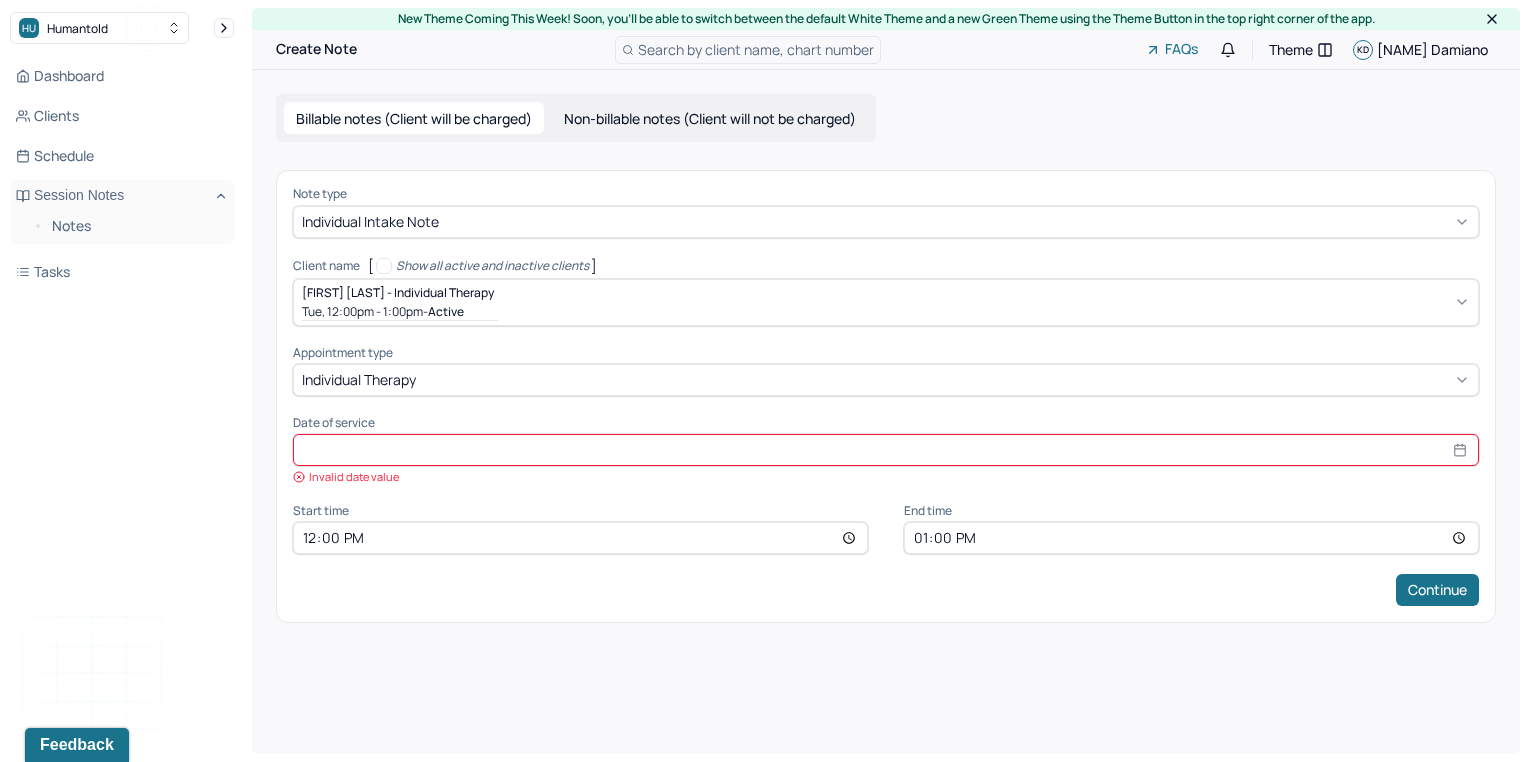 click at bounding box center (886, 450) 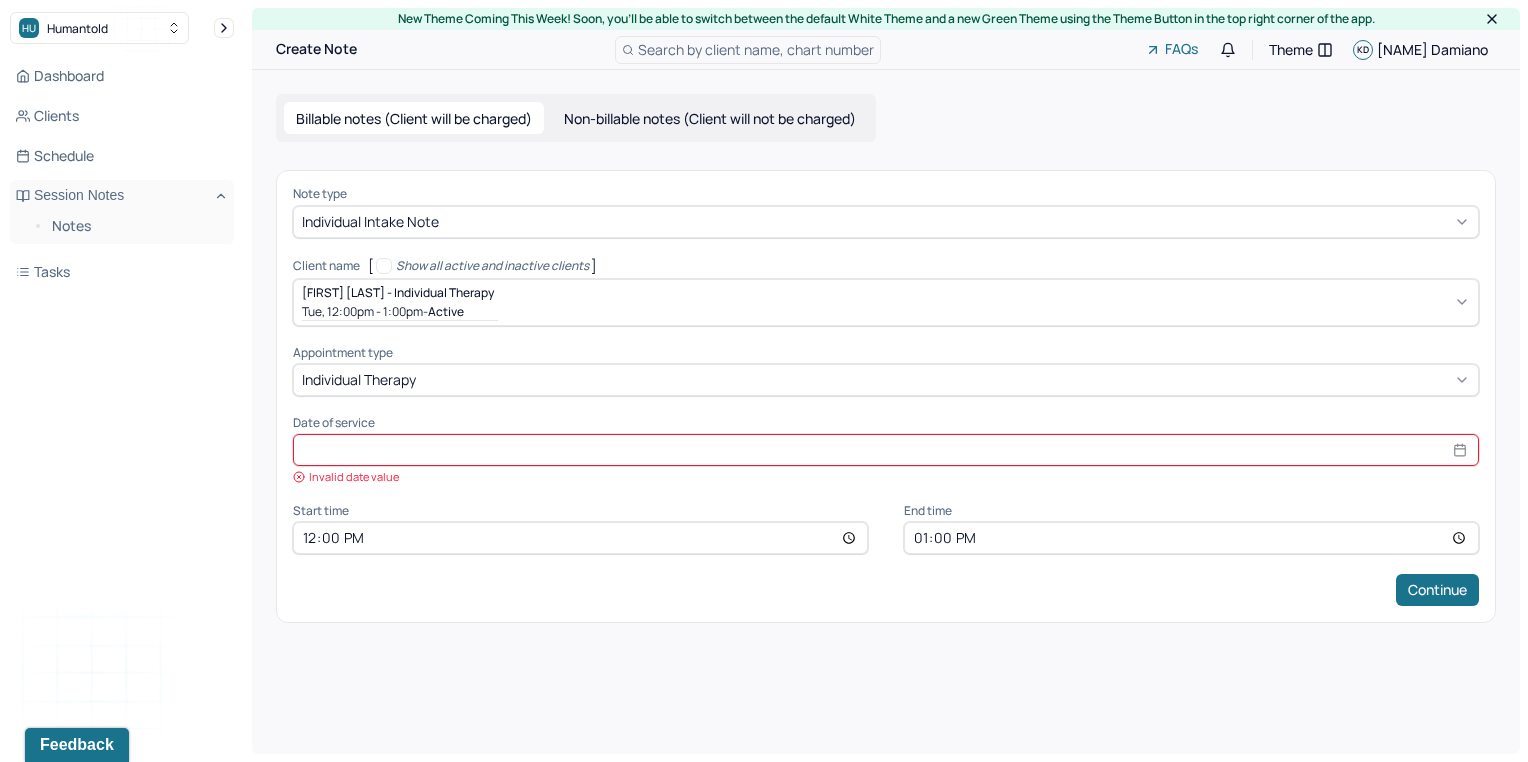 select on "7" 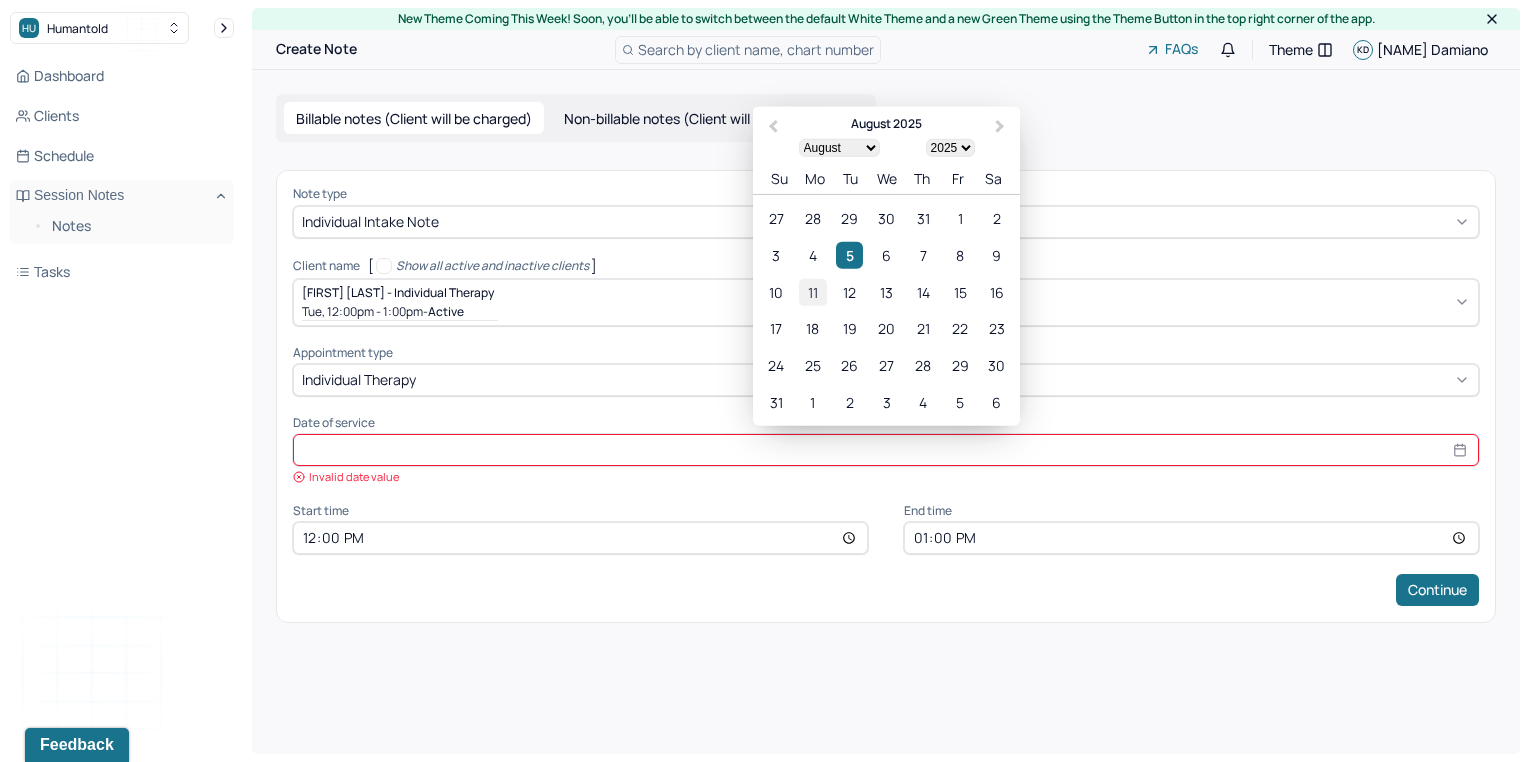 click on "11" at bounding box center (812, 291) 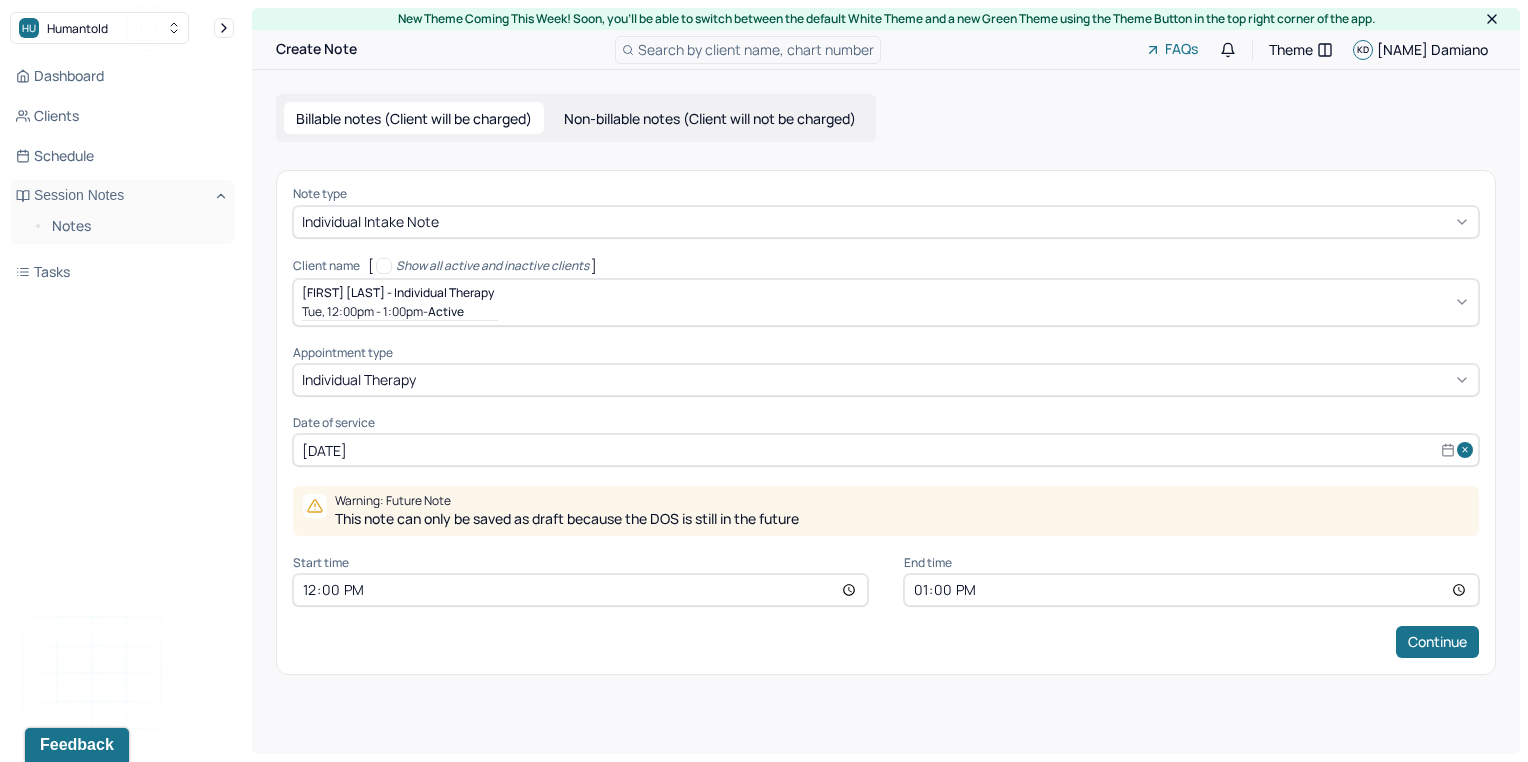 click on "[DATE]" at bounding box center [886, 450] 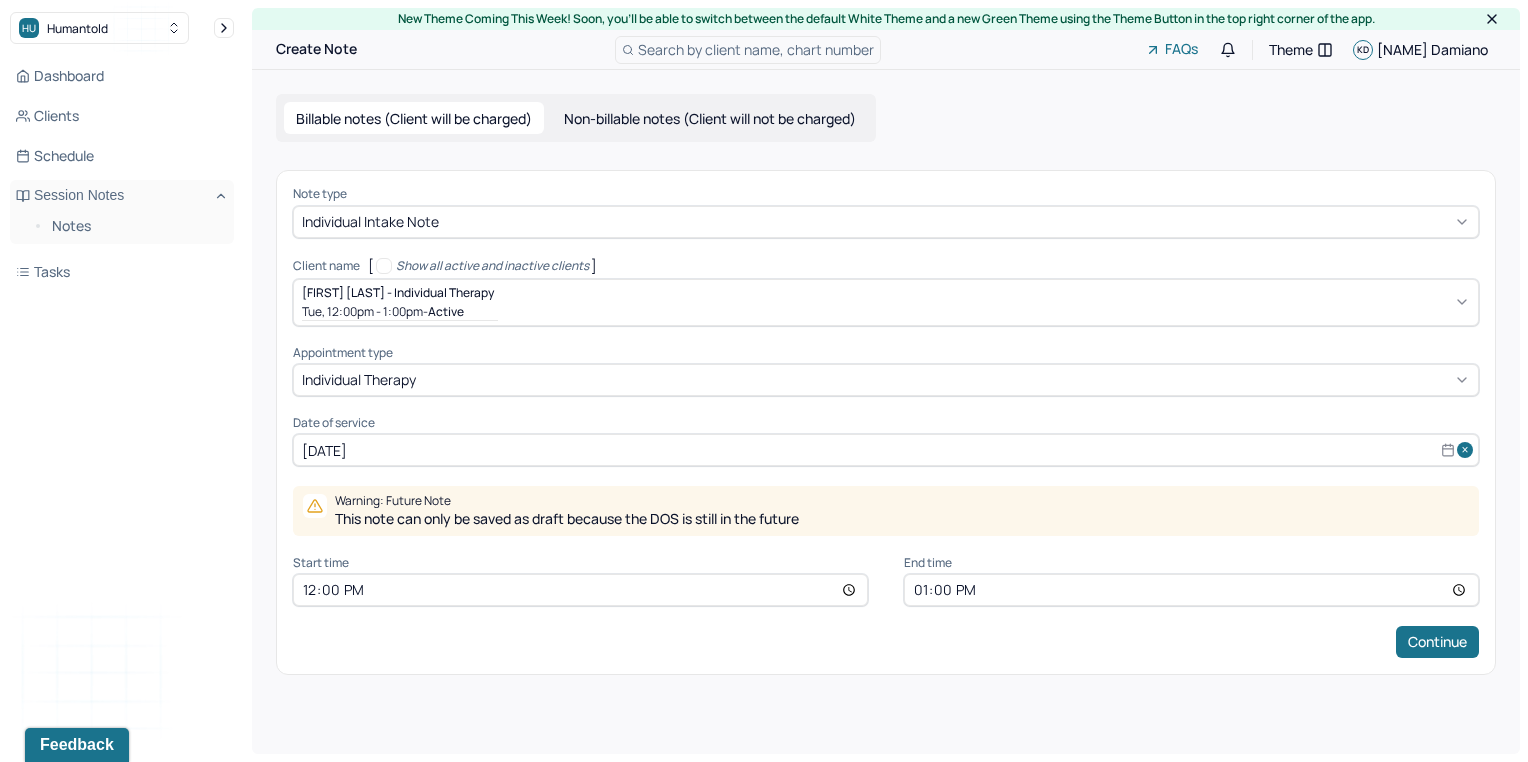 select on "7" 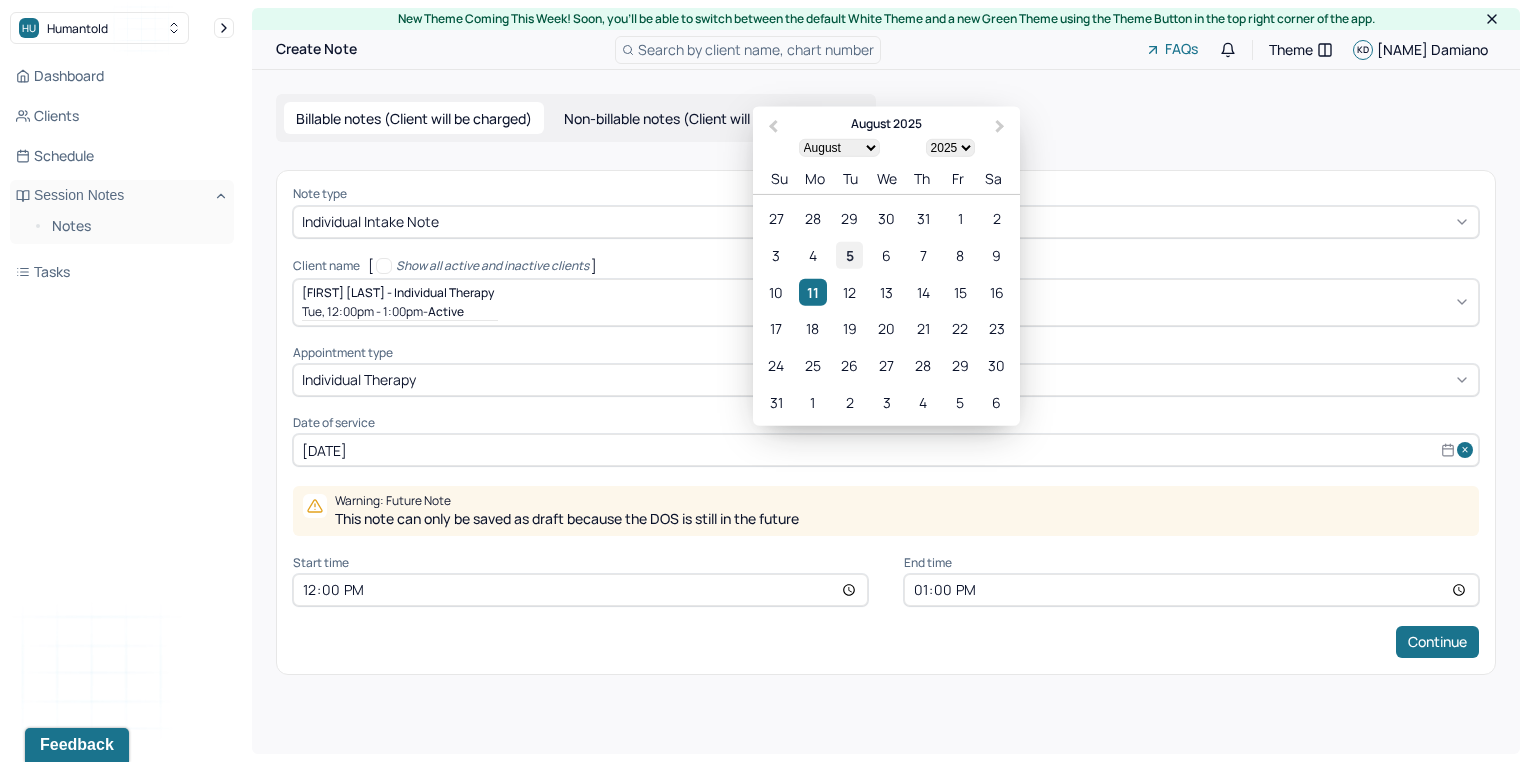 click on "5" at bounding box center (849, 255) 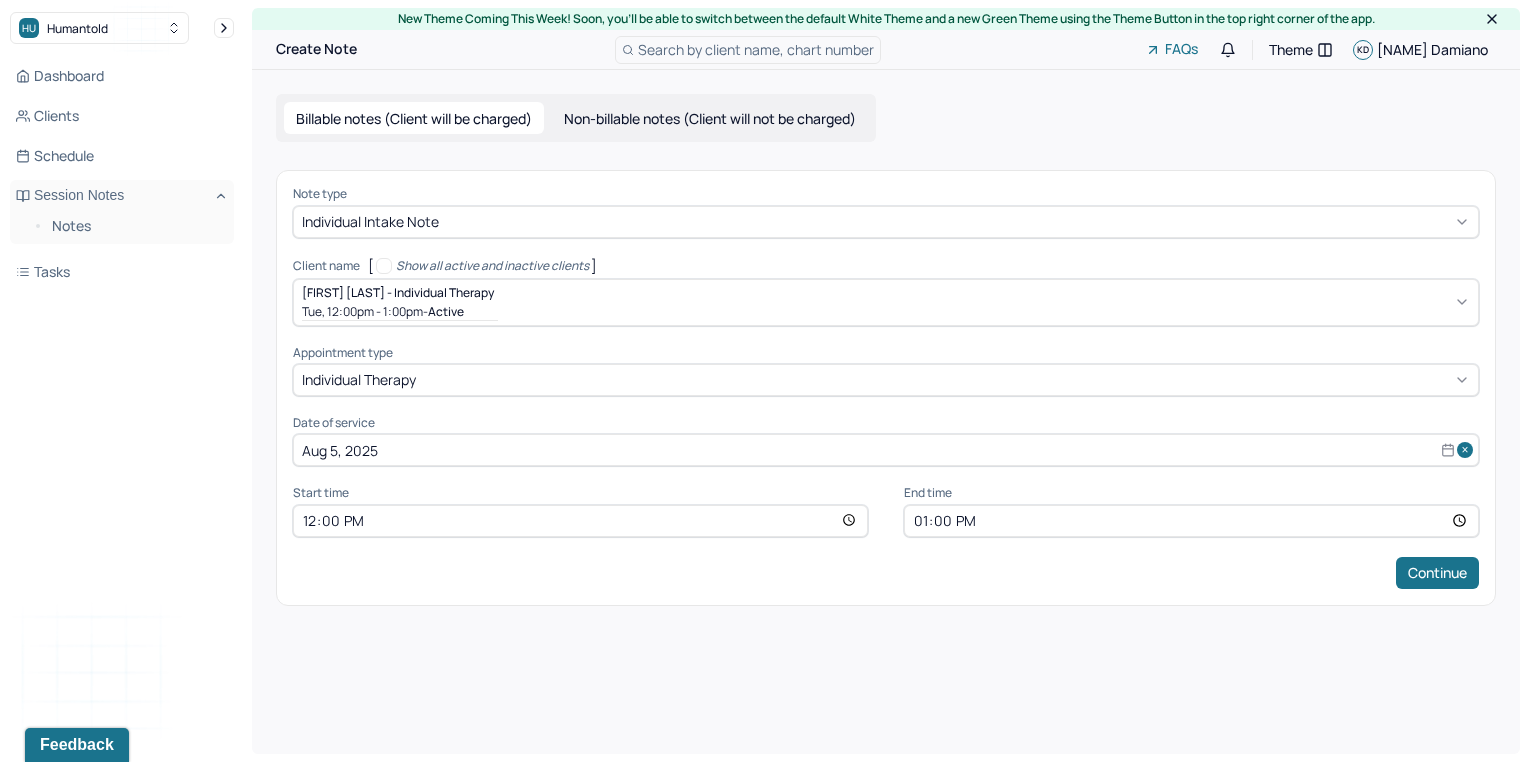 click on "Continue" at bounding box center (886, 573) 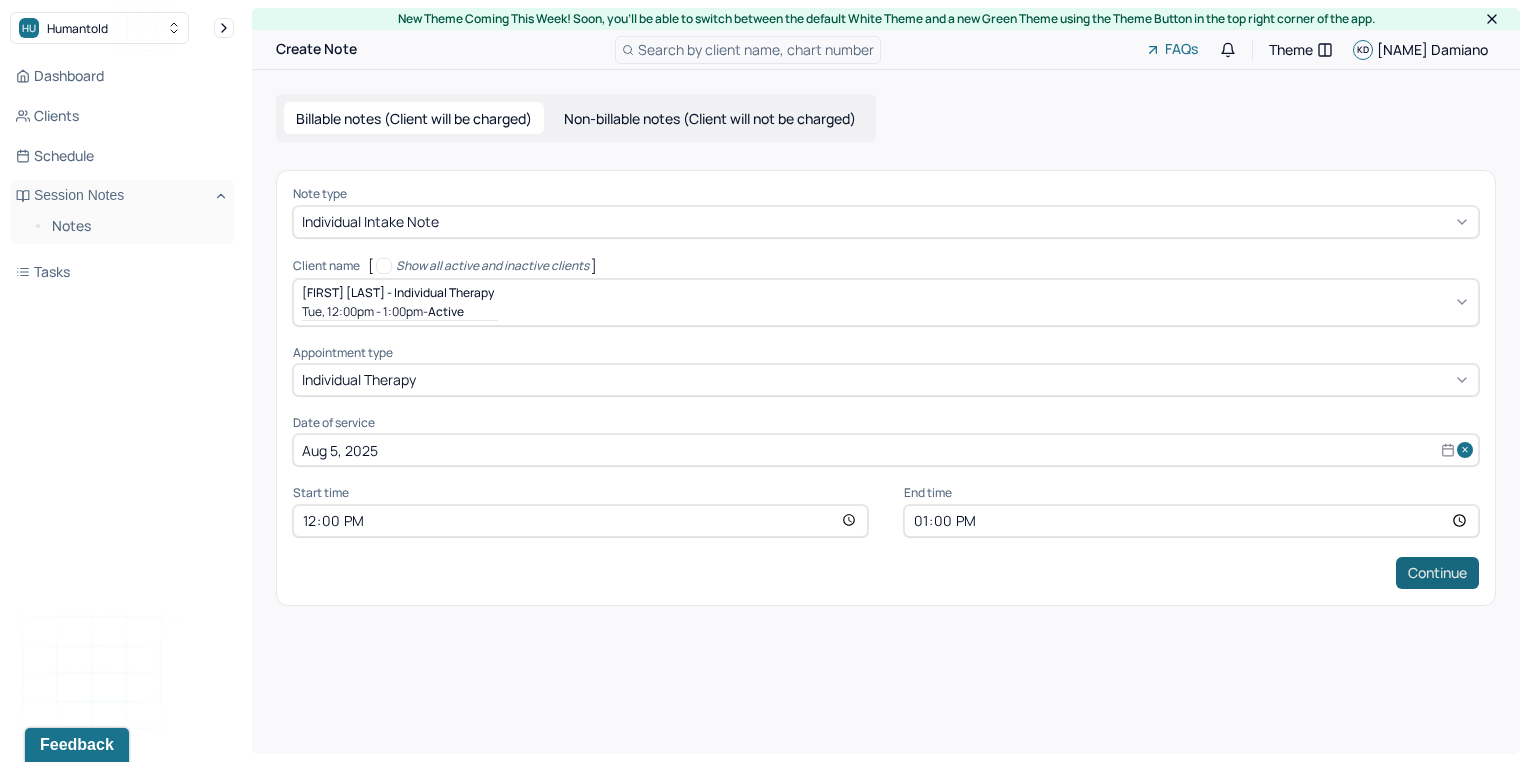 click on "Continue" at bounding box center (1437, 573) 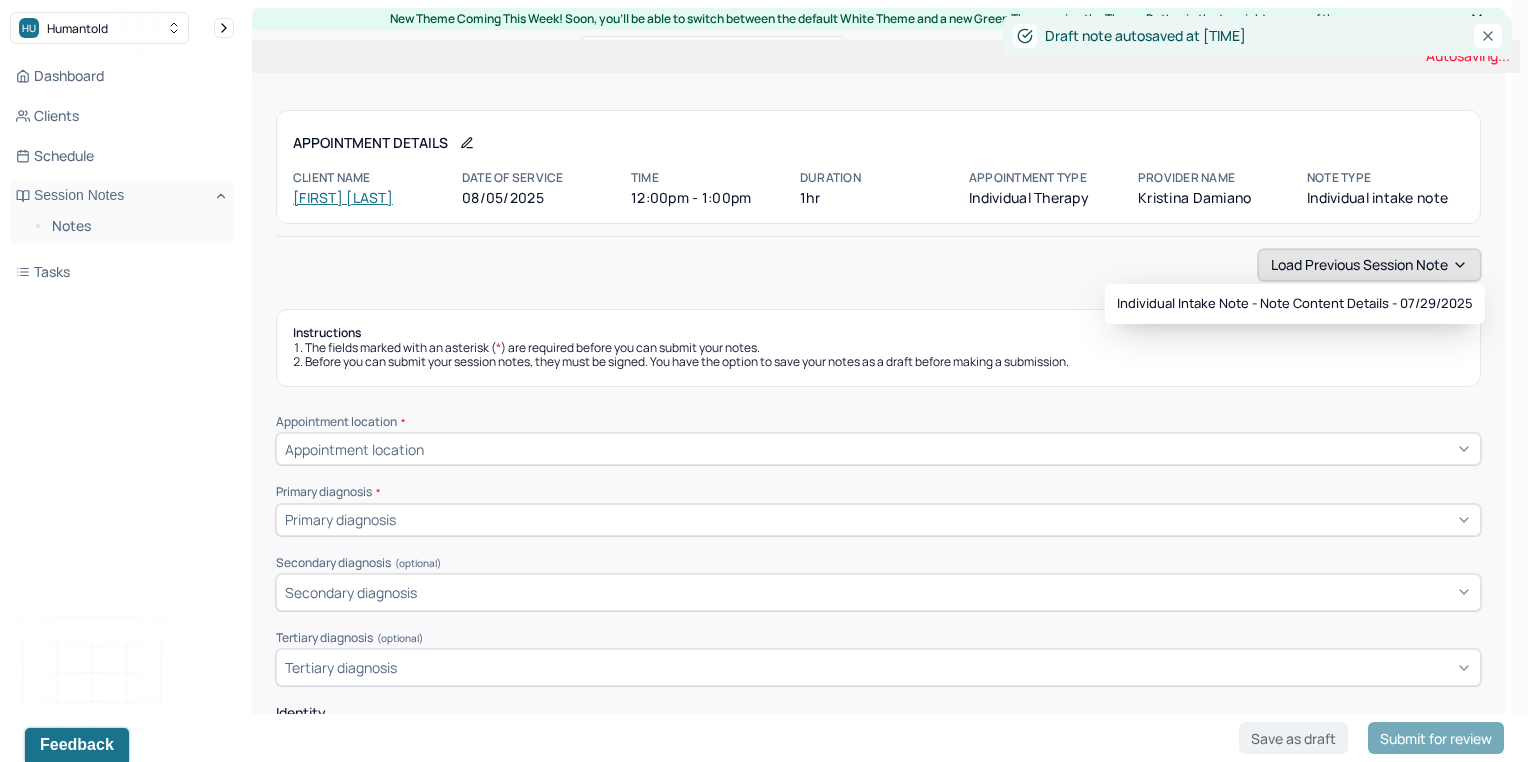click on "Load previous session note" at bounding box center [1369, 265] 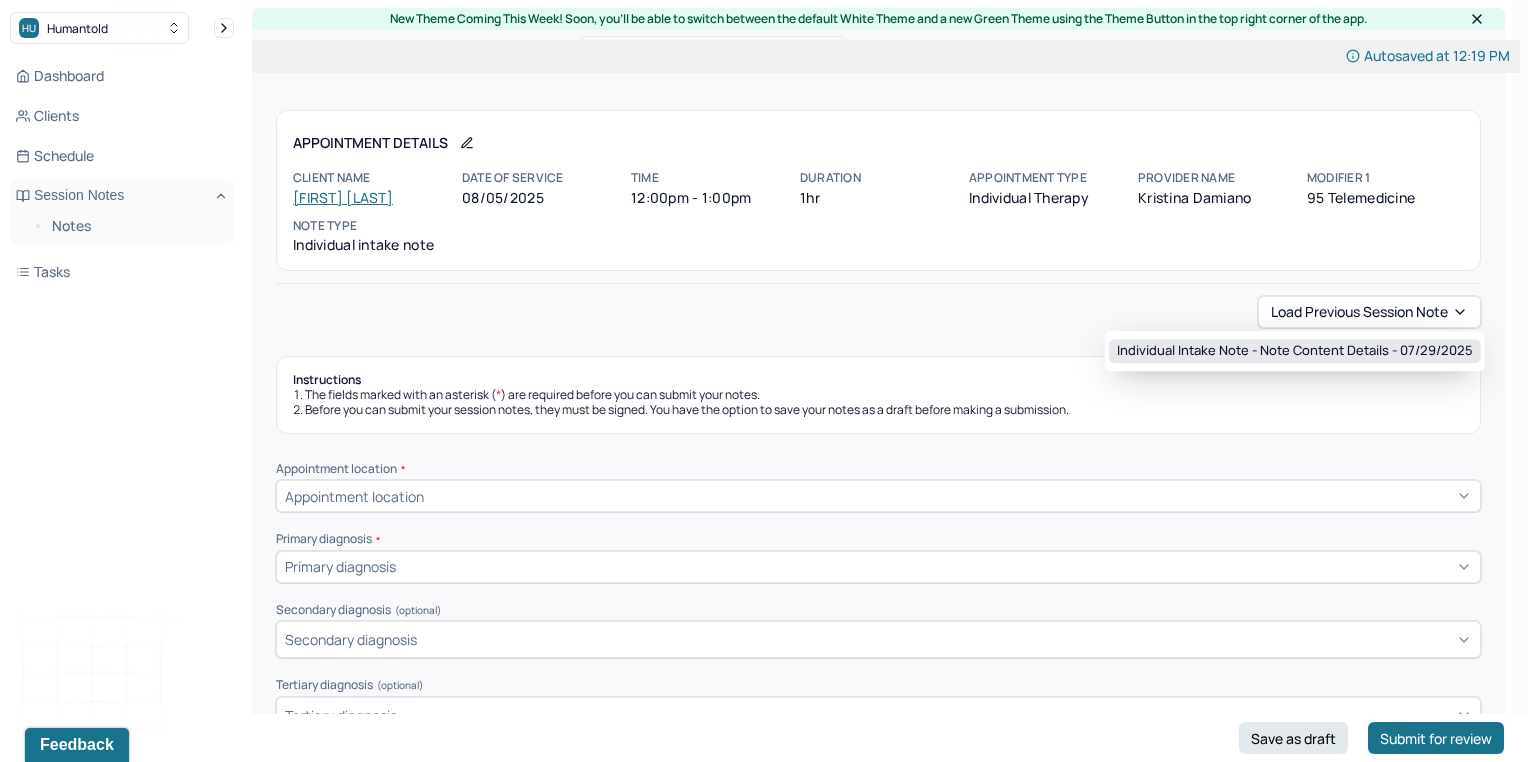 click on "Individual intake note   - Note content Details -   07/29/2025" at bounding box center (1295, 351) 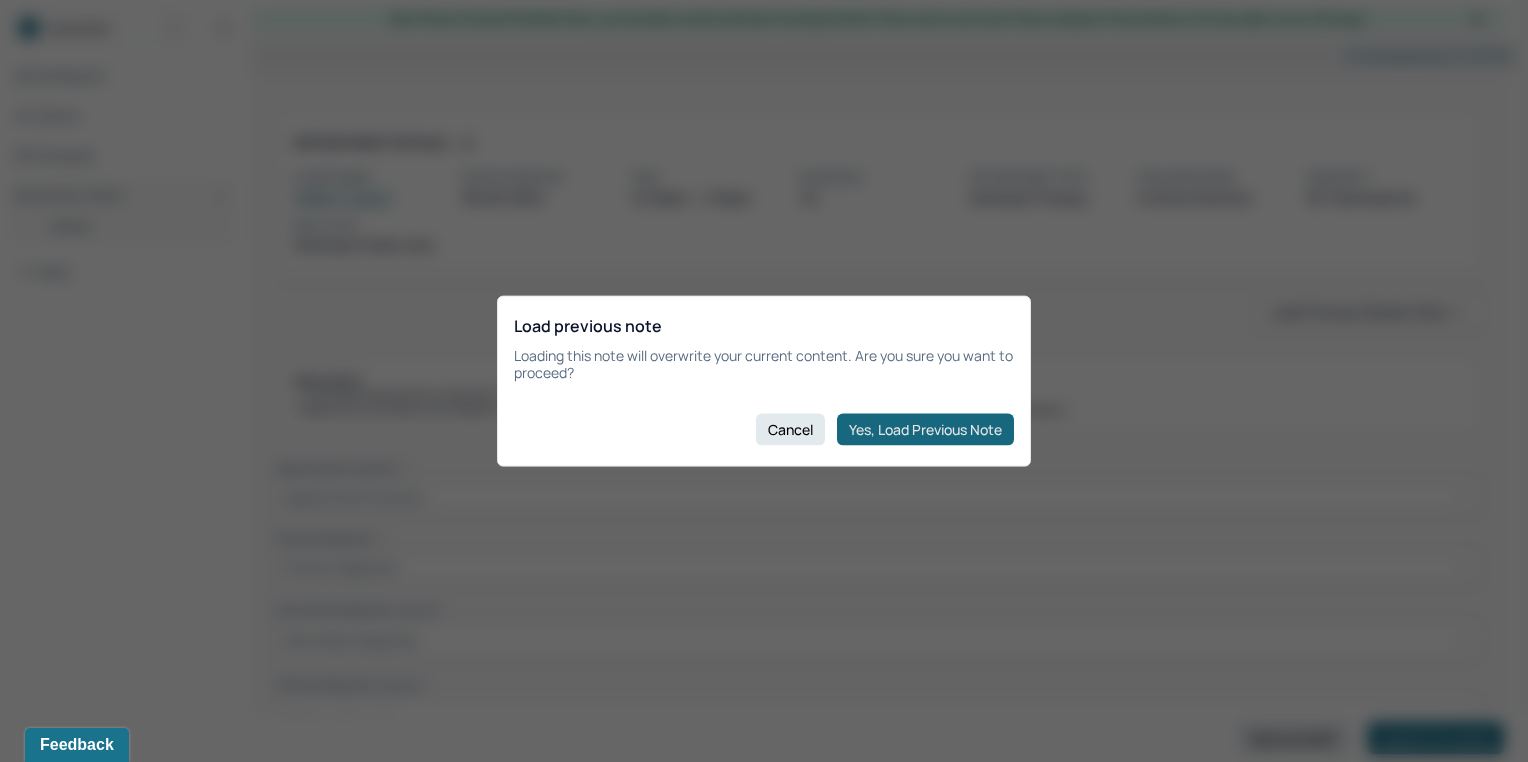 click on "Yes, Load Previous Note" at bounding box center (925, 429) 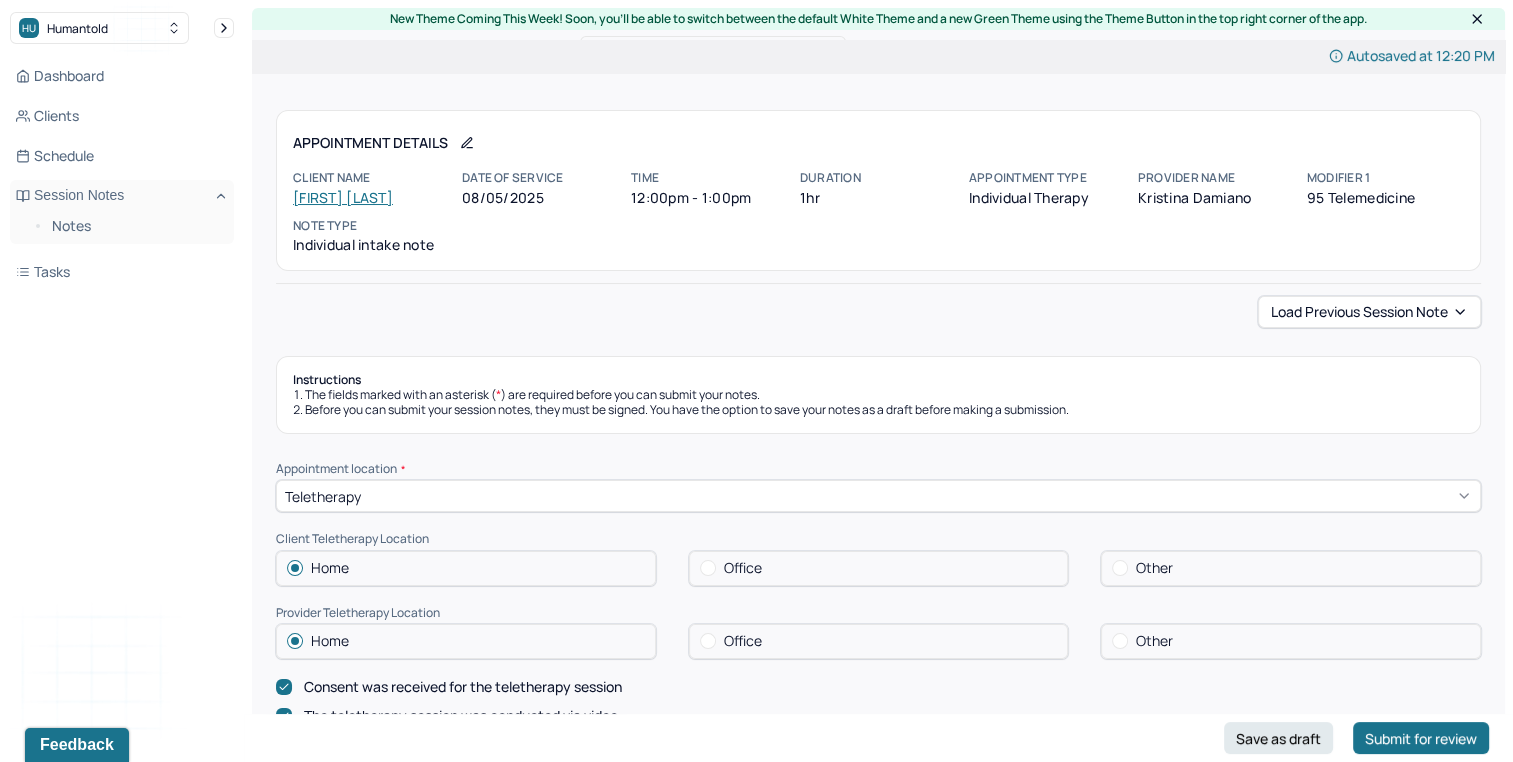 click on "Autosaved at 12:20 PM Appointment Details Client name [FIRST] [LAST] Date of service [DATE] Time 12:00pm - 1:00pm Duration 1hr Appointment type individual therapy Provider name [FIRST] [LAST] Modifier 1 95 Telemedicine Note type Individual intake note Load previous session note Instructions The fields marked with an asterisk ( * ) are required before you can submit your notes. Before you can submit your session notes, they must be signed. You have the option to save your notes as a draft before making a submission. Appointment location * Teletherapy Client Teletherapy Location Home Office Other Provider Teletherapy Location Home Office Other Consent was received for the teletherapy session The teletherapy session was conducted via video Primary diagnosis * F34.1 PERSISTENT DEPRESSIVE DISORDER (DYSTHYMIA) Secondary diagnosis (optional) Secondary diagnosis Tertiary diagnosis (optional) Tertiary diagnosis Identity Preferred name (optional) Gender * Female Pronouns (optional) She/Her Religion Education" at bounding box center (878, 4648) 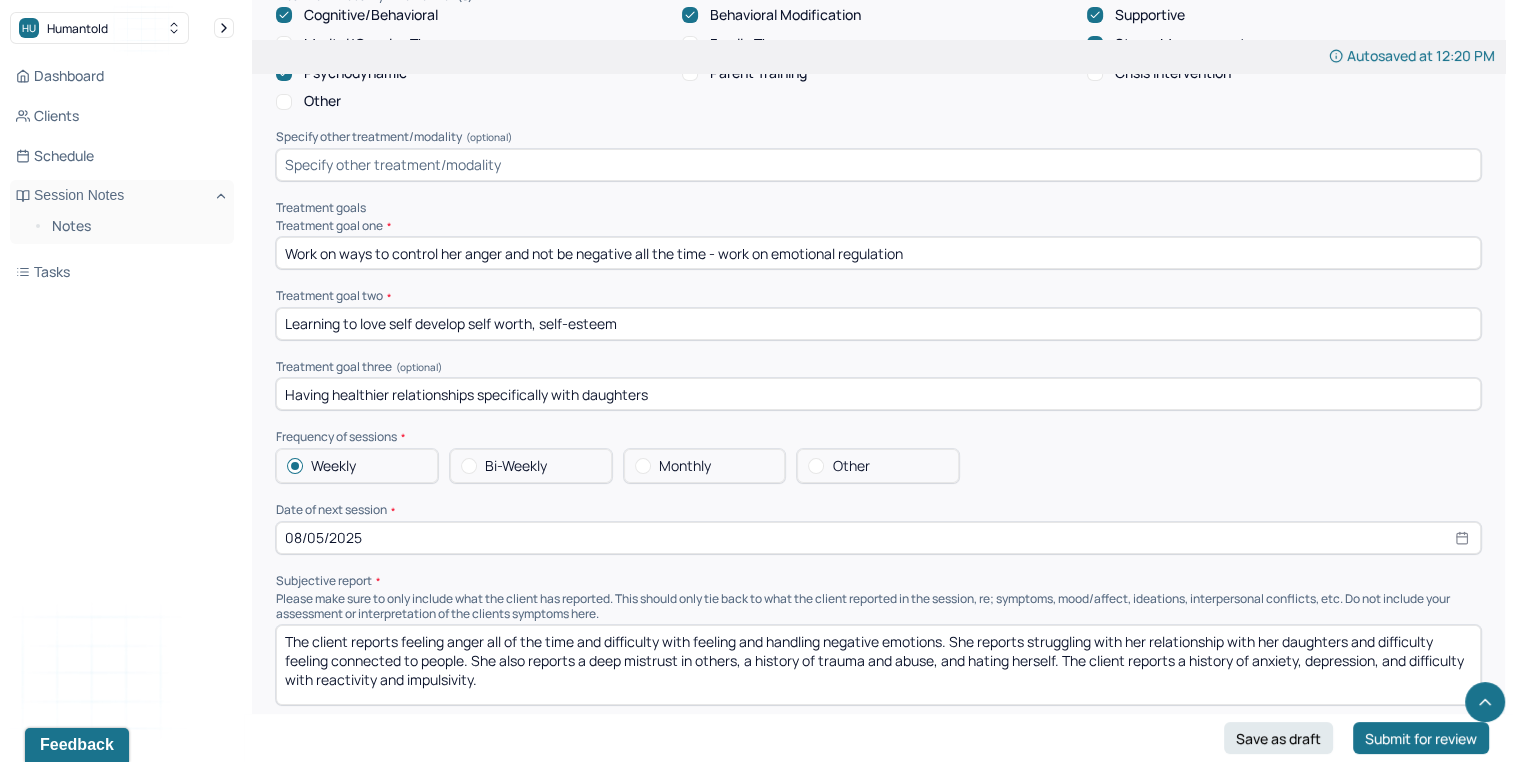 scroll, scrollTop: 7900, scrollLeft: 0, axis: vertical 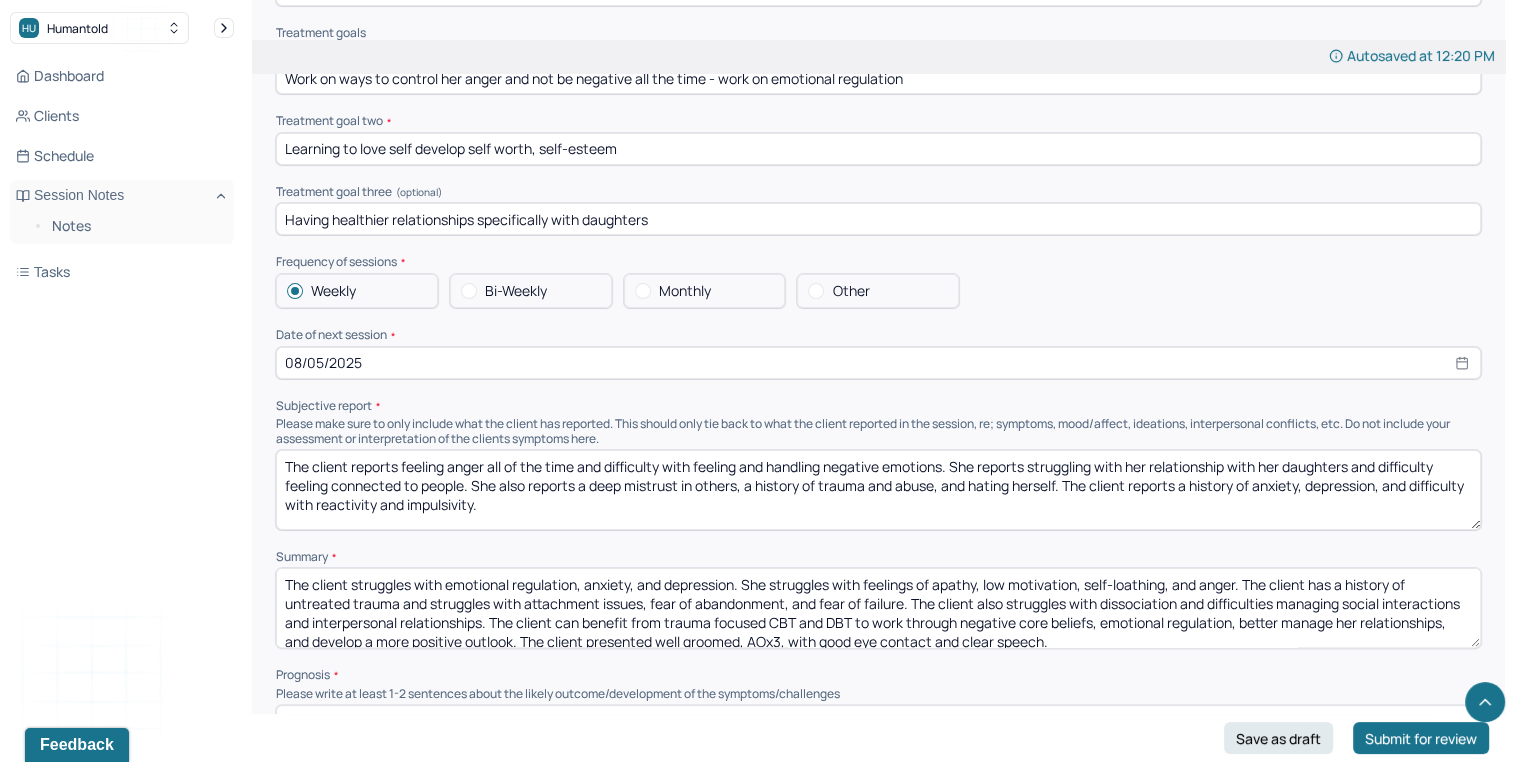 select on "7" 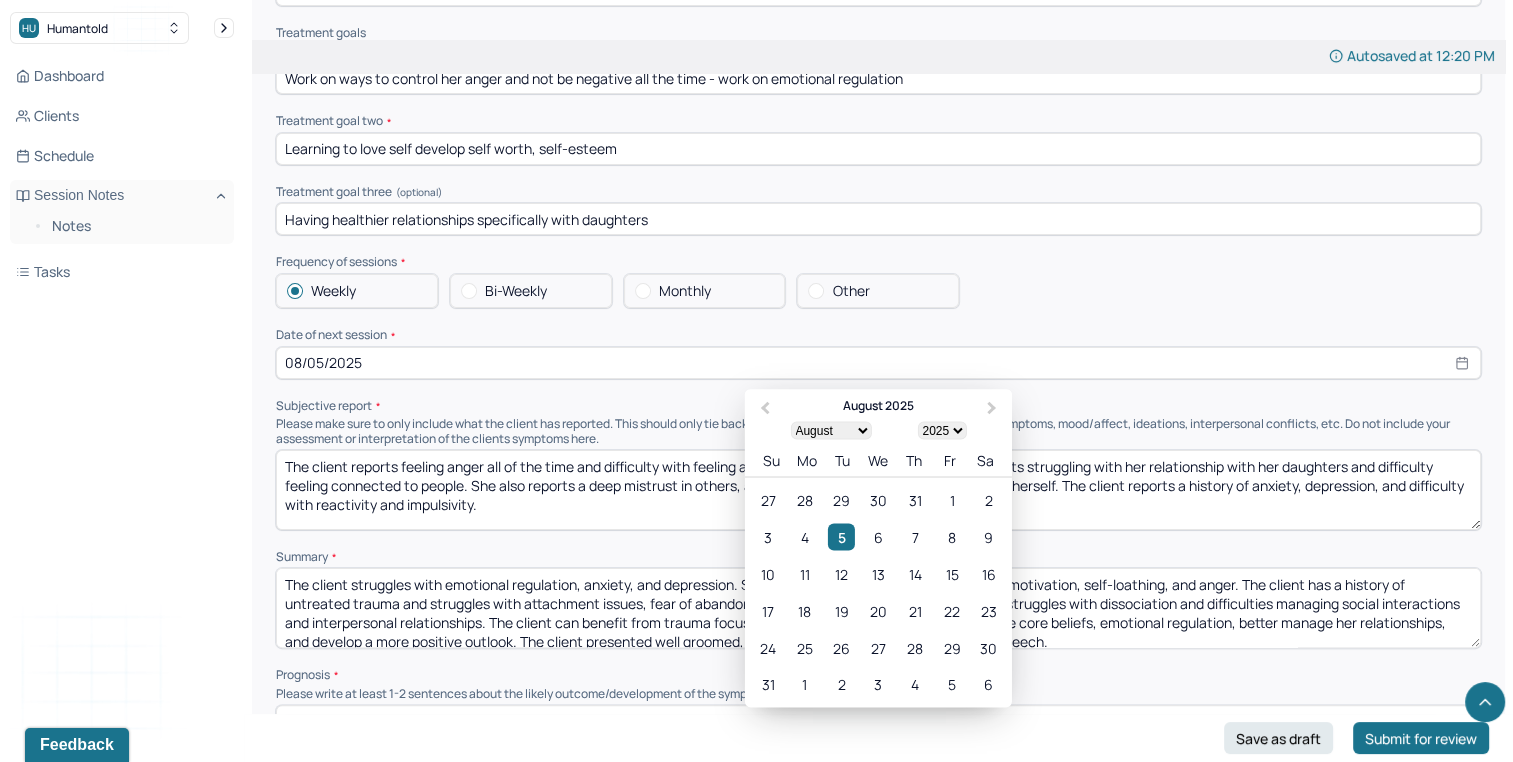 click on "08/05/2025" at bounding box center (878, 363) 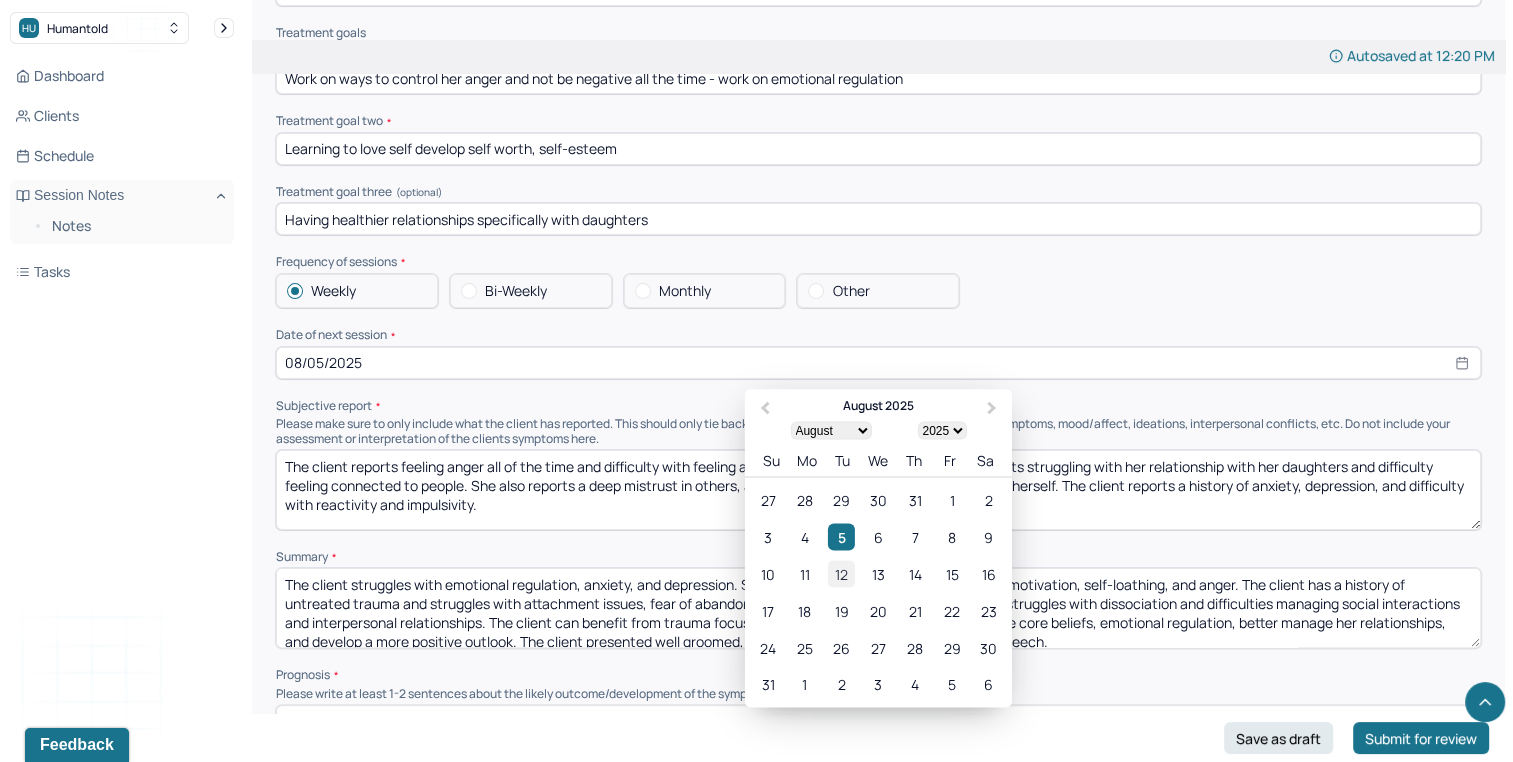 click on "12" at bounding box center (841, 573) 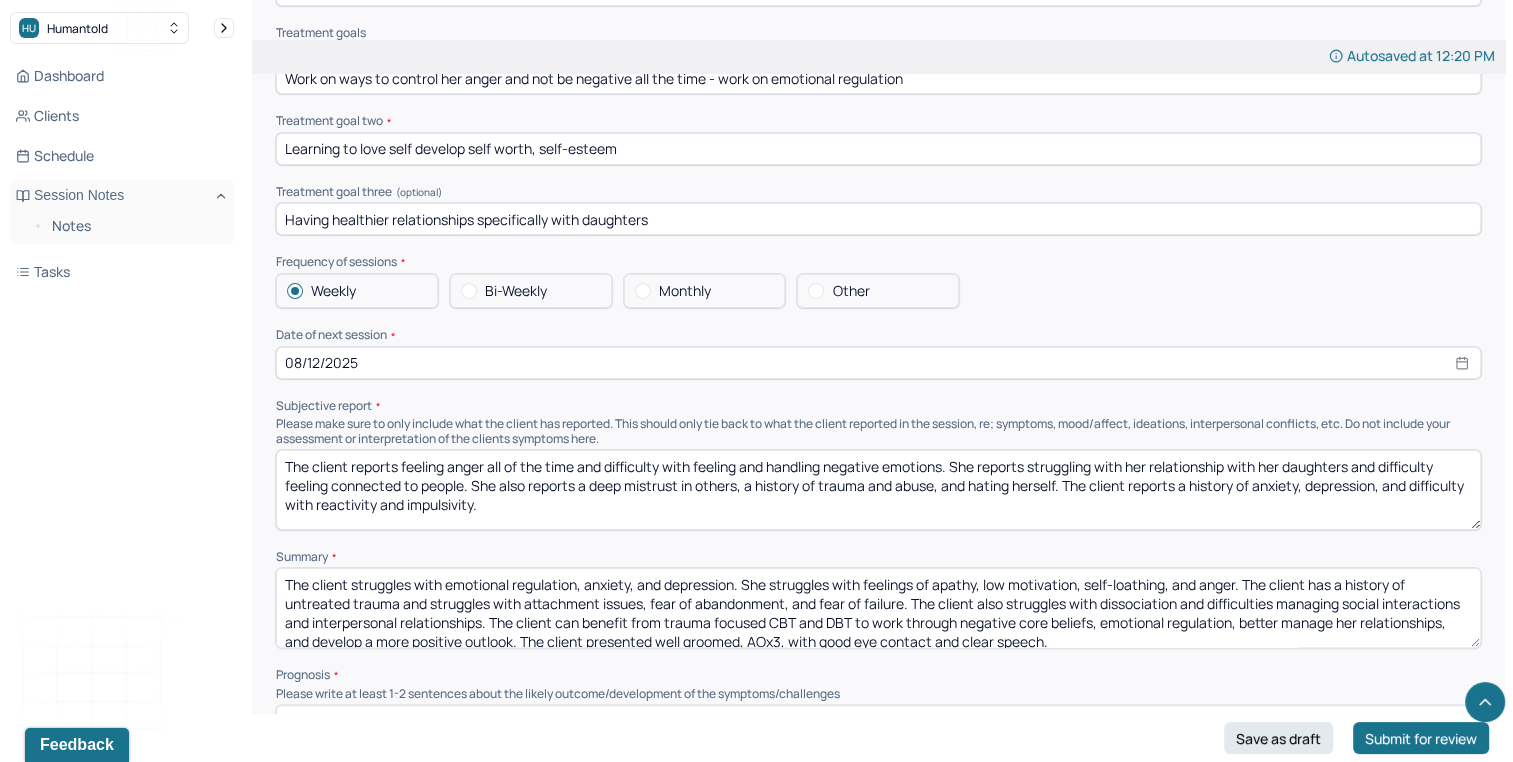click on "The client shows signs of good prognosis due to some insight and desire to continue to work on developing strategies to help manage her anxiety, depression, and challenge cognitive distortions and core beliefs. Client is likely to respond well to continued trauma focused CBT and DBT sessions and psycho education." at bounding box center (878, 745) 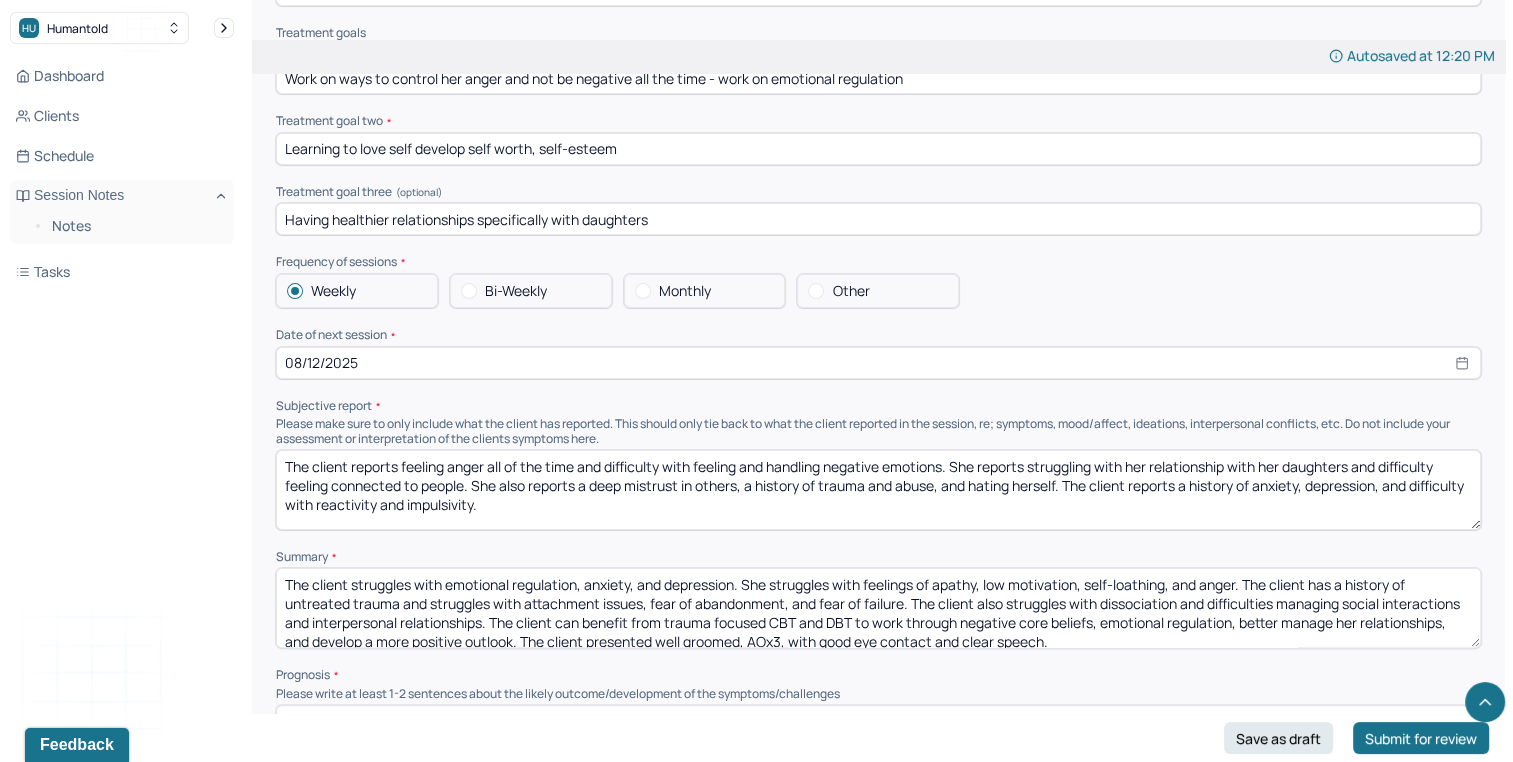 click on "Summary Present at session Patient Mother Stepfather Spouse Father Stepmother Partner Guardian Other Specify Other (optional) Type of treatment recommended Individual Family Group Collateral/Parenting Treatment Modality/Intervention(s) Cognitive/Behavioral Behavioral Modification Supportive Marital/Couples Therapy Family Therapy Stress Management Psychodynamic Parent Training Crisis Intervention Other Specify other treatment/modality (optional) Treatment goals Treatment goal one * Work on ways to control her anger and not be negative all the time - work on emotional regulation Treatment goal two * Learning to love self develop self worth, self-esteem Treatment goal three (optional) Having healthier relationships specifically with daughters Frequency of sessions Weekly Bi-Weekly Monthly Other Date of next session * [DATE] Subjective report Summary Prognosis Please write at least 1-2 sentences about the likely outcome/development of the symptoms/challenges Communication Factors impacting treatment" at bounding box center (878, 313) 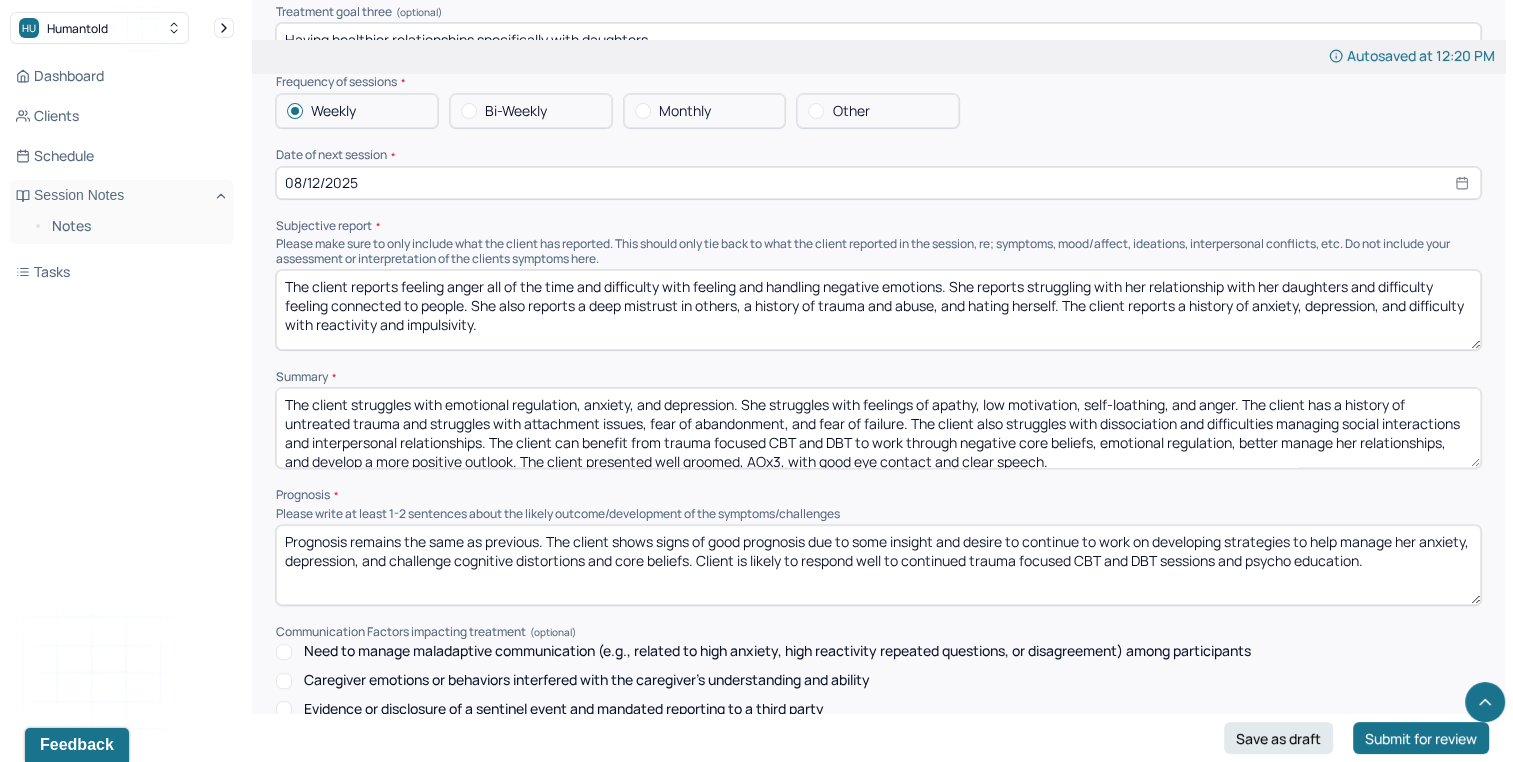 scroll, scrollTop: 8142, scrollLeft: 0, axis: vertical 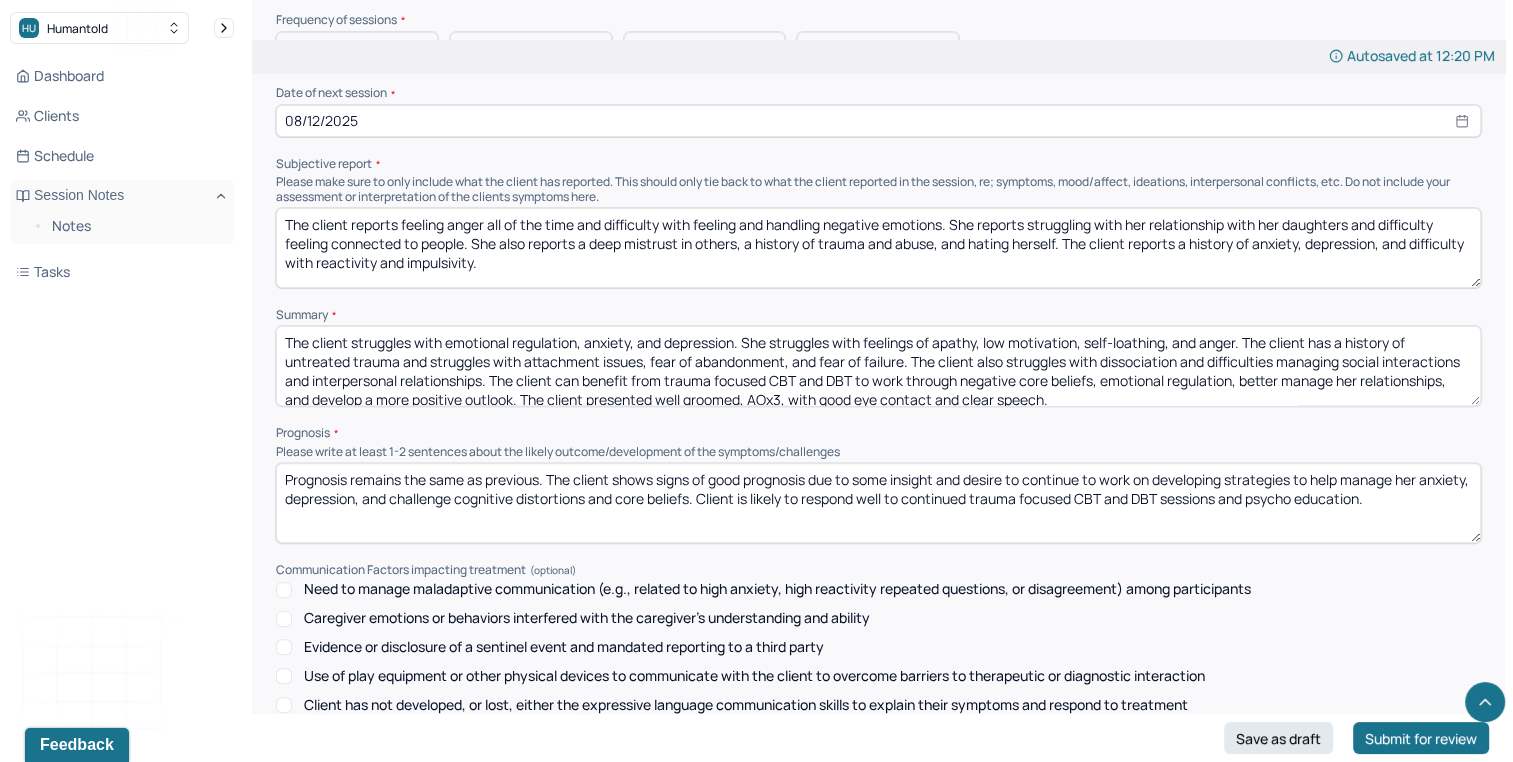 click on "Prognosis remains the same as previous. The client shows signs of good prognosis due to some insight and desire to continue to work on developing strategies to help manage her anxiety, depression, and challenge cognitive distortions and core beliefs. Client is likely to respond well to continued trauma focused CBT and DBT sessions and psycho education." at bounding box center (878, 503) 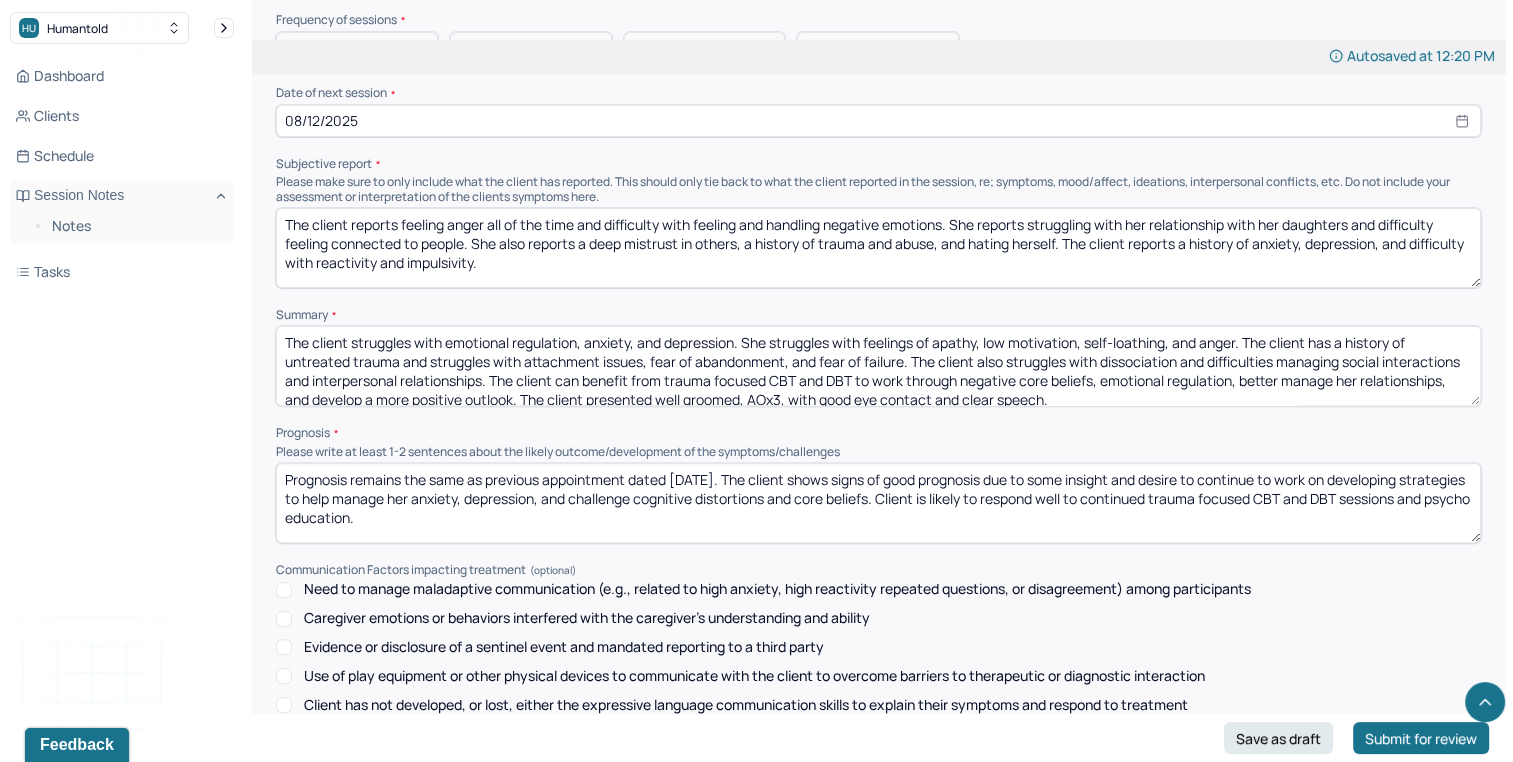 click on "Prognosis remains the same as previous. The client shows signs of good prognosis due to some insight and desire to continue to work on developing strategies to help manage her anxiety, depression, and challenge cognitive distortions and core beliefs. Client is likely to respond well to continued trauma focused CBT and DBT sessions and psycho education." at bounding box center [878, 503] 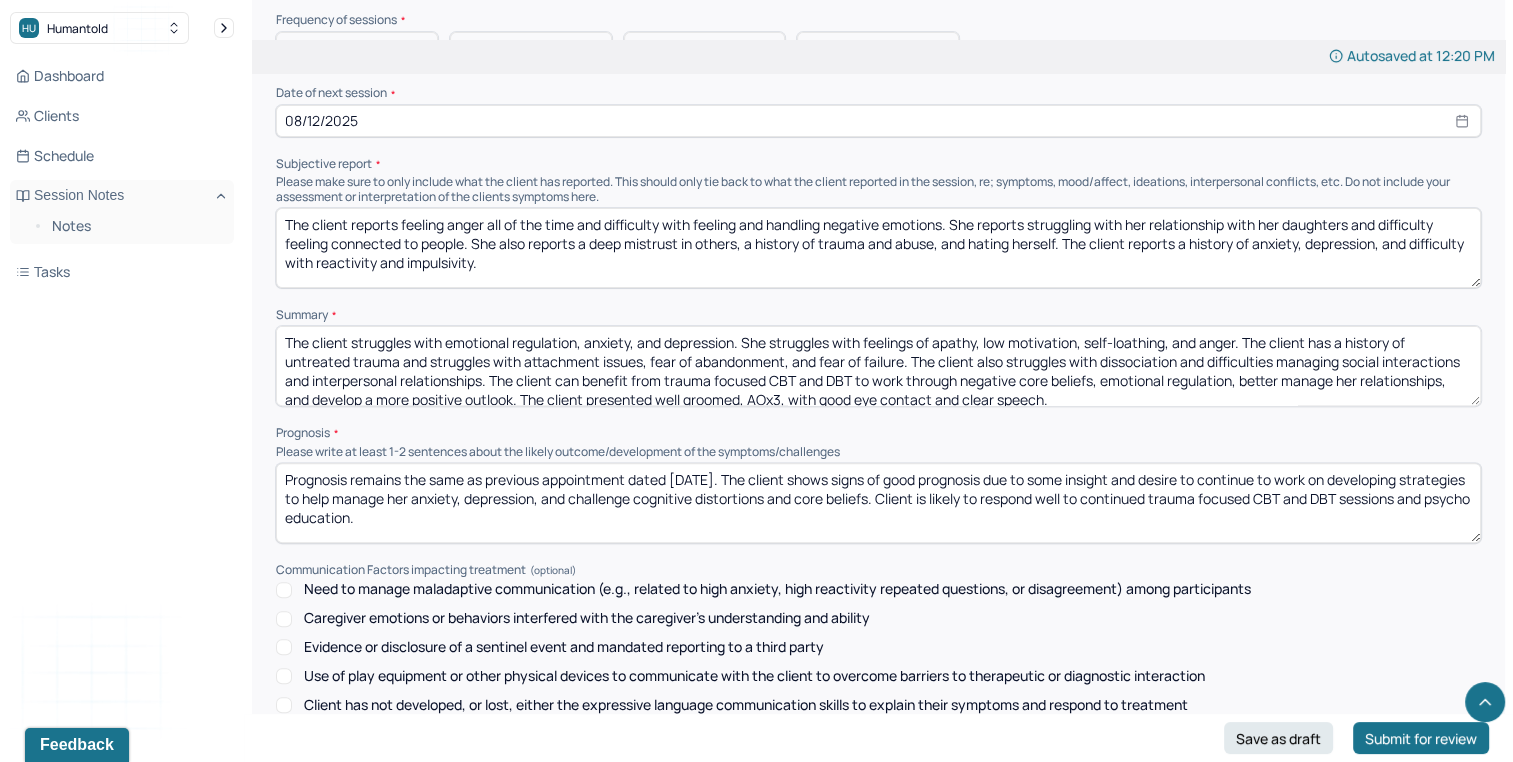 type on "Prognosis remains the same as previous appointment dated [DATE]. The client shows signs of good prognosis due to some insight and desire to continue to work on developing strategies to help manage her anxiety, depression, and challenge cognitive distortions and core beliefs. Client is likely to respond well to continued trauma focused CBT and DBT sessions and psycho education." 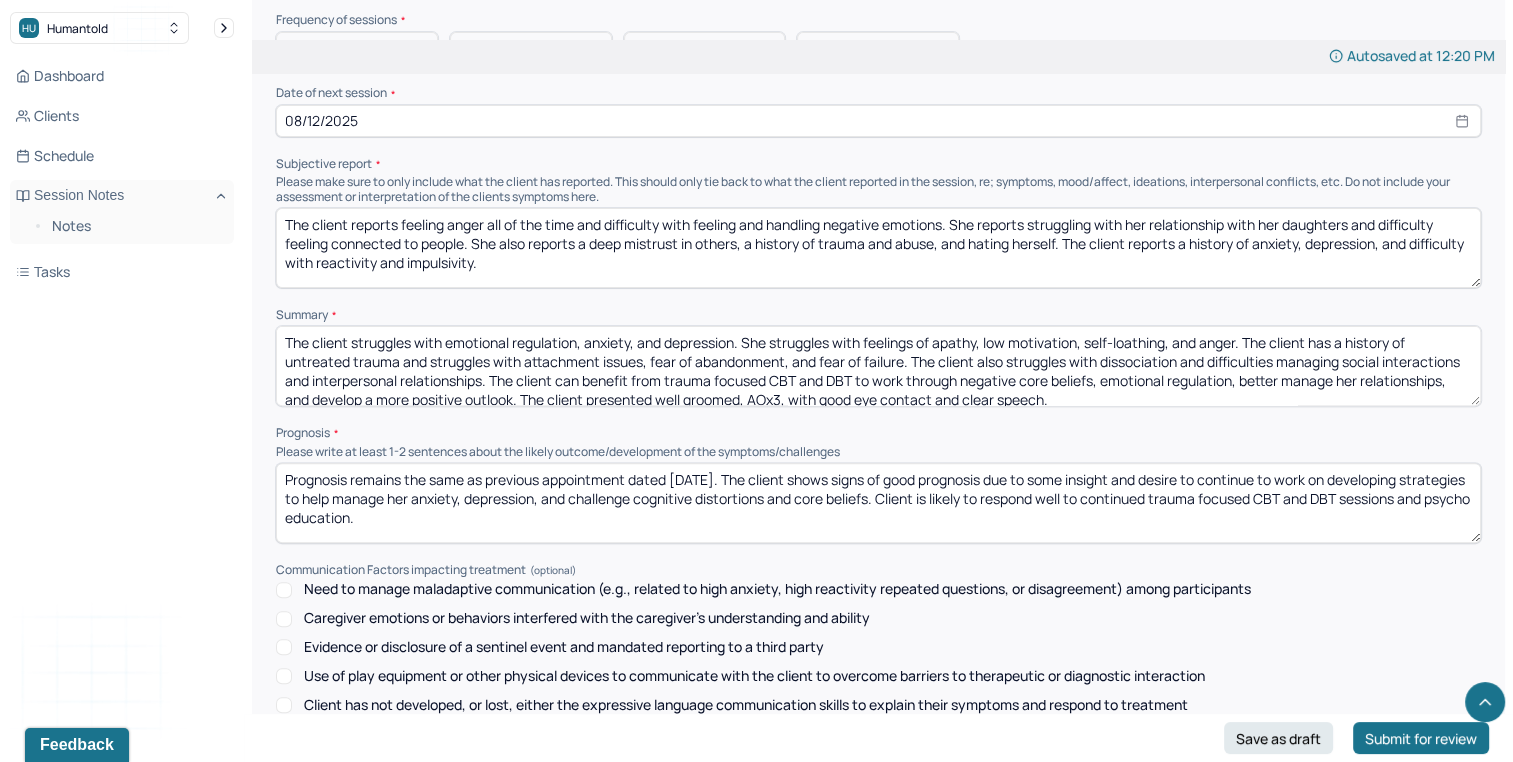 click on "The client reports feeling anger all of the time and difficulty with feeling and handling negative emotions. She reports struggling with her relationship with her daughters and difficulty feeling connected to people. She also reports a deep mistrust in others, a history of trauma and abuse, and hating herself. The client reports a history of anxiety, depression, and difficulty with reactivity and impulsivity." at bounding box center (878, 248) 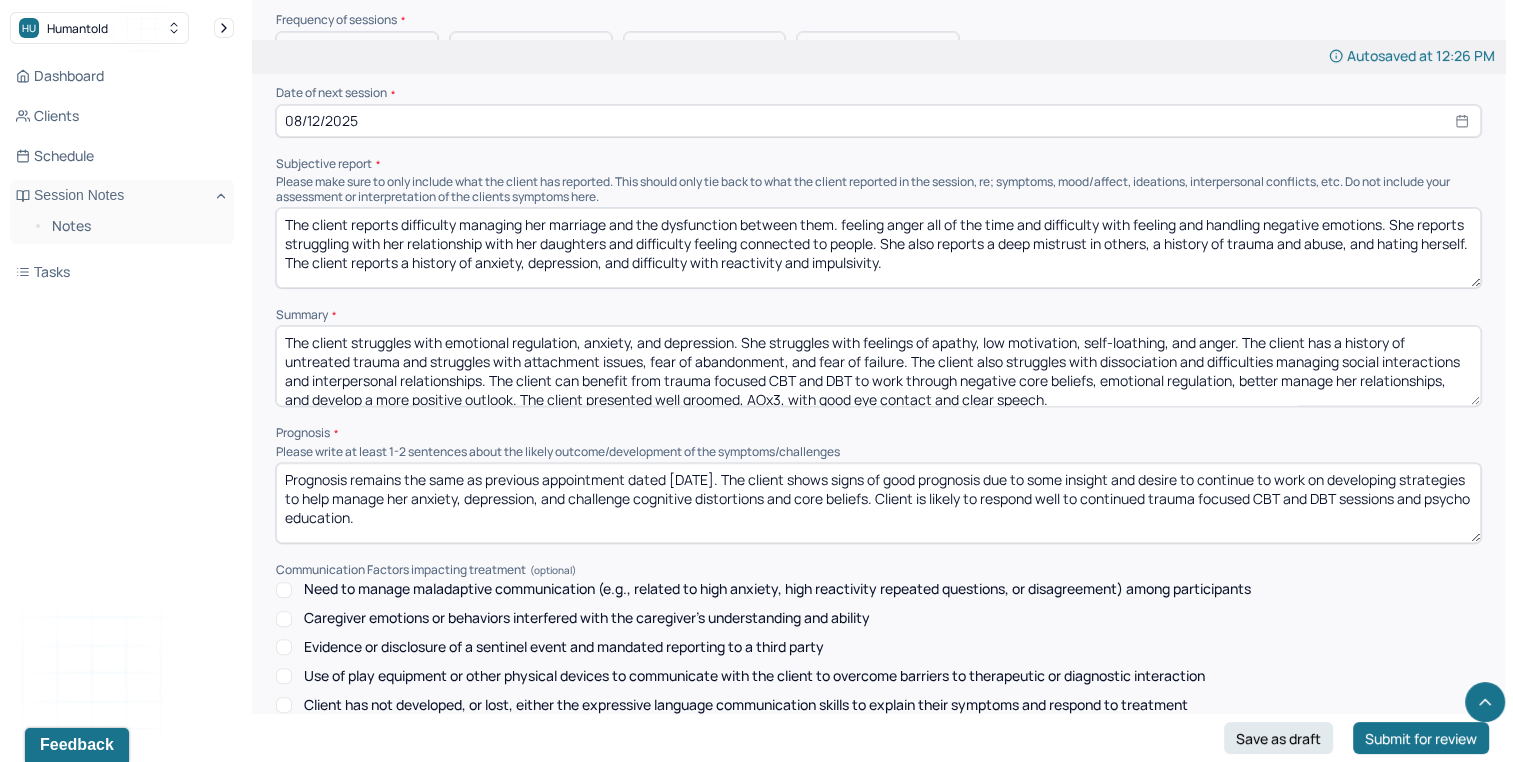 click on "The client reports difficulty managing her marriage and the dysfunction between them. feeling anger all of the time and difficulty with feeling and handling negative emotions. She reports struggling with her relationship with her daughters and difficulty feeling connected to people. She also reports a deep mistrust in others, a history of trauma and abuse, and hating herself. The client reports a history of anxiety, depression, and difficulty with reactivity and impulsivity." at bounding box center [878, 248] 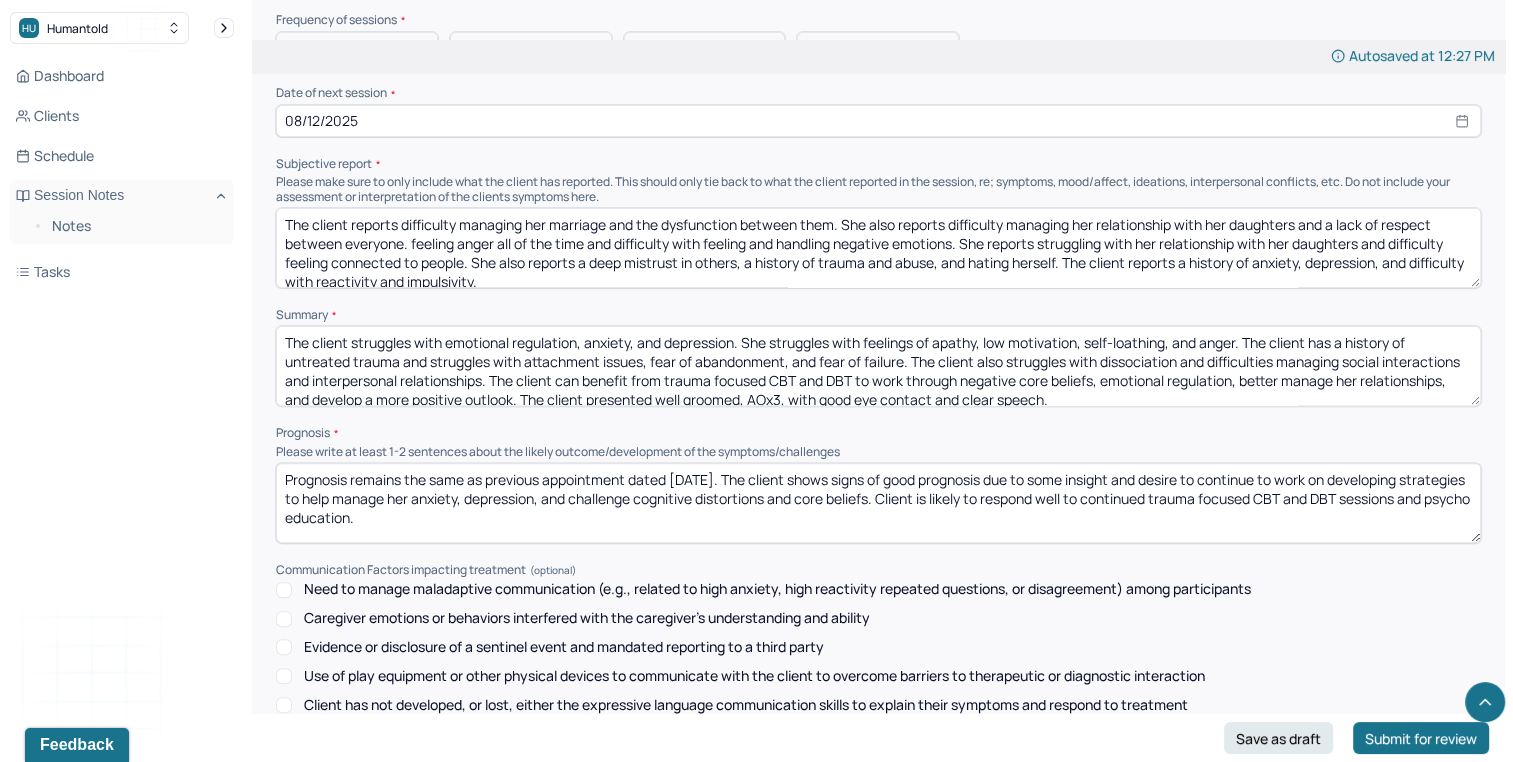 click on "The client reports difficulty managing her marriage and the dysfunction between them. She also reports difficulty managing her relationship with her daughters and a lack of respect between everyone. feeling anger all of the time and difficulty with feeling and handling negative emotions. She reports struggling with her relationship with her daughters and difficulty feeling connected to people. She also reports a deep mistrust in others, a history of trauma and abuse, and hating herself. The client reports a history of anxiety, depression, and difficulty with reactivity and impulsivity." at bounding box center (878, 248) 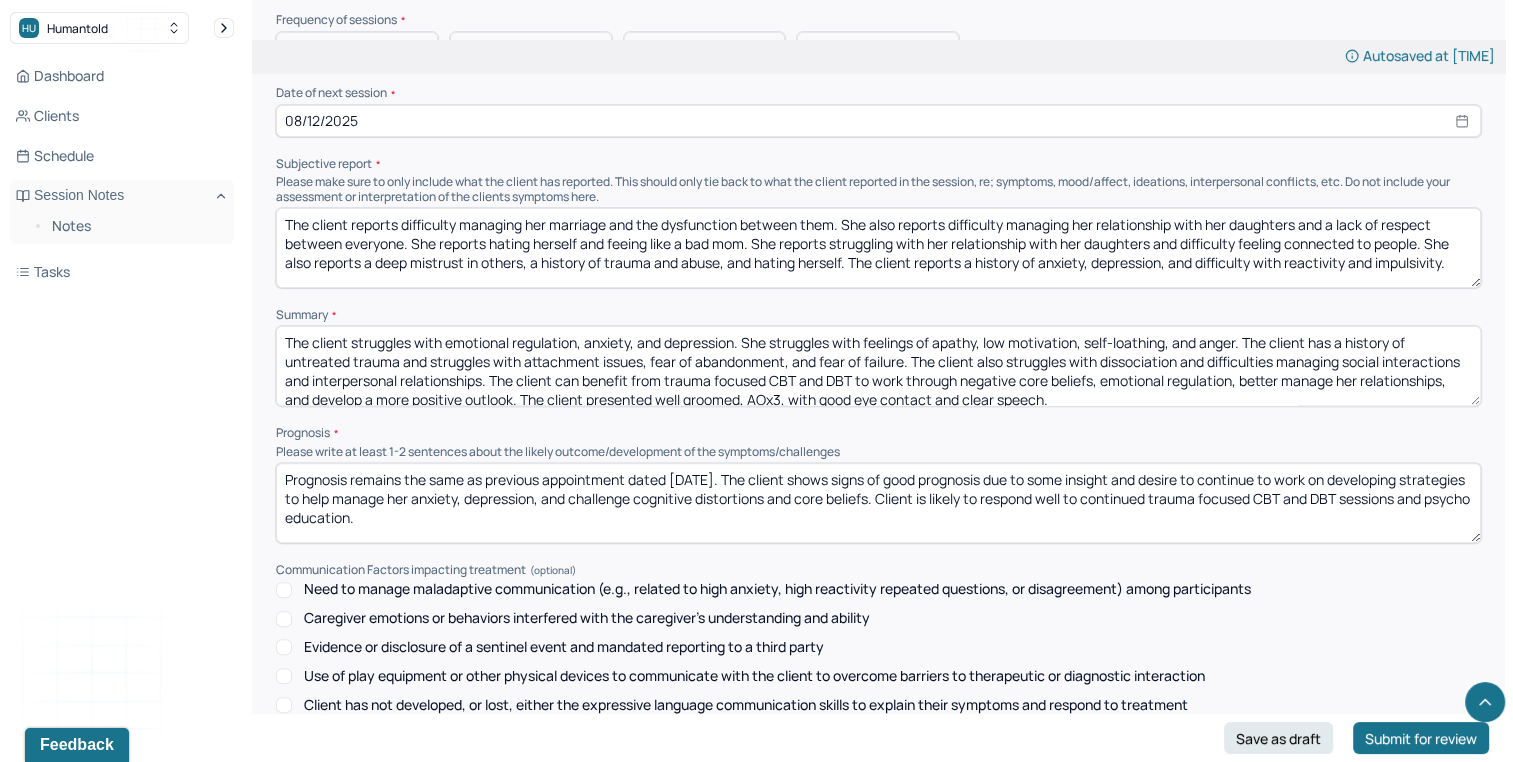 type on "The client reports difficulty managing her marriage and the dysfunction between them. She also reports difficulty managing her relationship with her daughters and a lack of respect between everyone. She reports hating herself and feeing like a bad mom. She reports struggling with her relationship with her daughters and difficulty feeling connected to people. She also reports a deep mistrust in others, a history of trauma and abuse, and hating herself. The client reports a history of anxiety, depression, and difficulty with reactivity and impulsivity." 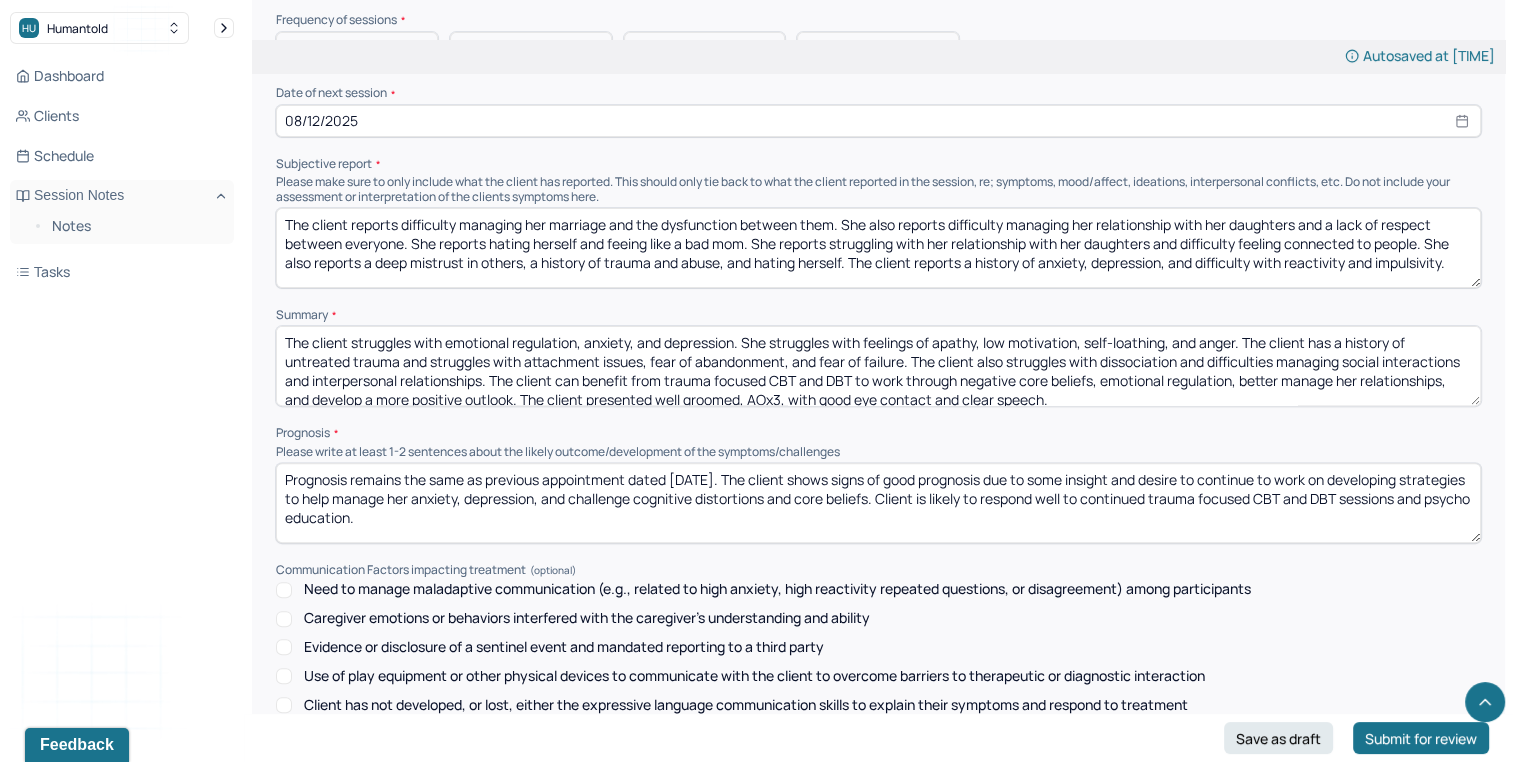 click on "The client struggles with emotional regulation, anxiety, and depression. She struggles with feelings of apathy, low motivation, self-loathing, and anger. The client has a history of untreated trauma and struggles with attachment issues, fear of abandonment, and fear of failure. The client also struggles with dissociation and difficulties managing social interactions and interpersonal relationships. The client can benefit from trauma focused CBT and DBT to work through negative core beliefs, emotional regulation, better manage her relationships, and develop a more positive outlook. The client presented well groomed, AOx3, with good eye contact and clear speech." at bounding box center [878, 366] 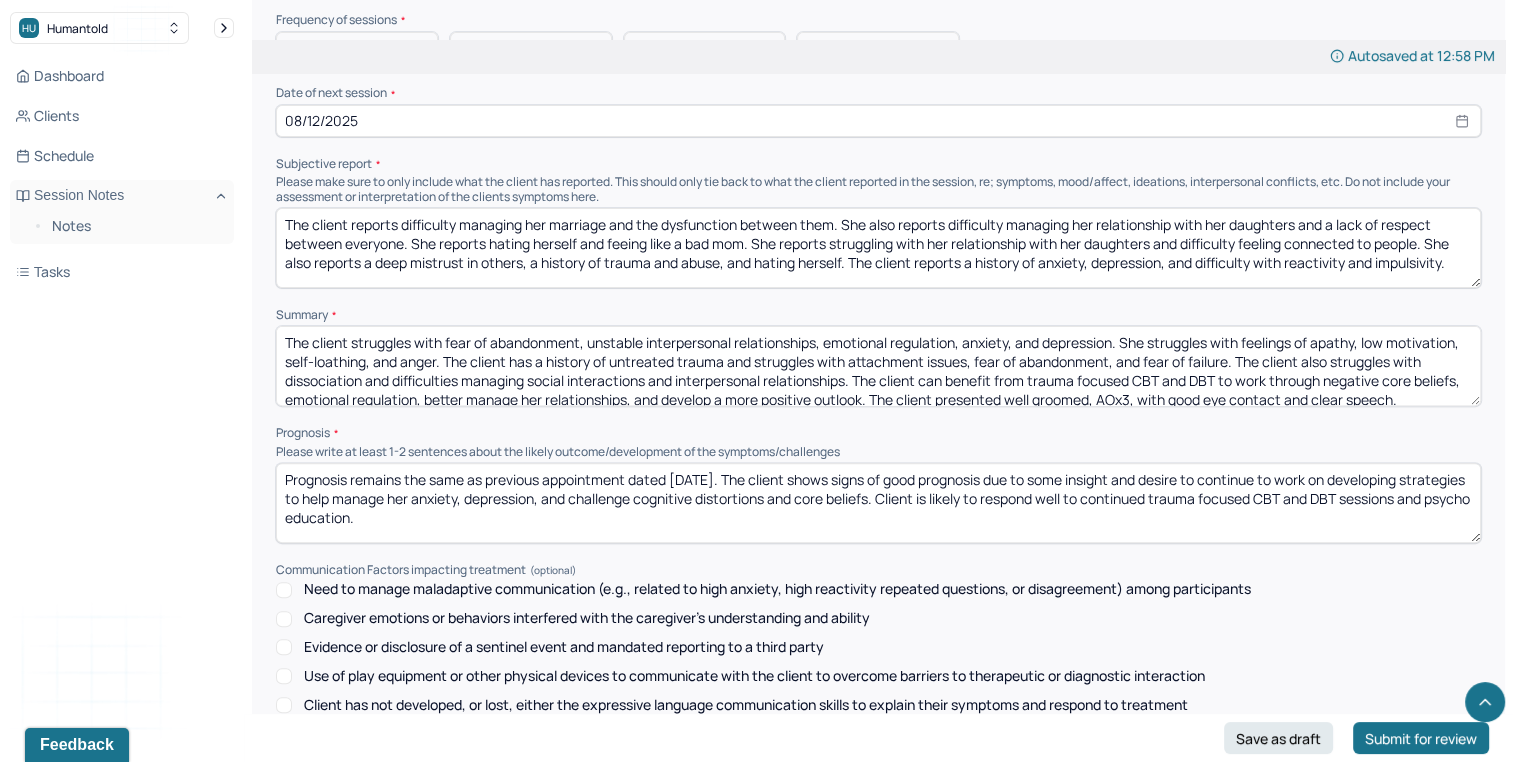 type on "The client struggles with fear of abandonment, unstable interpersonal relationships, emotional regulation, anxiety, and depression. She struggles with feelings of apathy, low motivation, self-loathing, and anger. The client has a history of untreated trauma and struggles with attachment issues, fear of abandonment, and fear of failure. The client also struggles with dissociation and difficulties managing social interactions and interpersonal relationships. The client can benefit from trauma focused CBT and DBT to work through negative core beliefs, emotional regulation, better manage her relationships, and develop a more positive outlook. The client presented well groomed, AOx3, with good eye contact and clear speech." 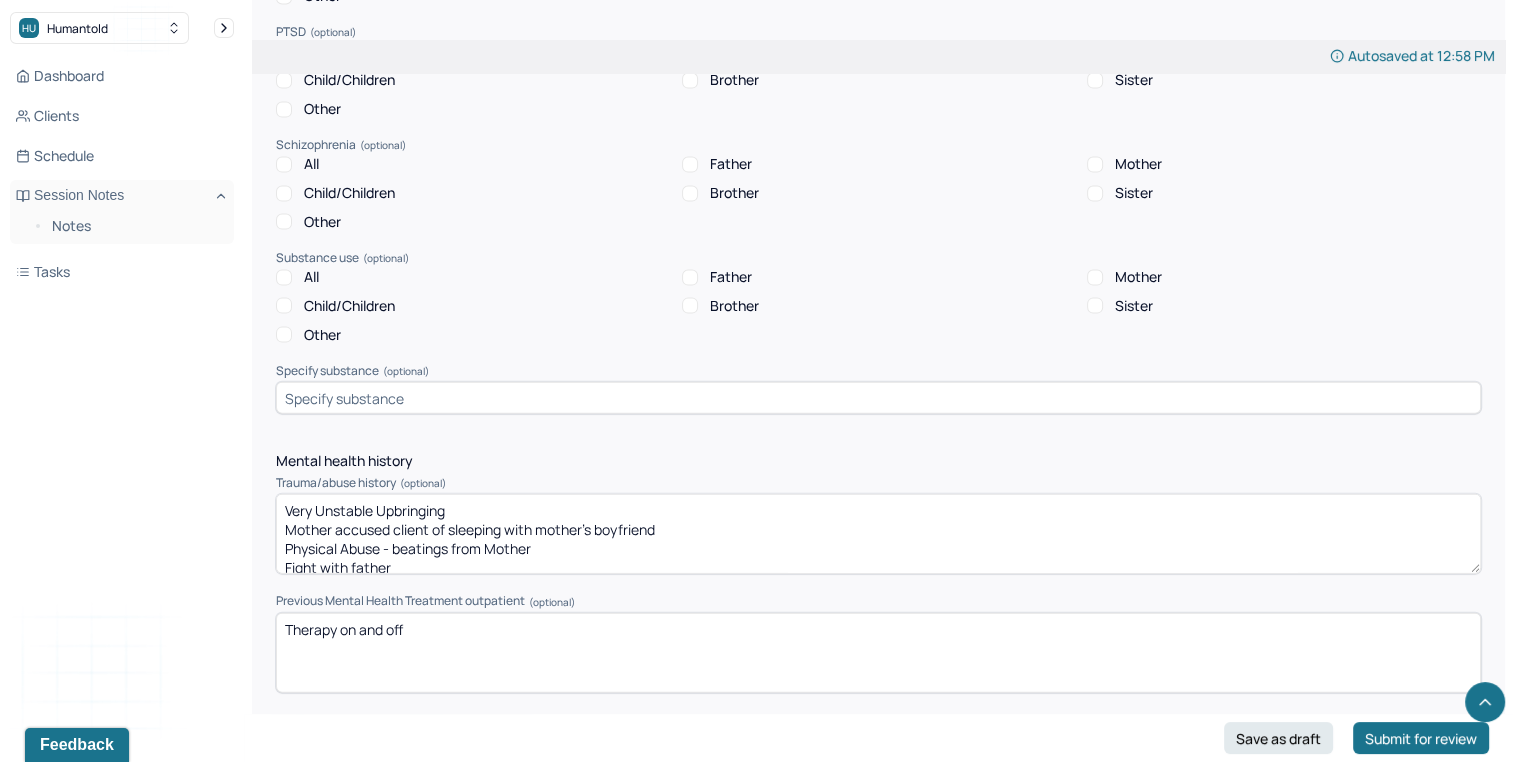 scroll, scrollTop: 4310, scrollLeft: 0, axis: vertical 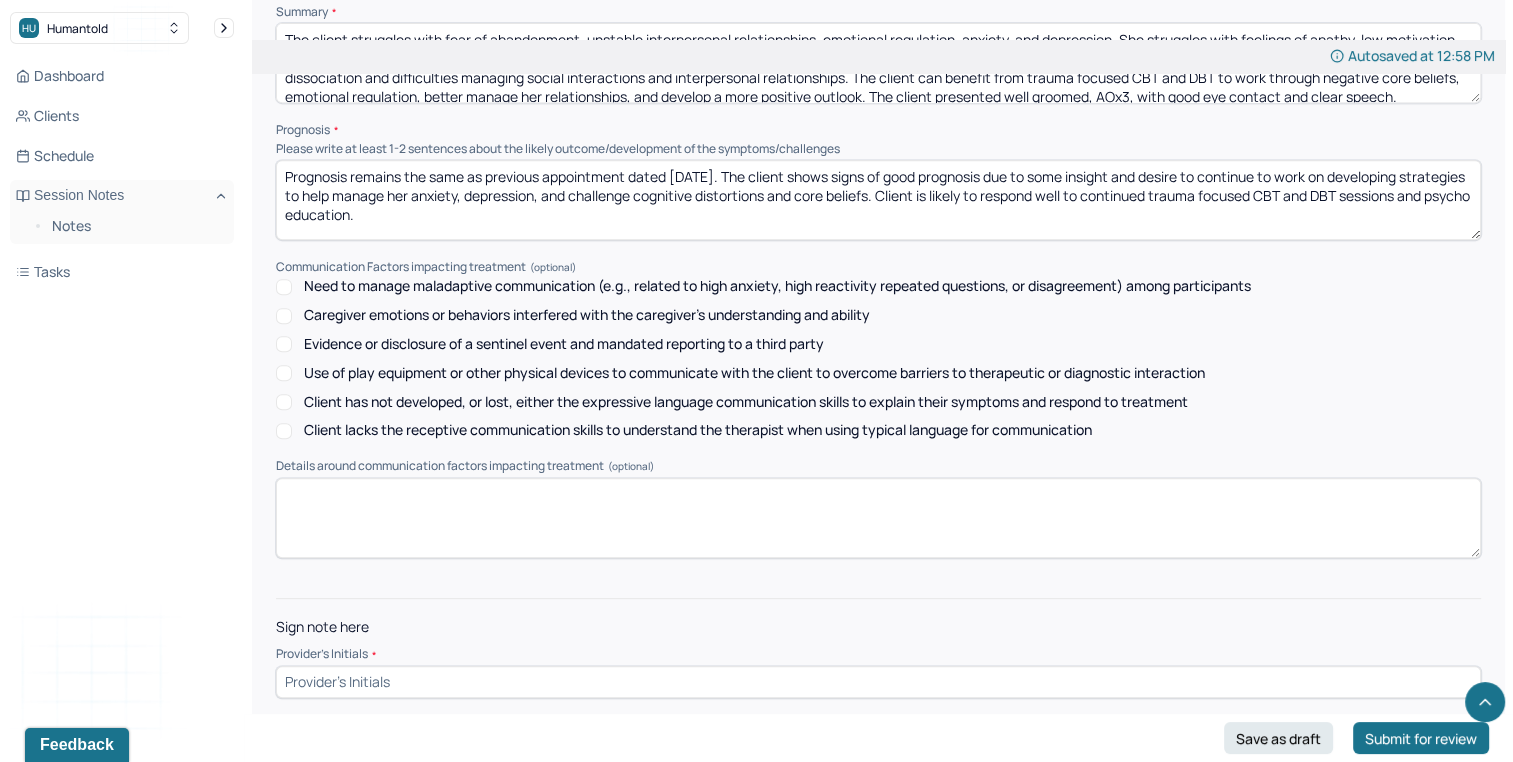 click at bounding box center (878, 682) 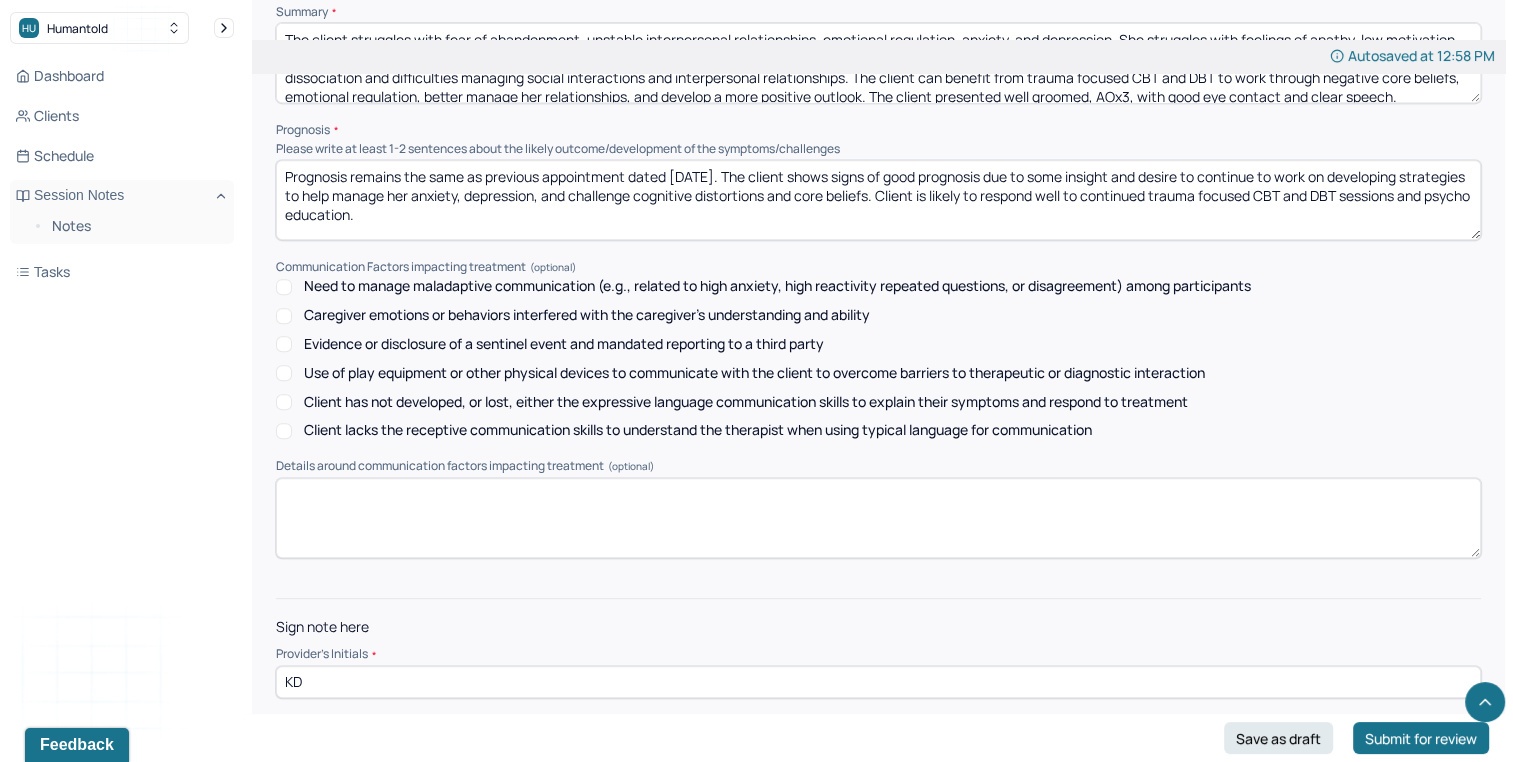 type on "KD" 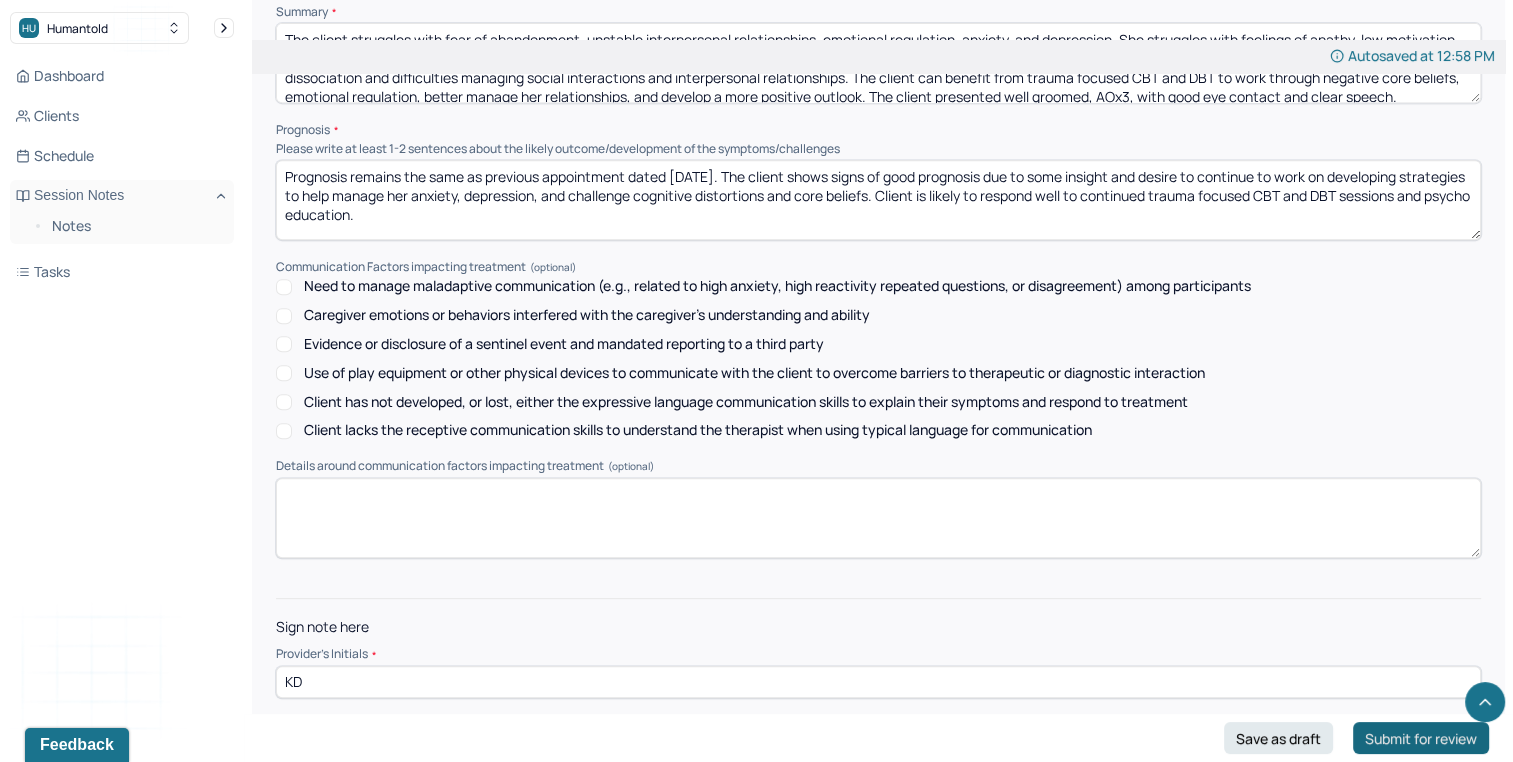 click on "Submit for review" at bounding box center (1421, 738) 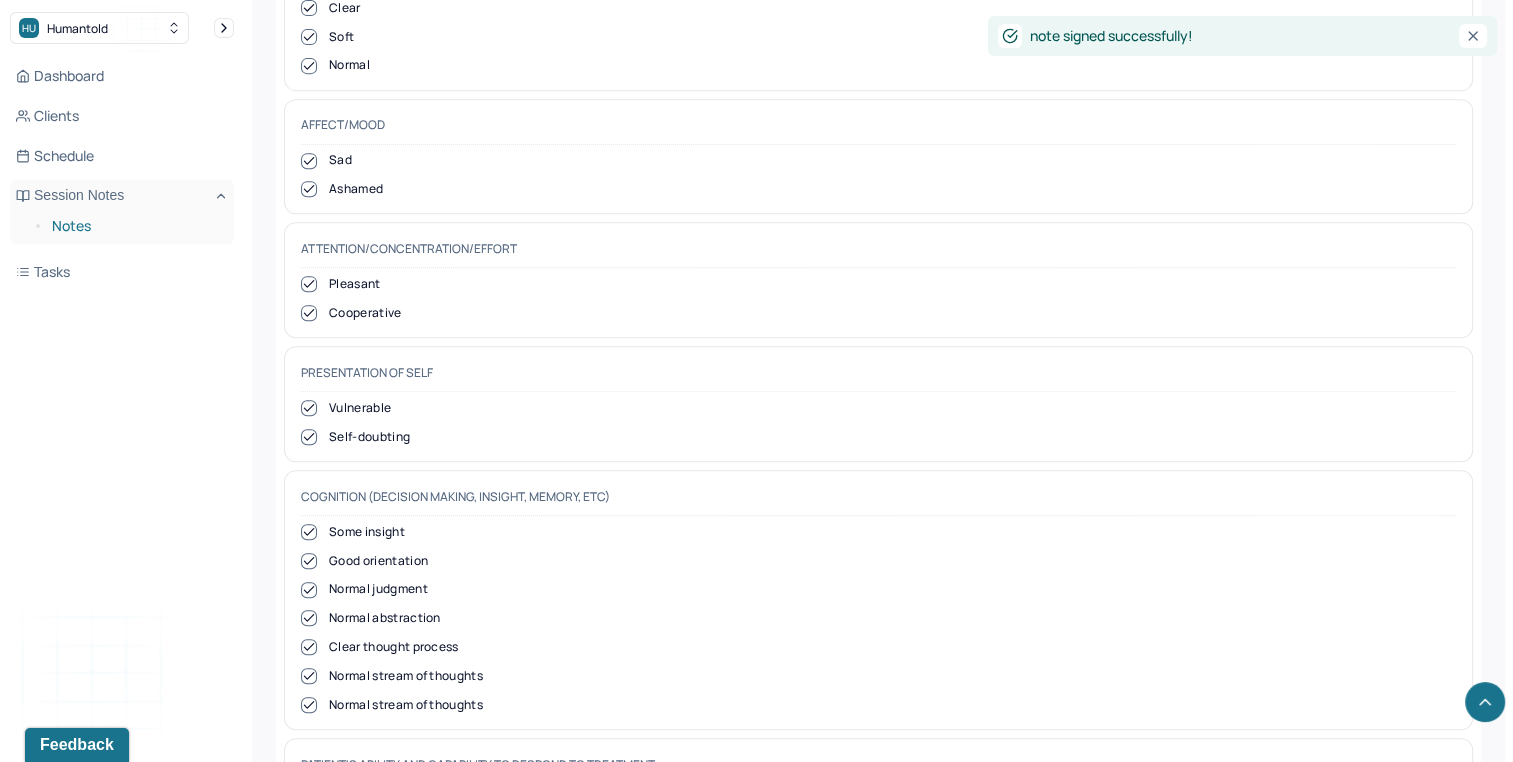 click on "Notes" at bounding box center (135, 226) 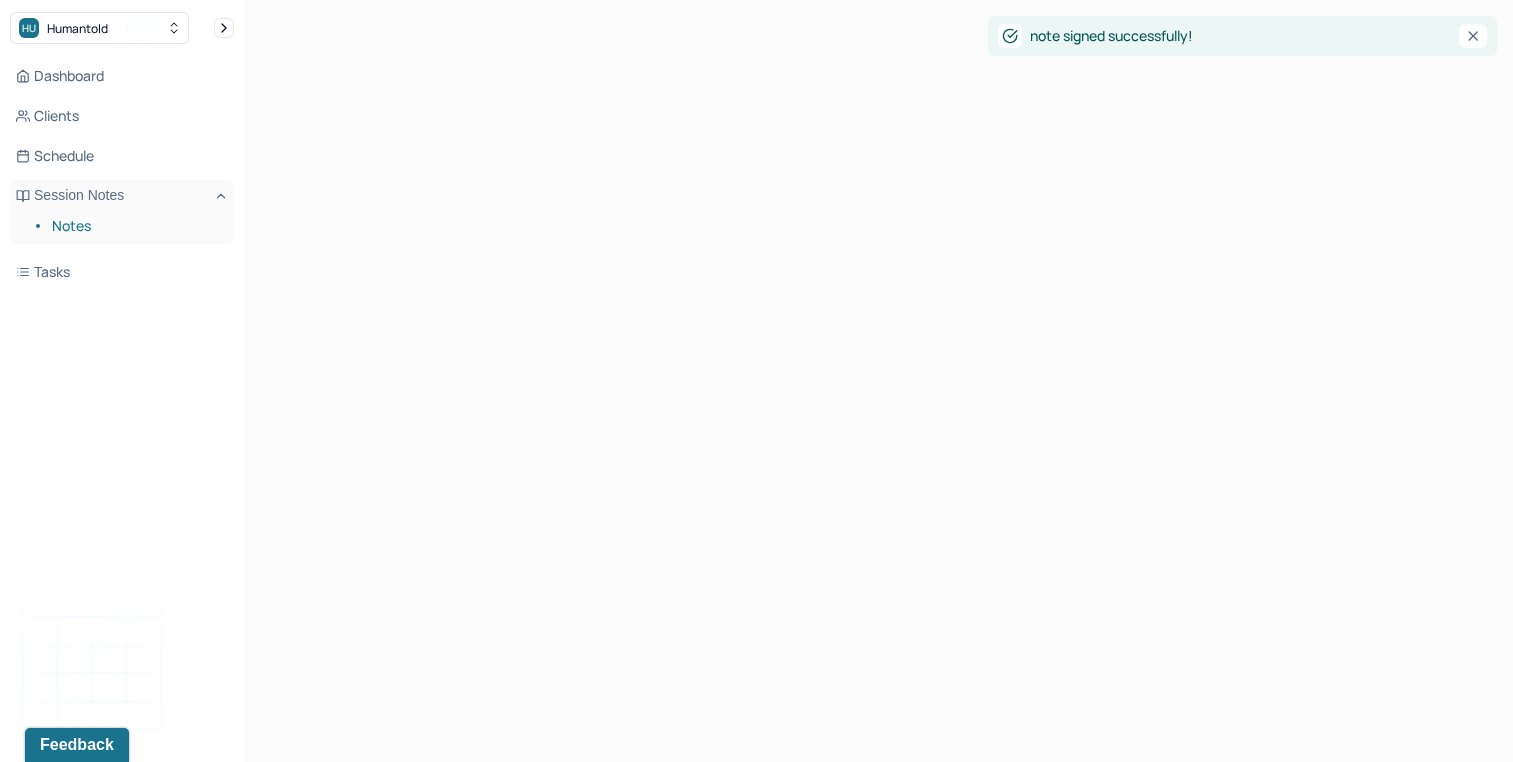 scroll, scrollTop: 0, scrollLeft: 0, axis: both 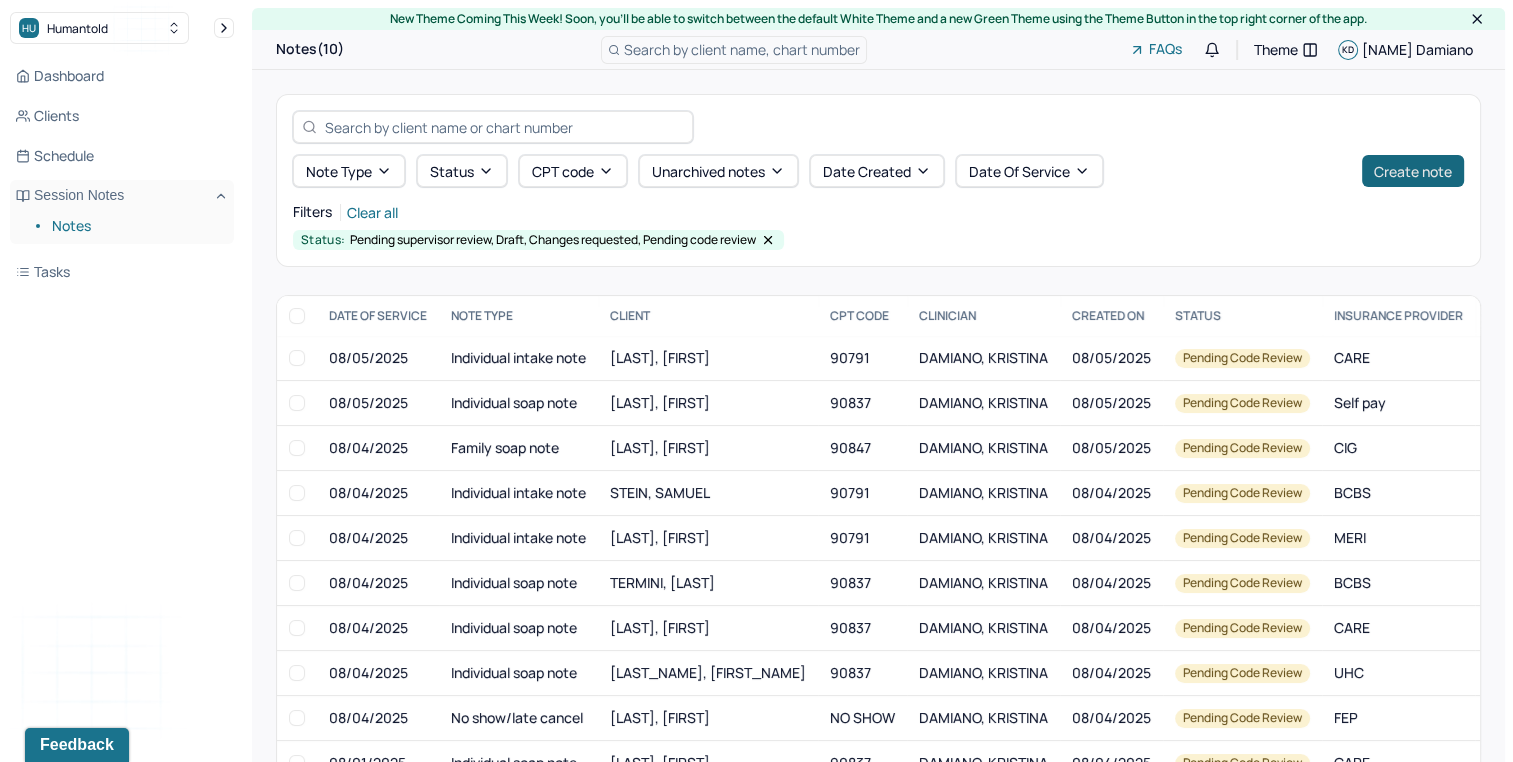 click on "Create note" at bounding box center [1413, 171] 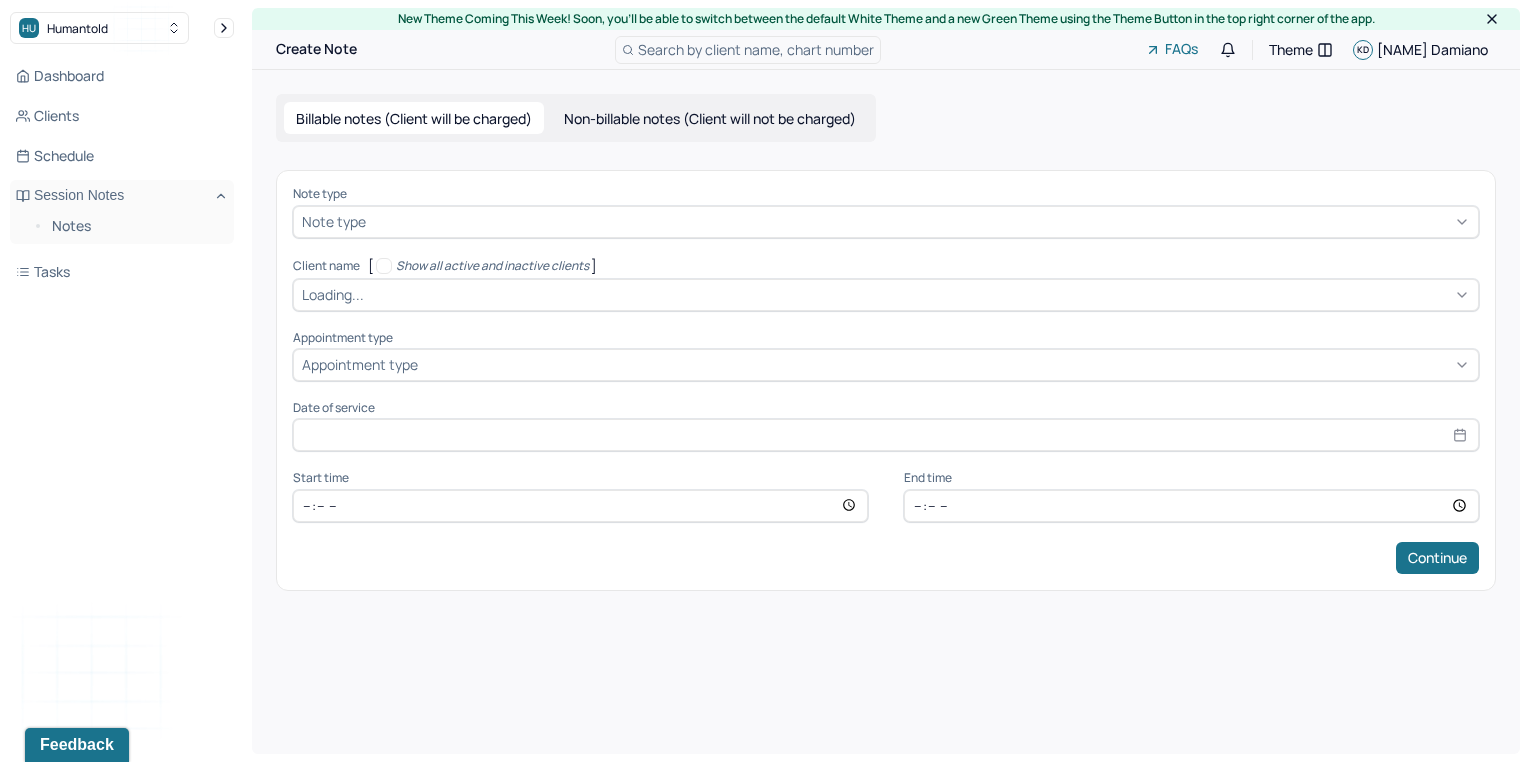 click at bounding box center (920, 221) 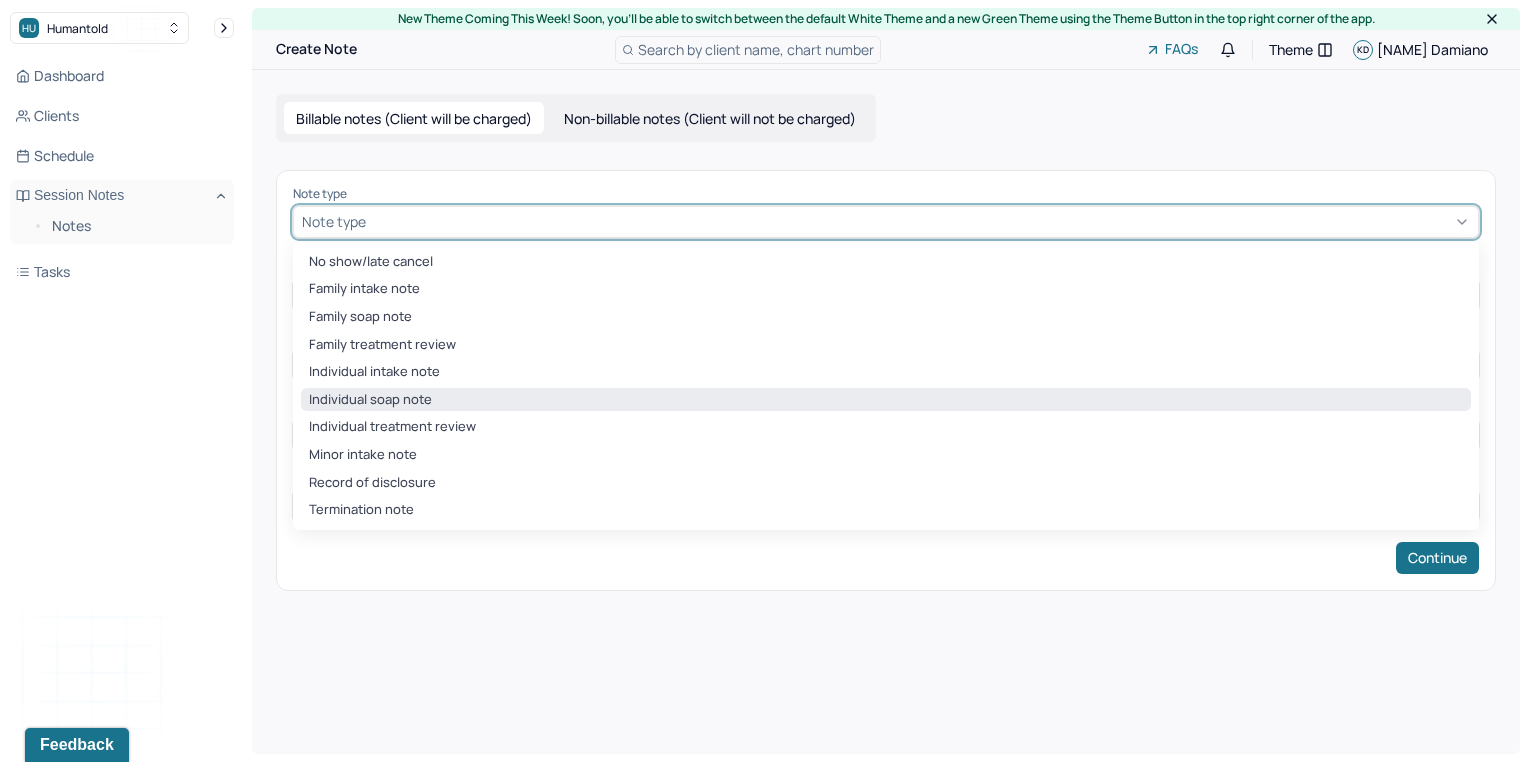 click on "Individual soap note" at bounding box center [886, 400] 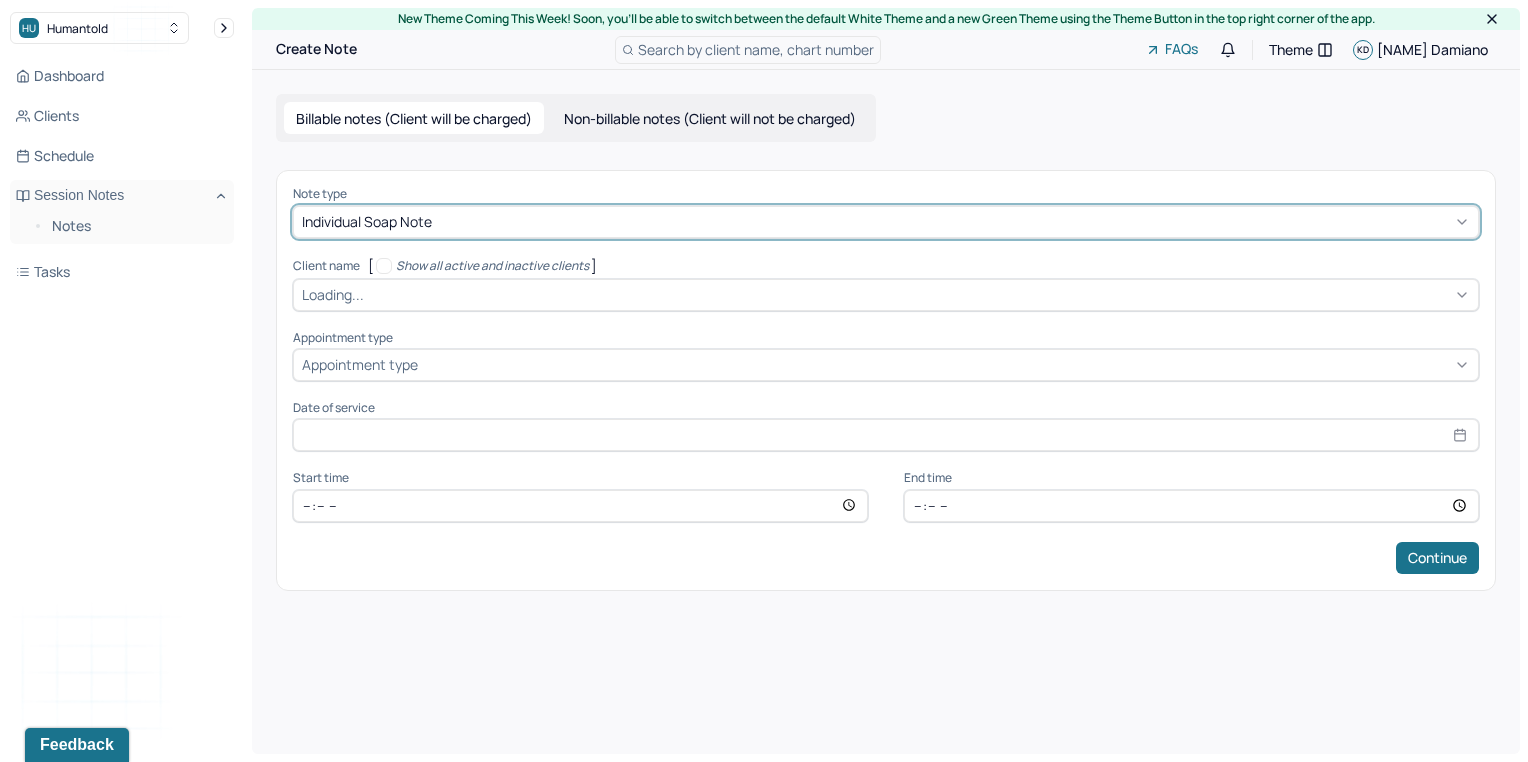 click at bounding box center (919, 294) 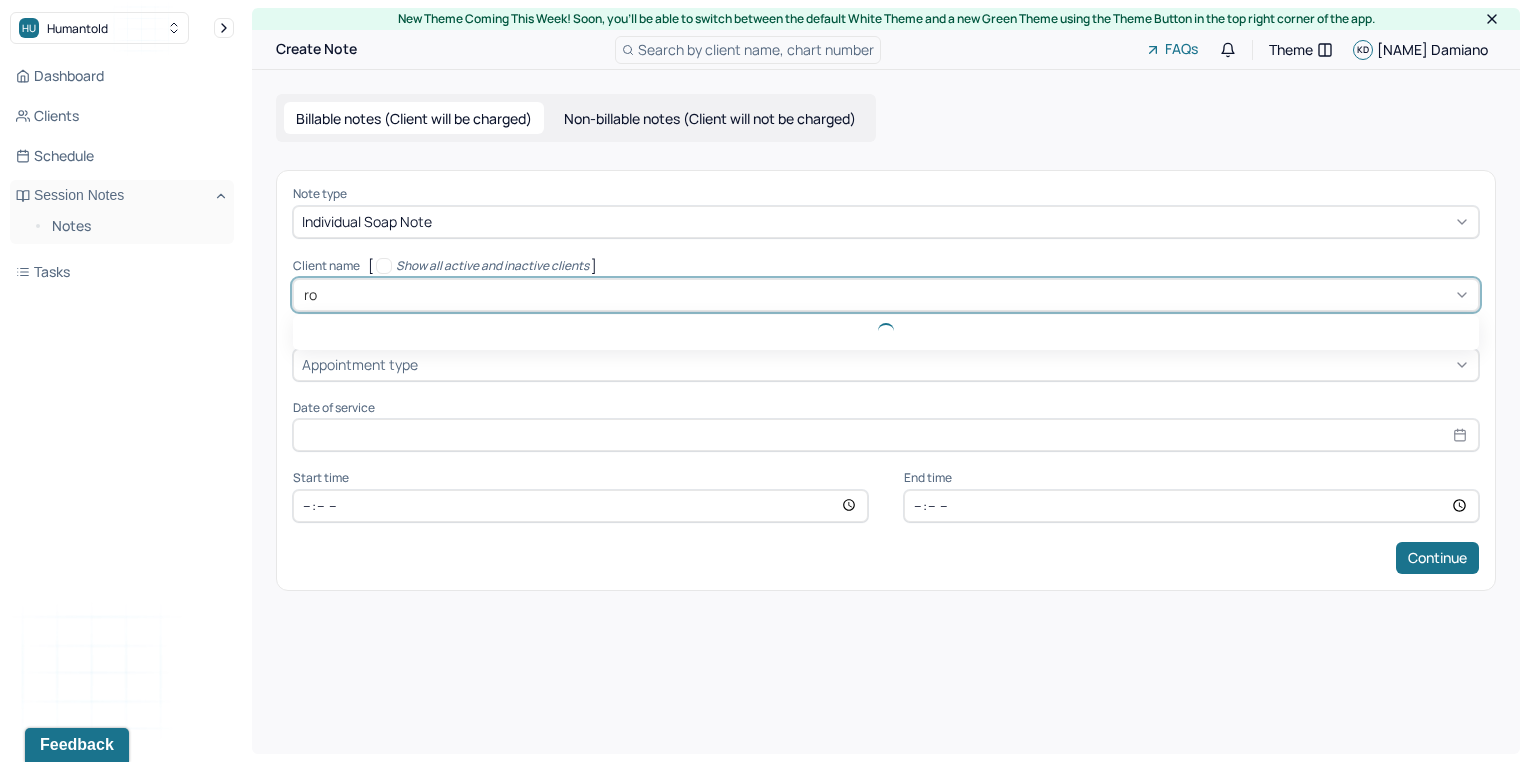 type on "[NAME]" 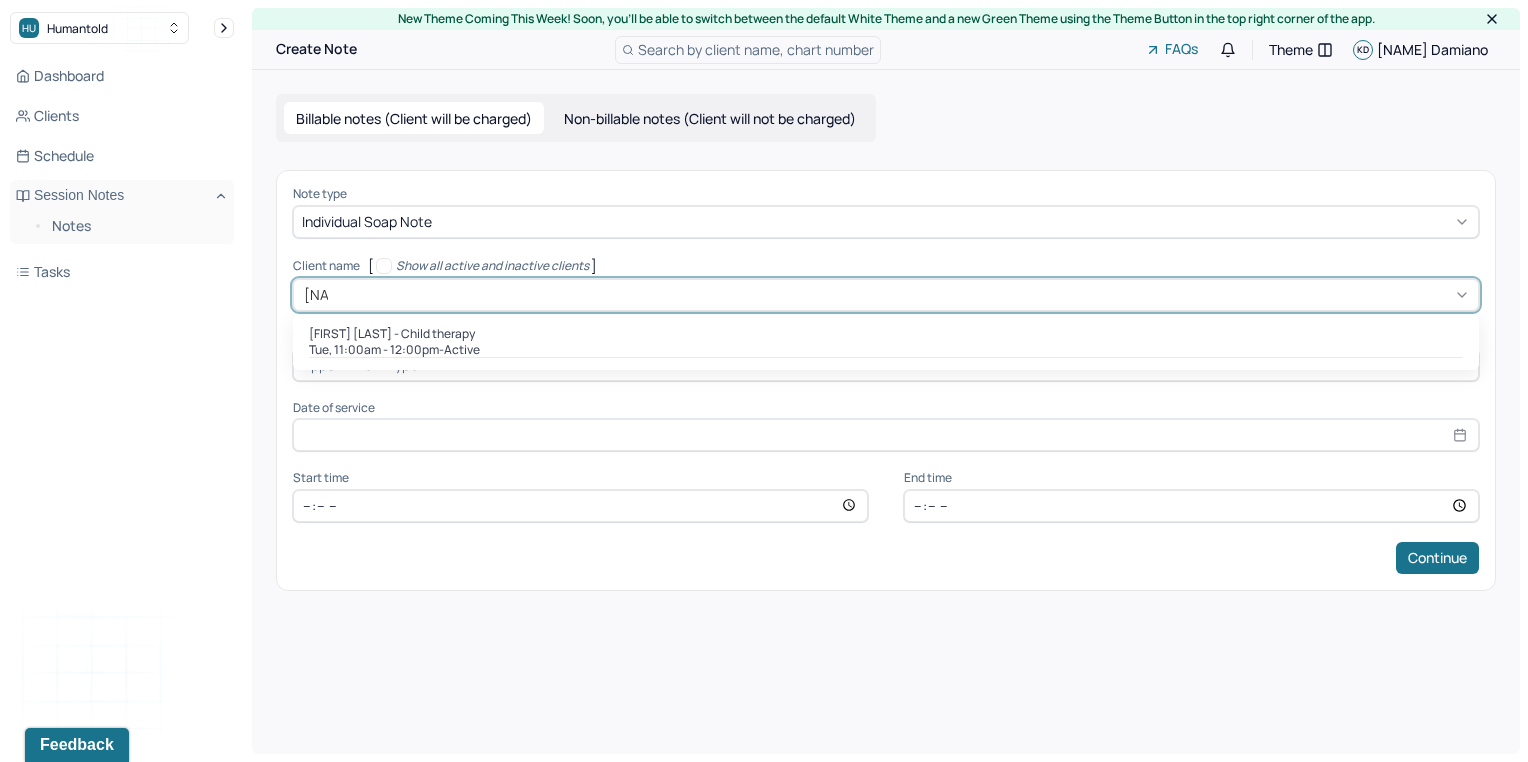 click on "[FIRST] [LAST] - Child therapy" at bounding box center [886, 334] 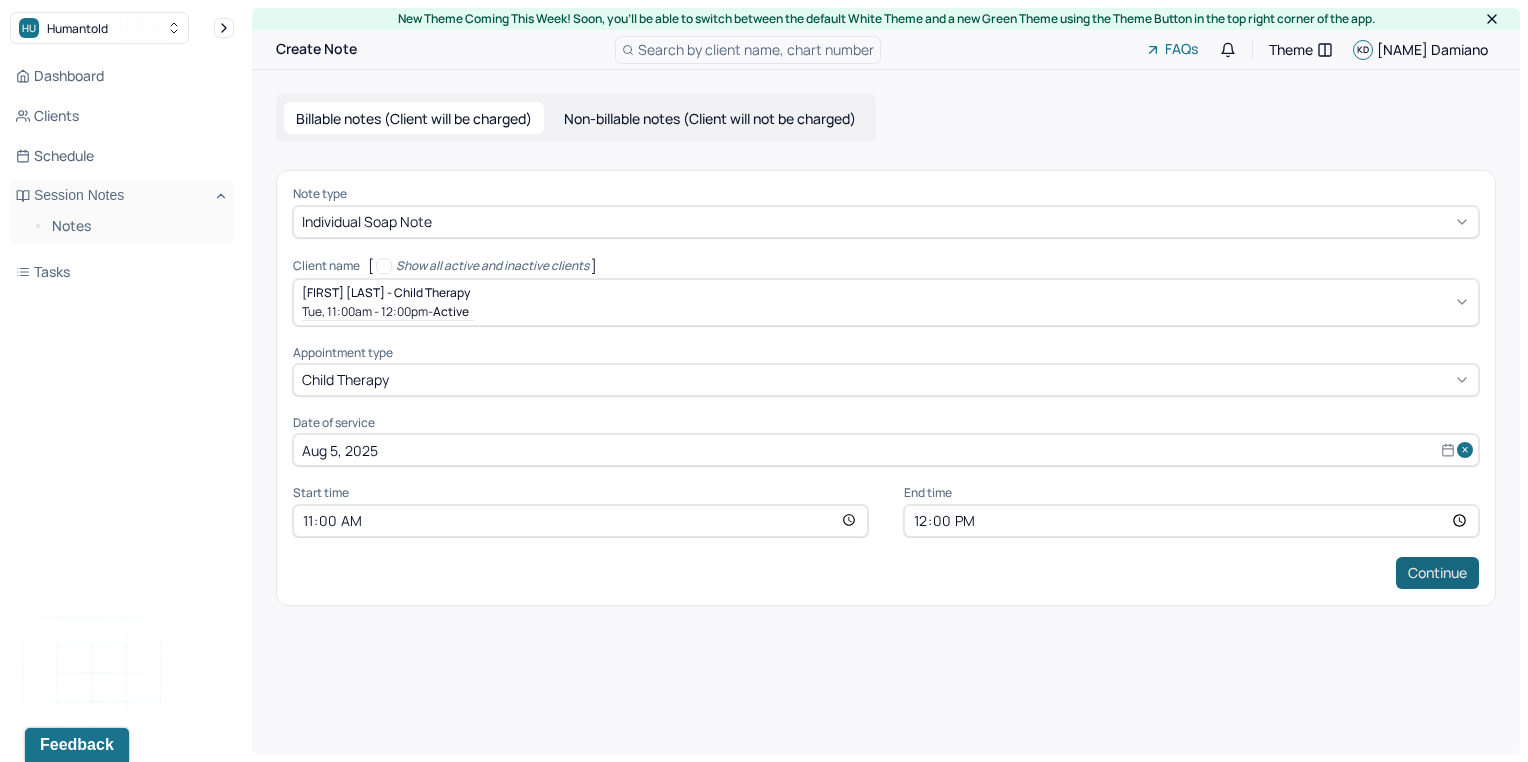 click on "Continue" at bounding box center [1437, 573] 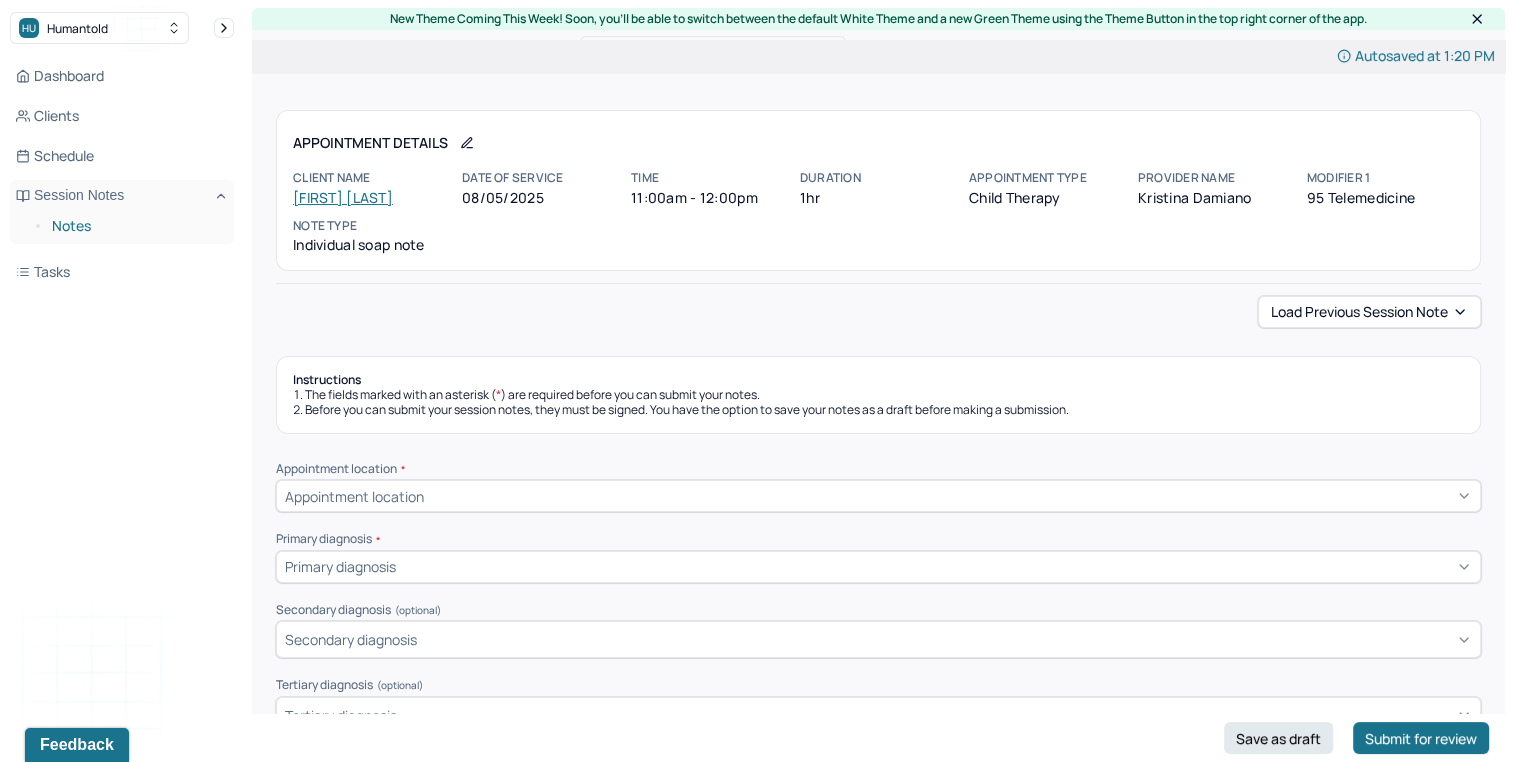 click on "Notes" at bounding box center (135, 226) 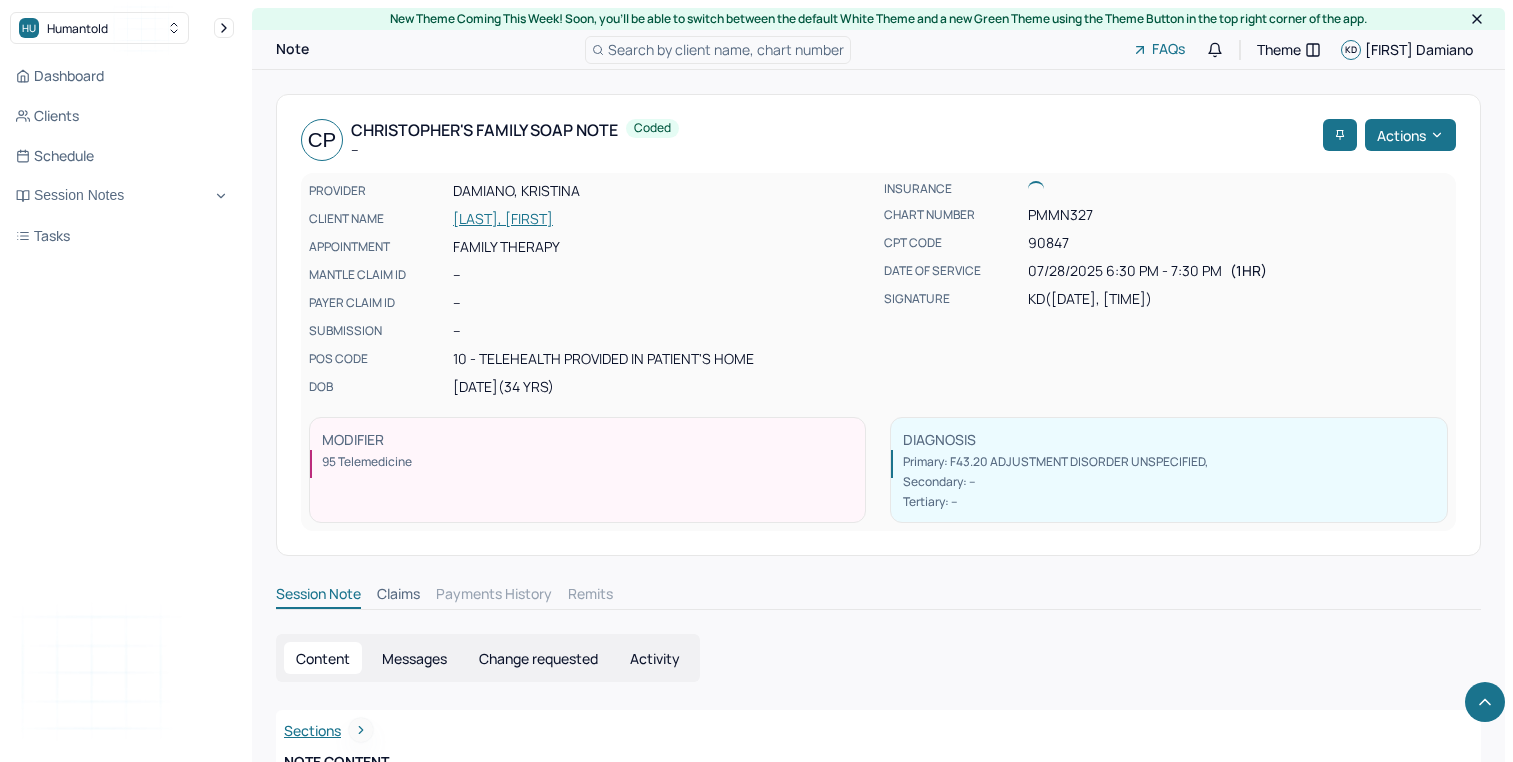 scroll, scrollTop: 1337, scrollLeft: 0, axis: vertical 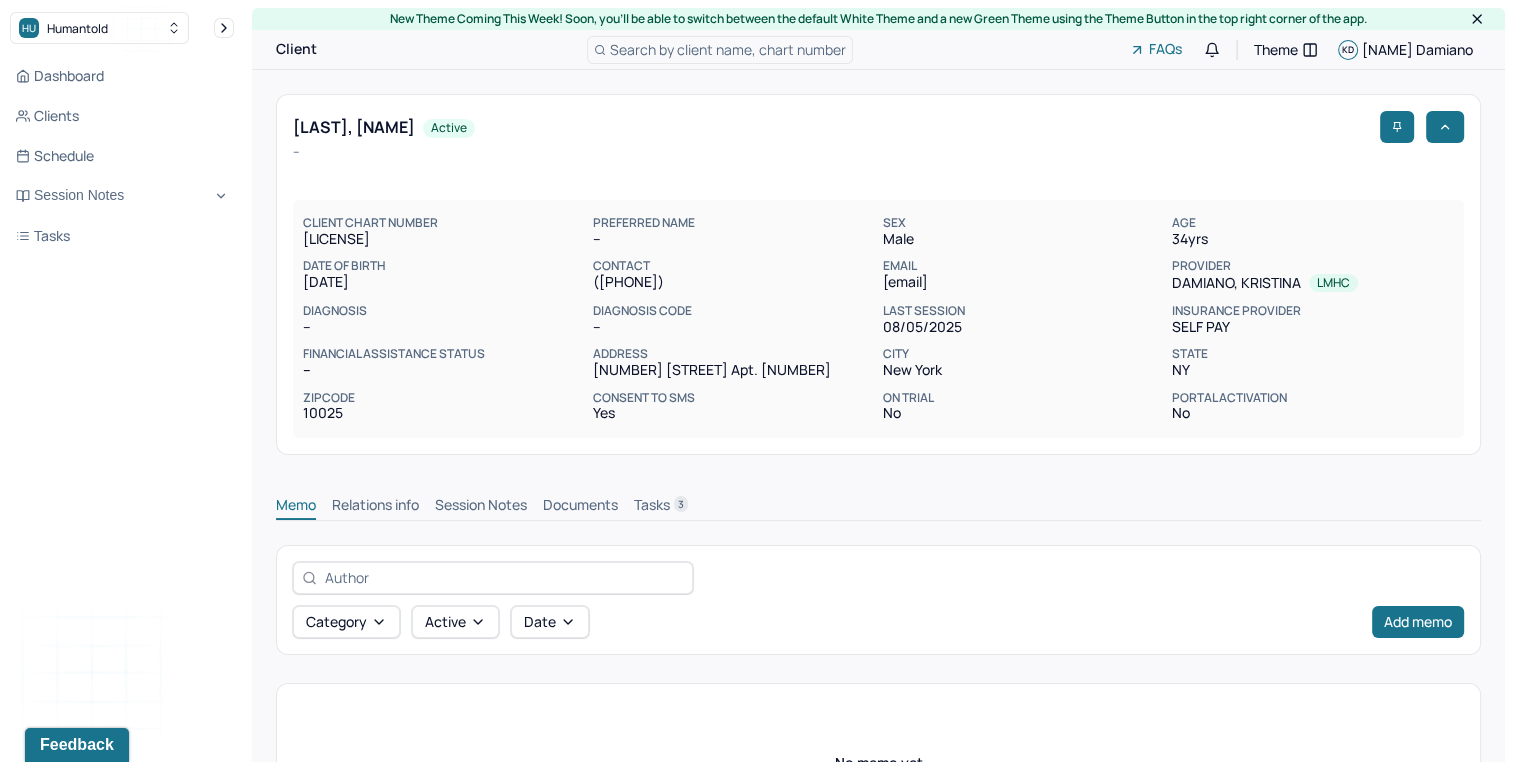 click on "Session Notes" at bounding box center [481, 507] 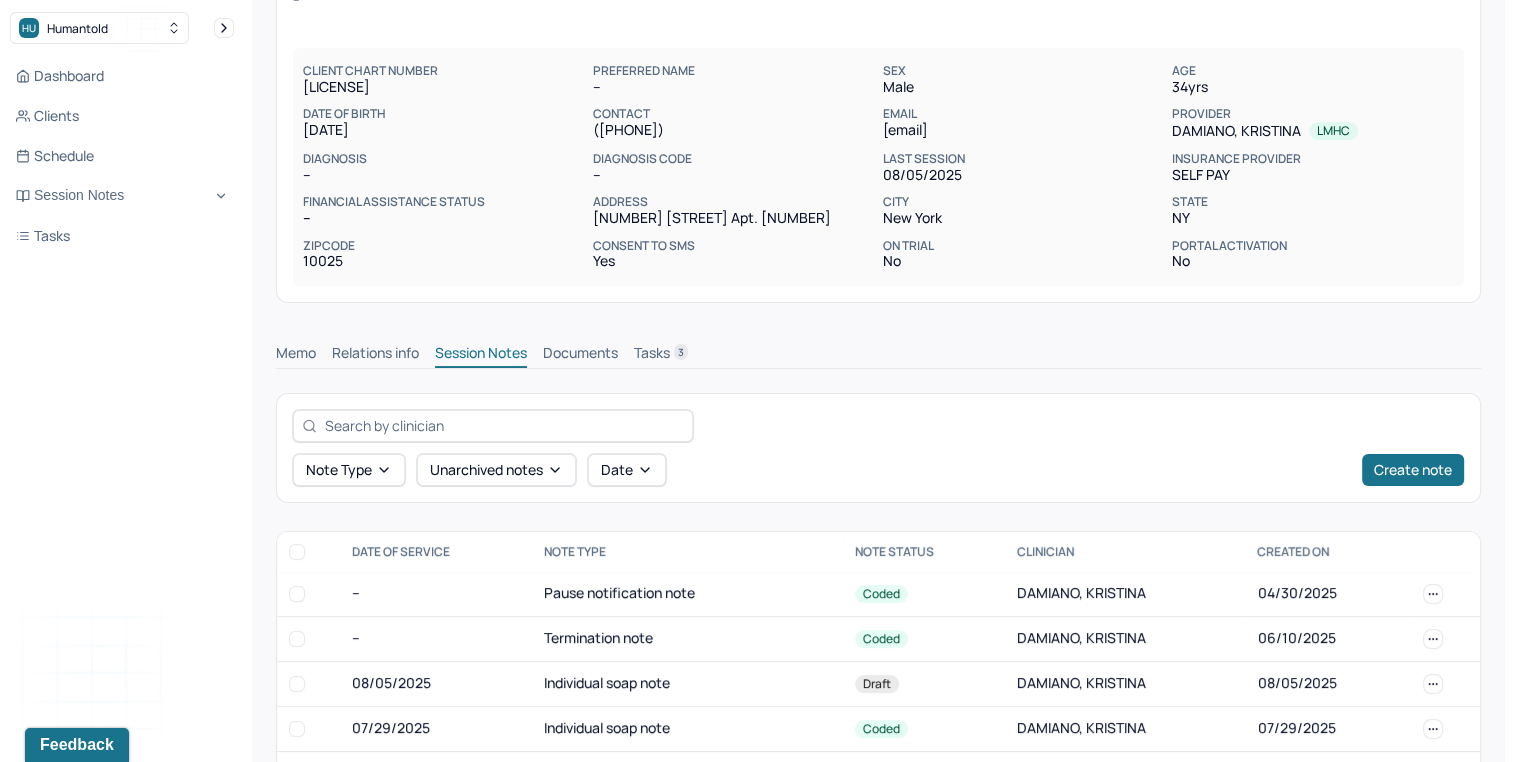 scroll, scrollTop: 175, scrollLeft: 0, axis: vertical 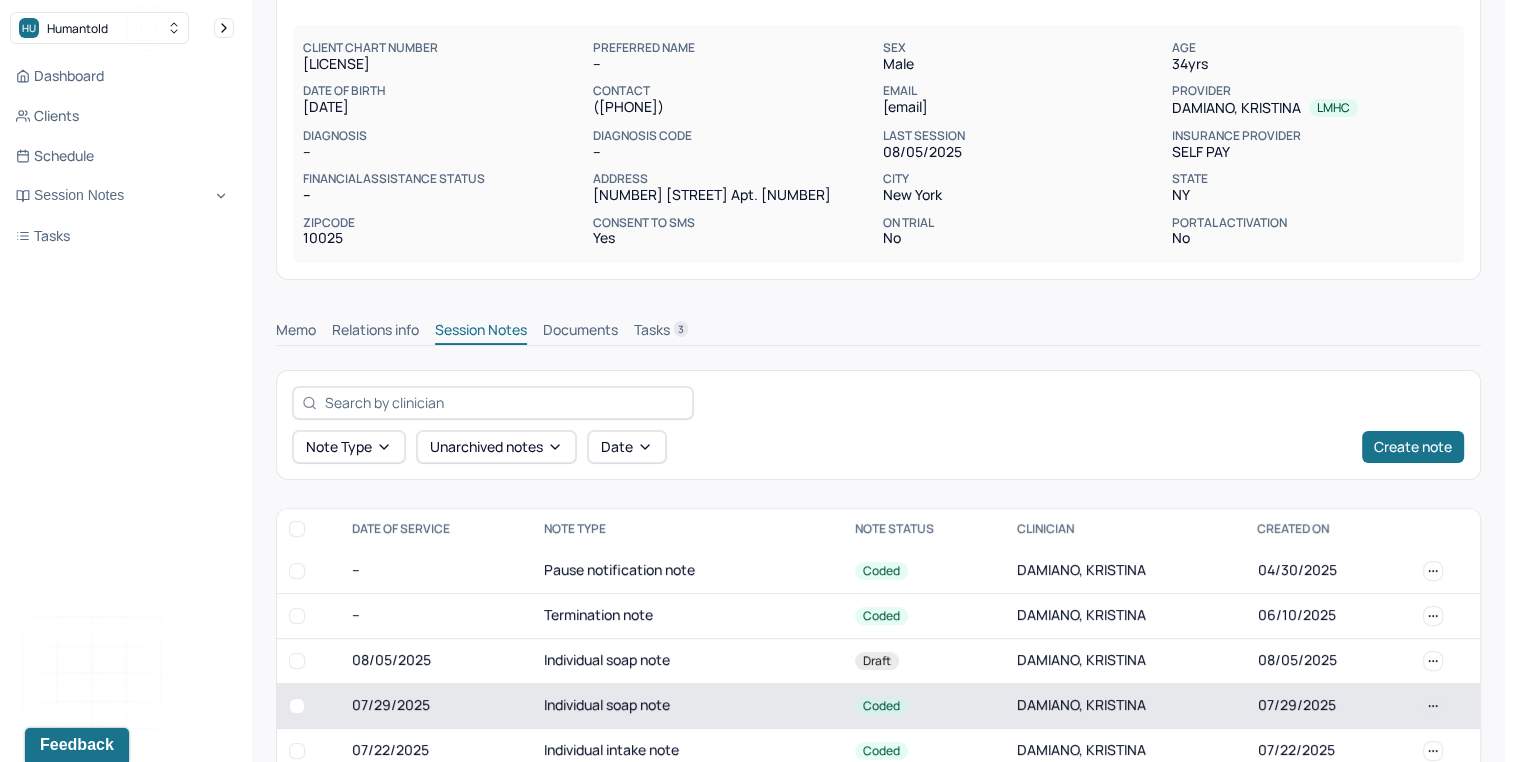 click on "Individual soap note" at bounding box center (687, 705) 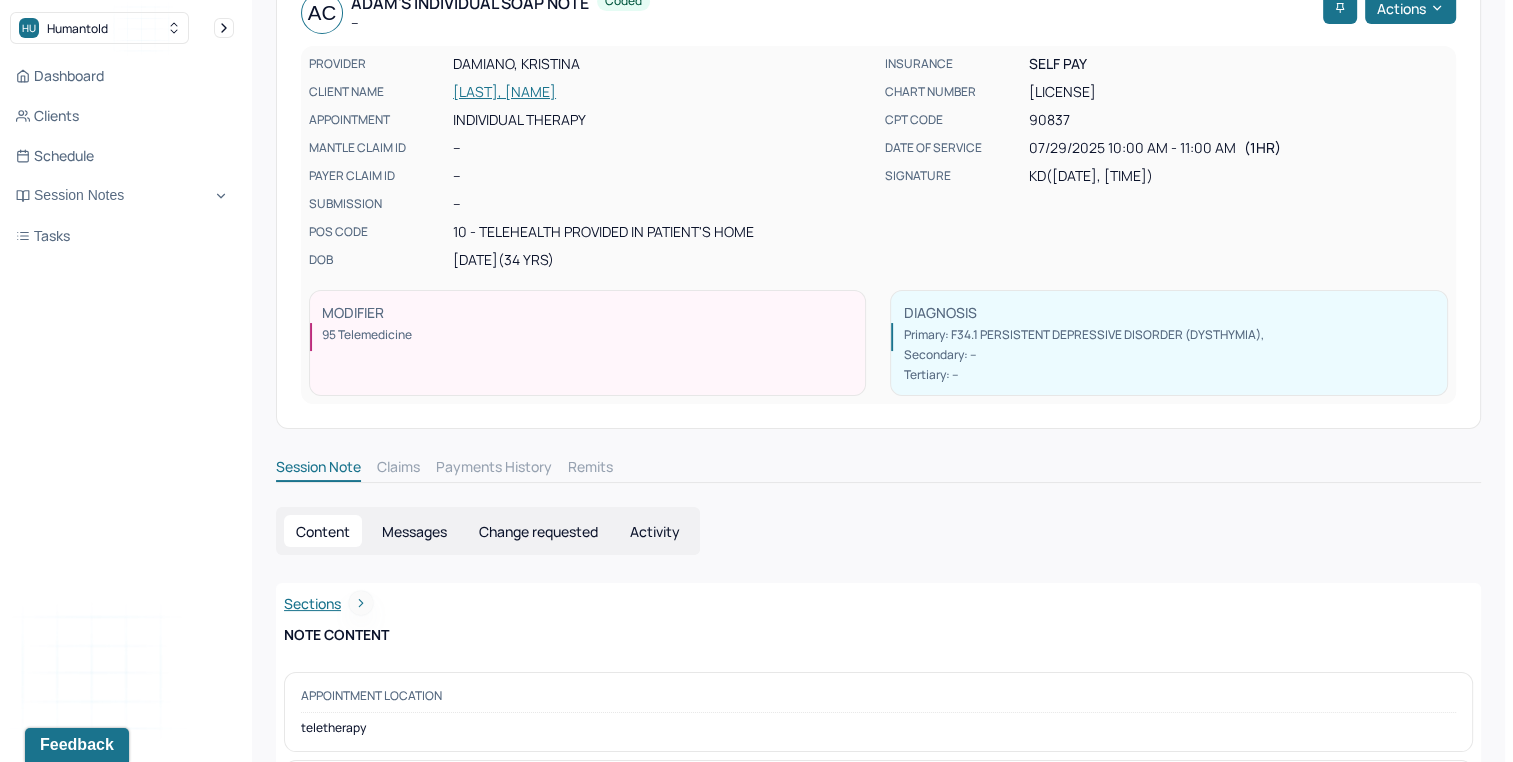 scroll, scrollTop: 0, scrollLeft: 0, axis: both 